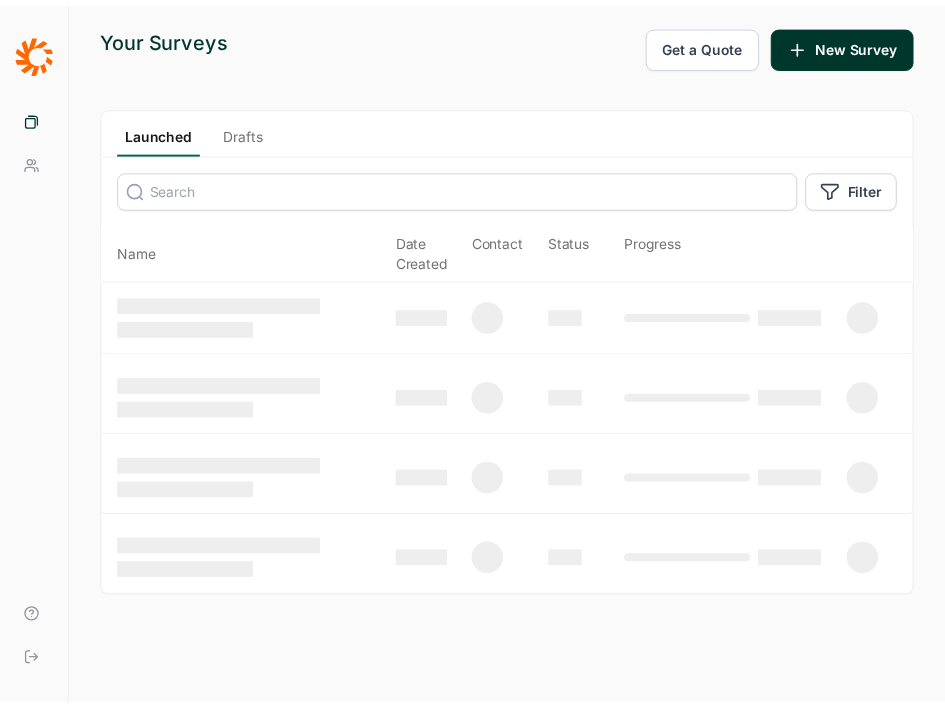 scroll, scrollTop: 0, scrollLeft: 0, axis: both 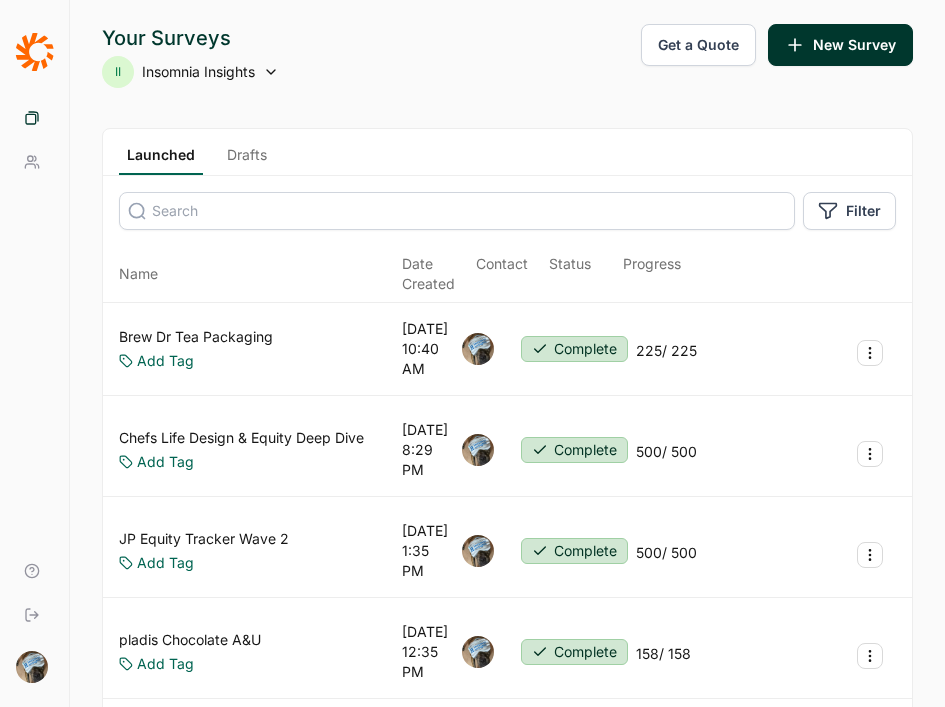 click on "Drafts" at bounding box center (247, 160) 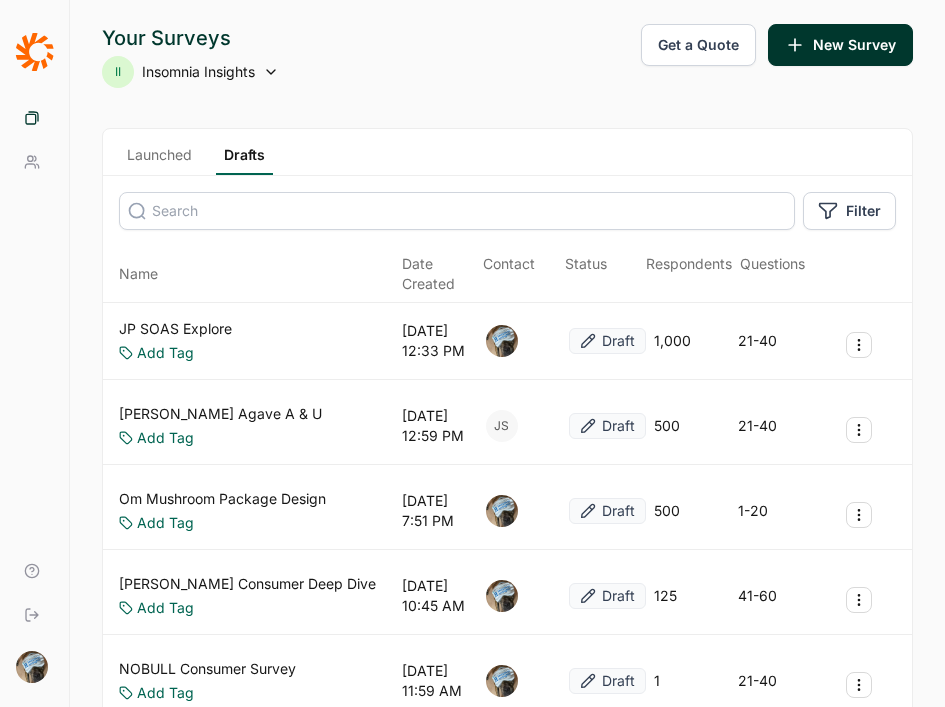 click on "JP SOAS Explore" at bounding box center (175, 329) 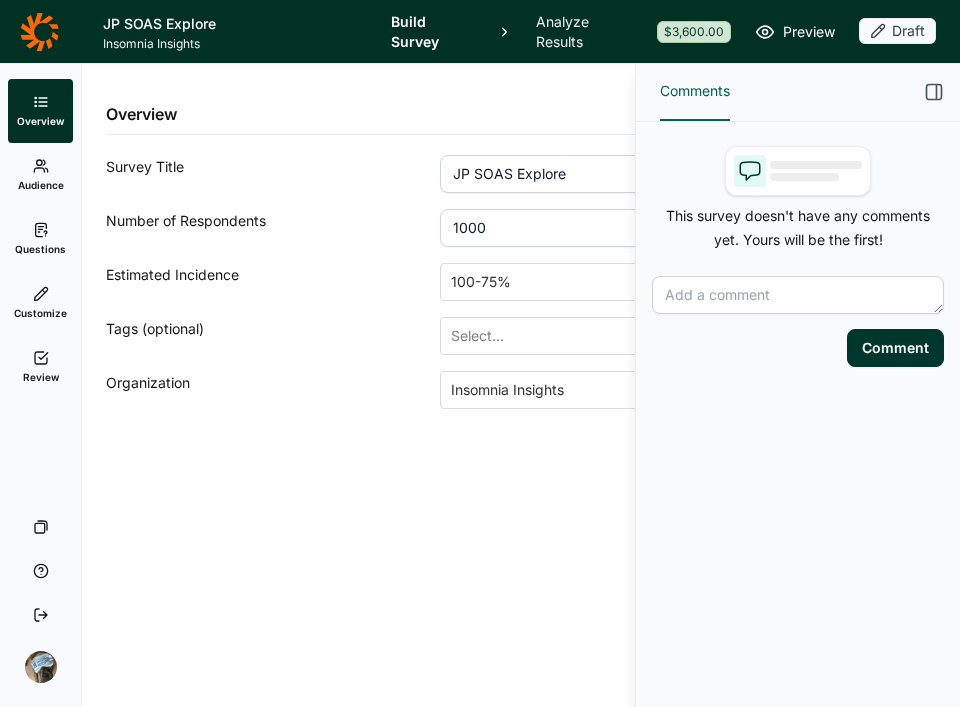 click on "Comments" at bounding box center [798, 92] 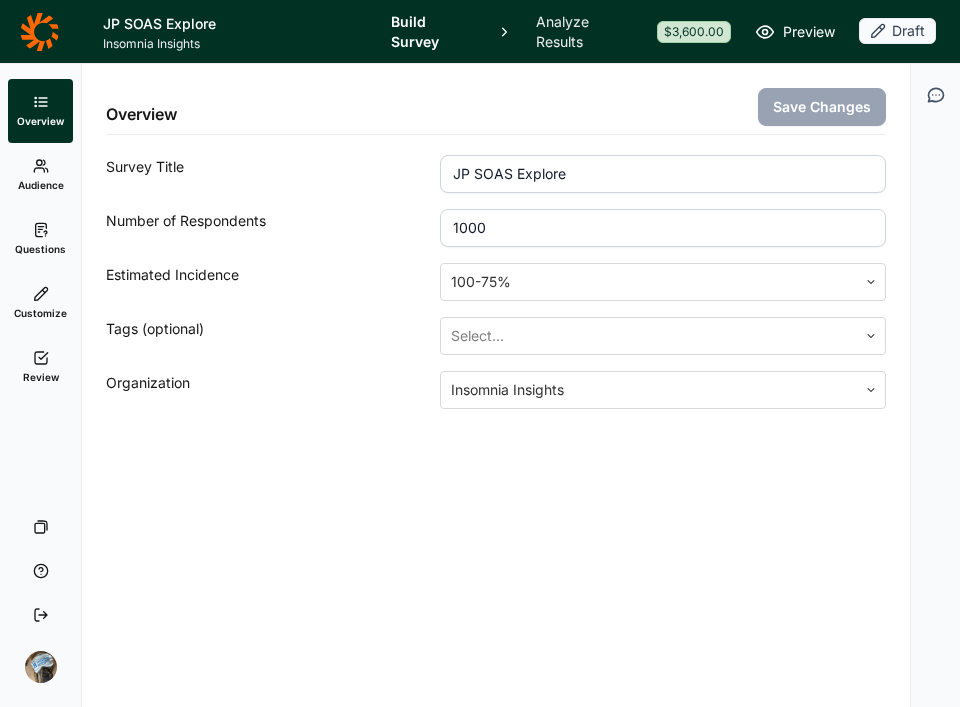 click 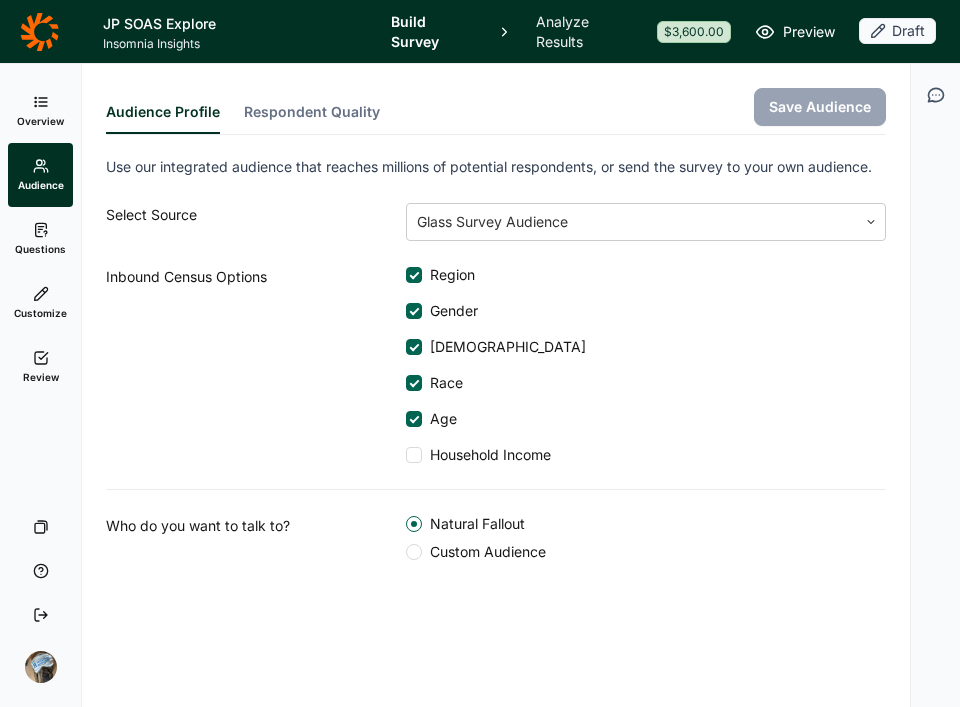click 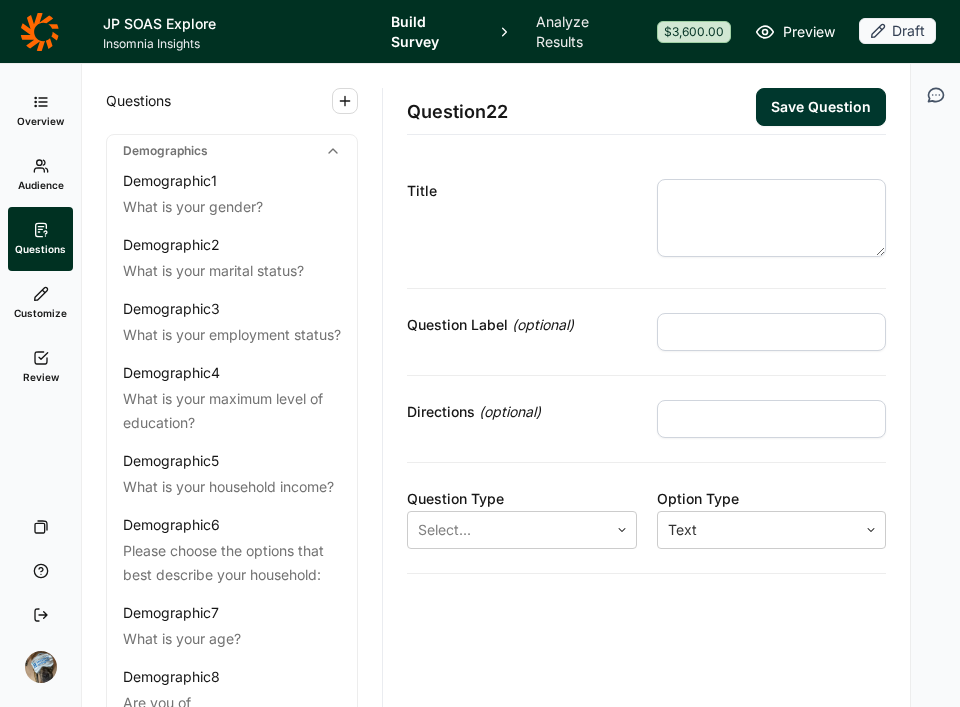 click 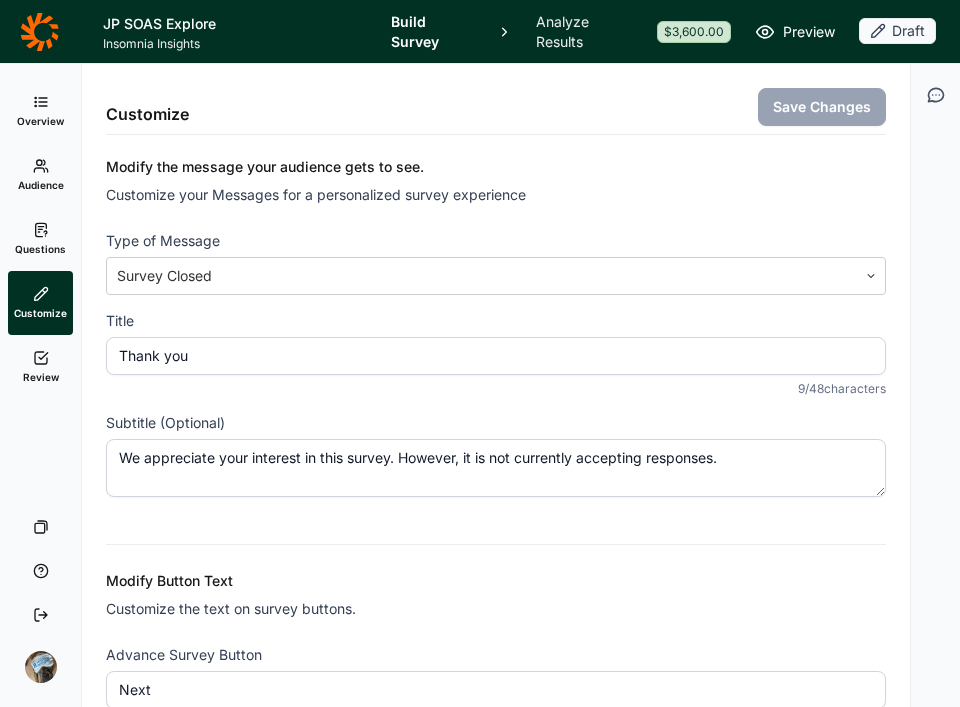 click on "Questions" at bounding box center (40, 249) 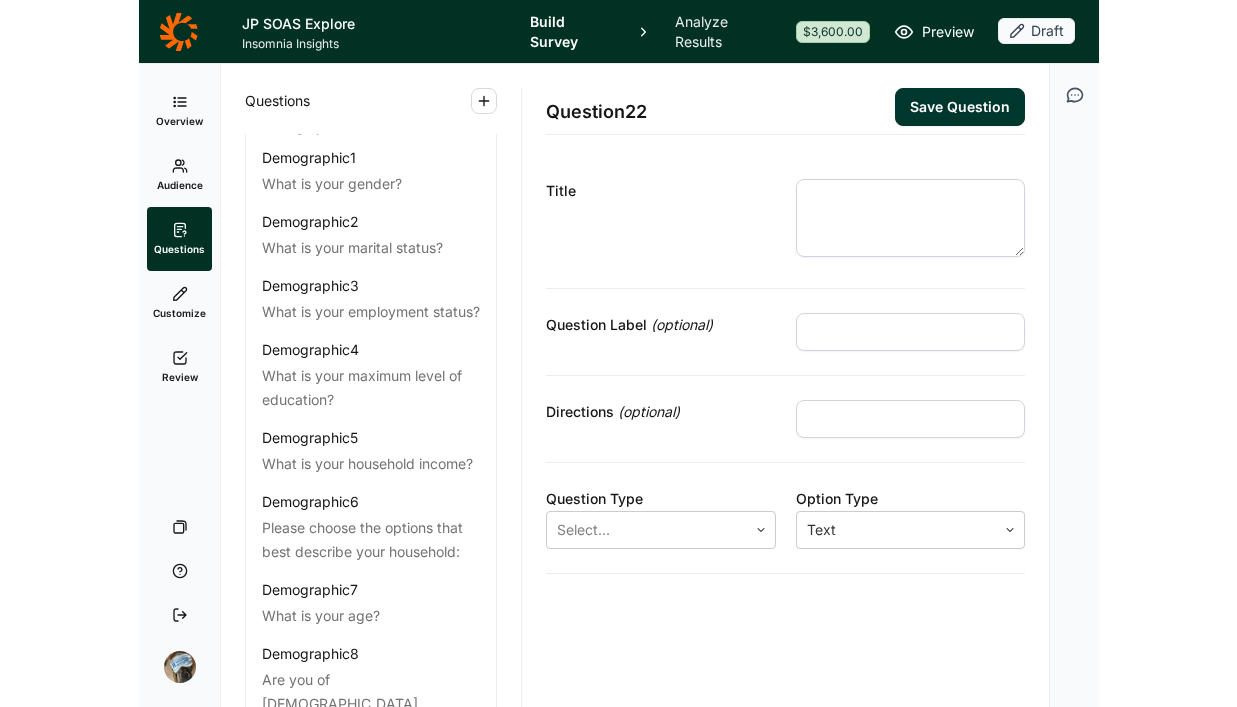 scroll, scrollTop: 0, scrollLeft: 0, axis: both 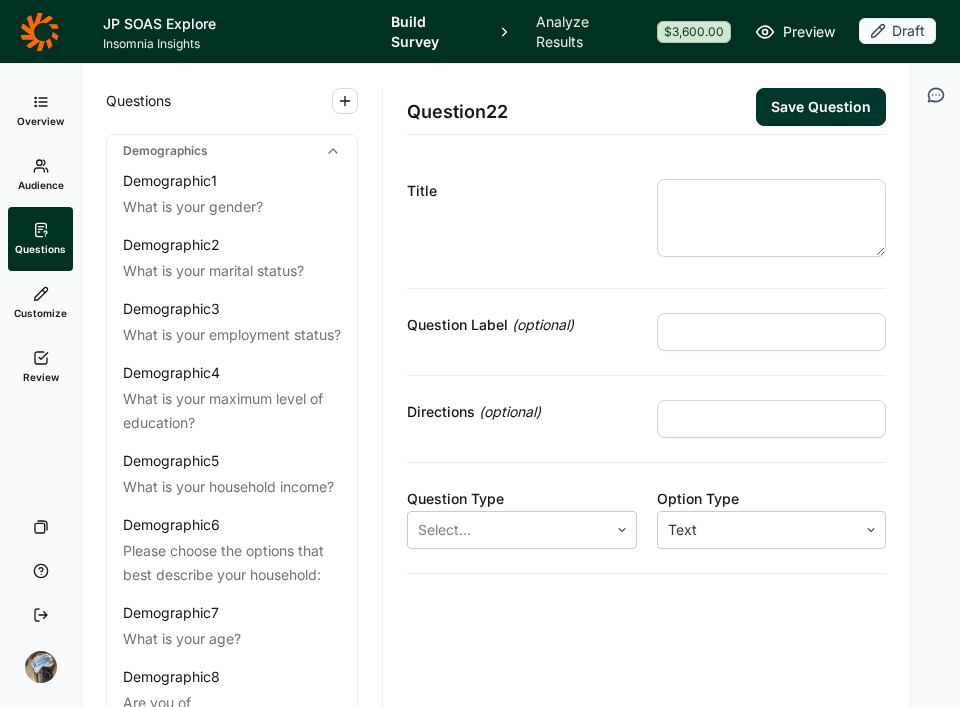 click on "Preview" at bounding box center (809, 32) 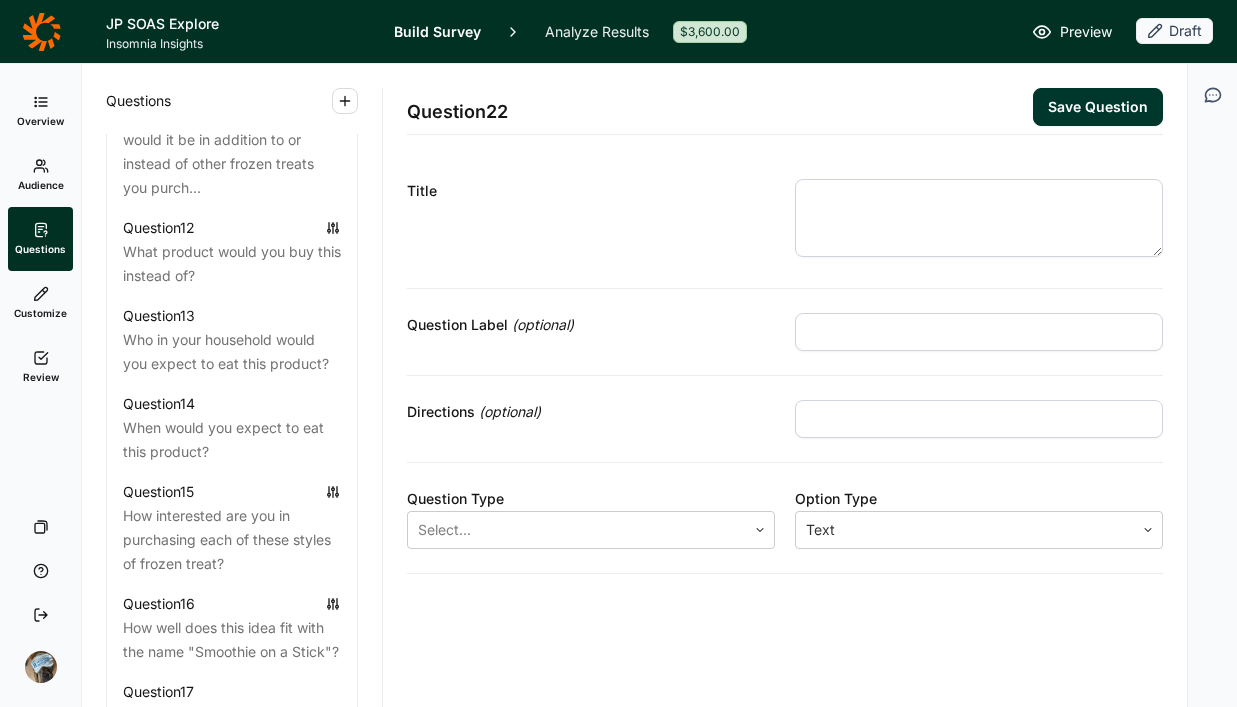 scroll, scrollTop: 2977, scrollLeft: 0, axis: vertical 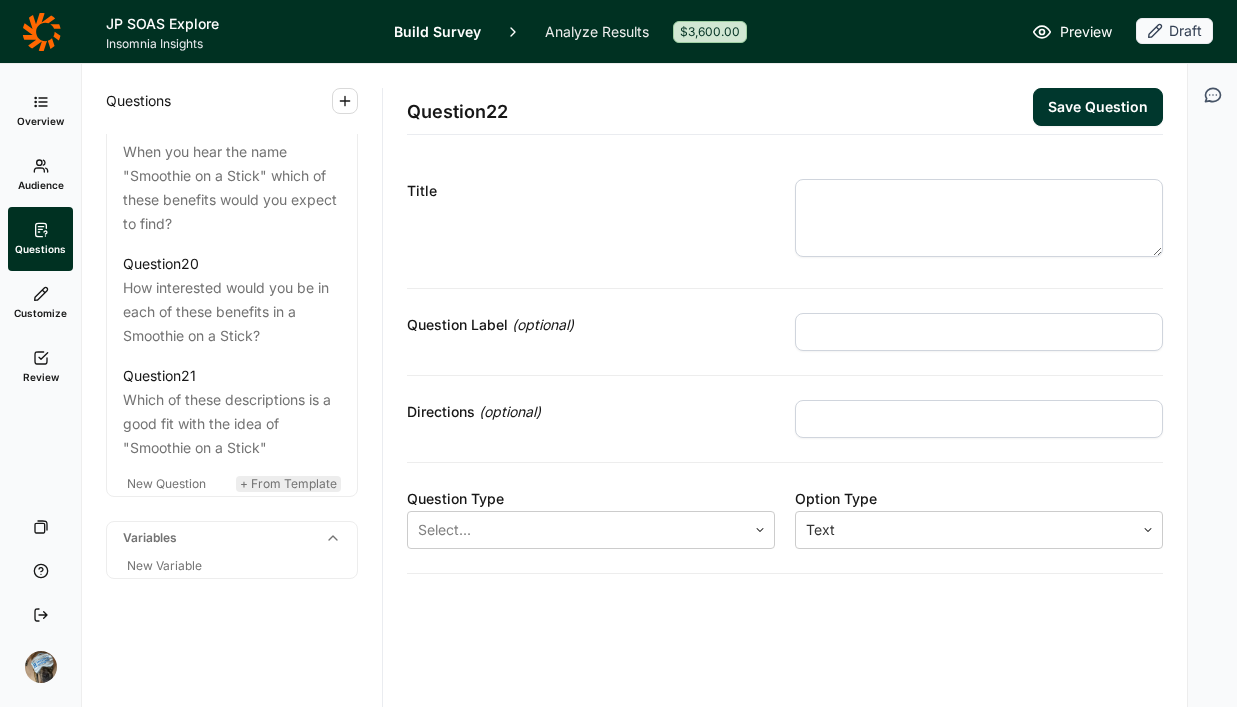 click on "+ From Template" at bounding box center (288, 483) 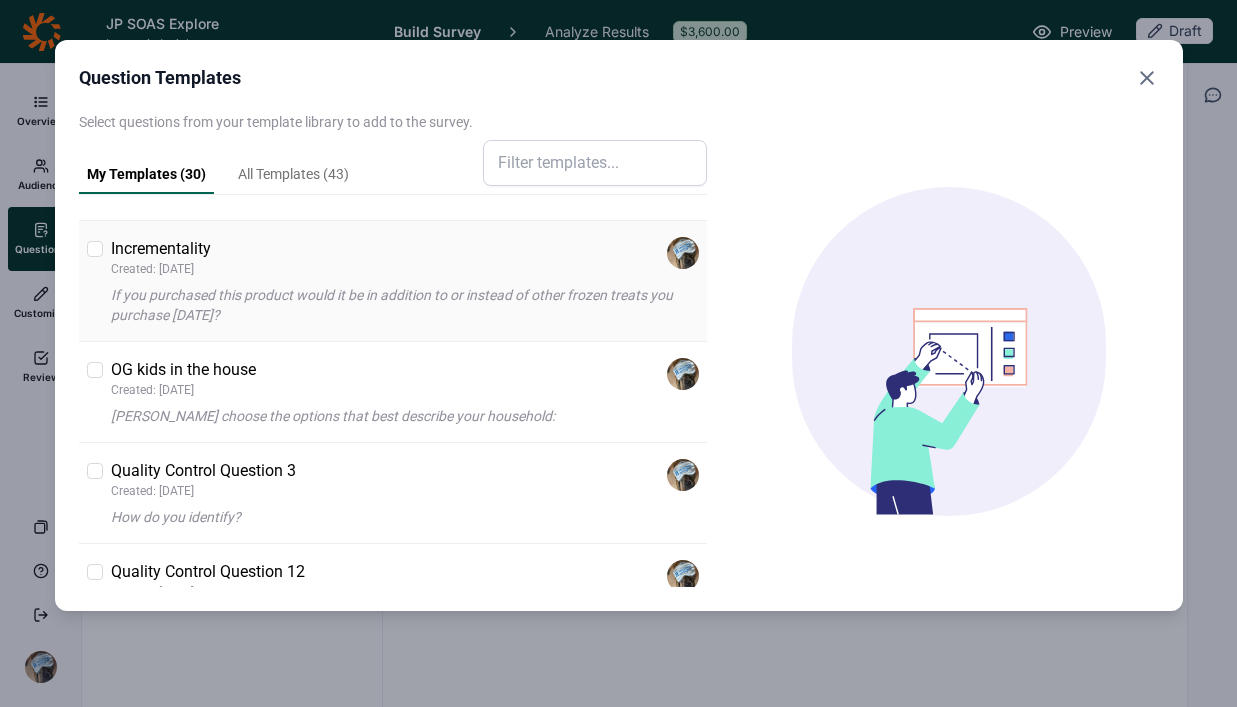 scroll, scrollTop: 111, scrollLeft: 0, axis: vertical 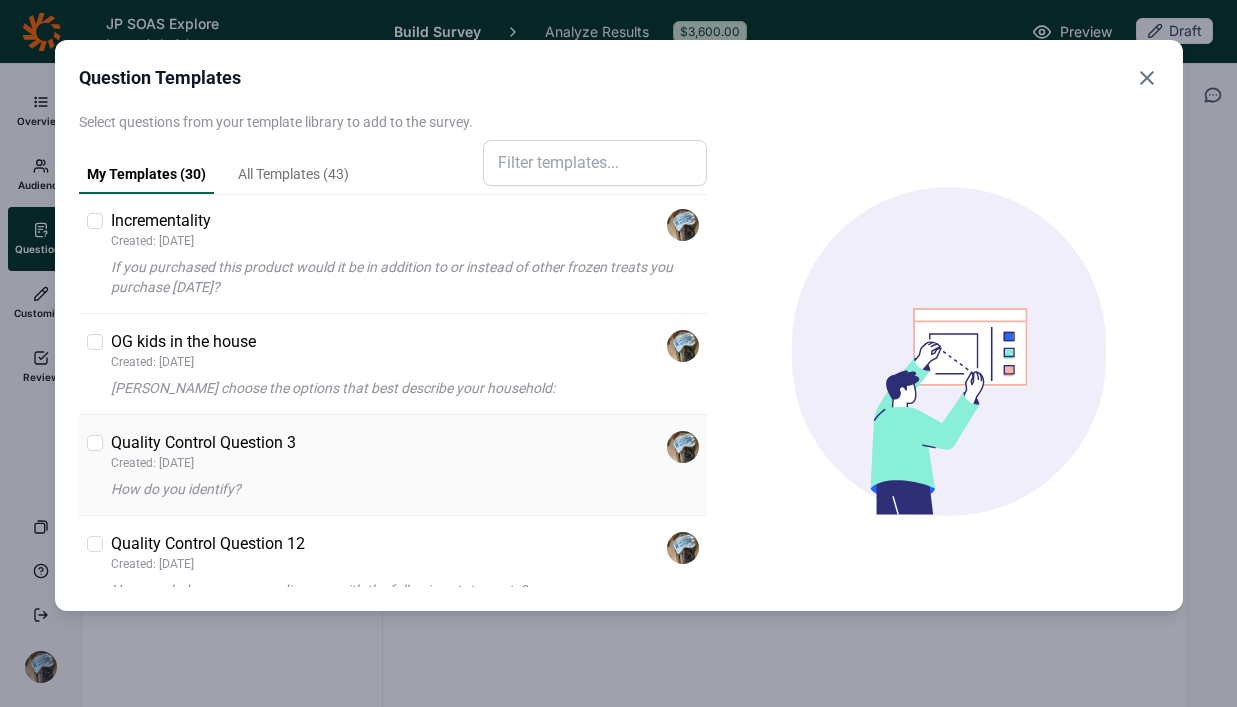 click on "Created:   [DATE]" at bounding box center [203, 463] 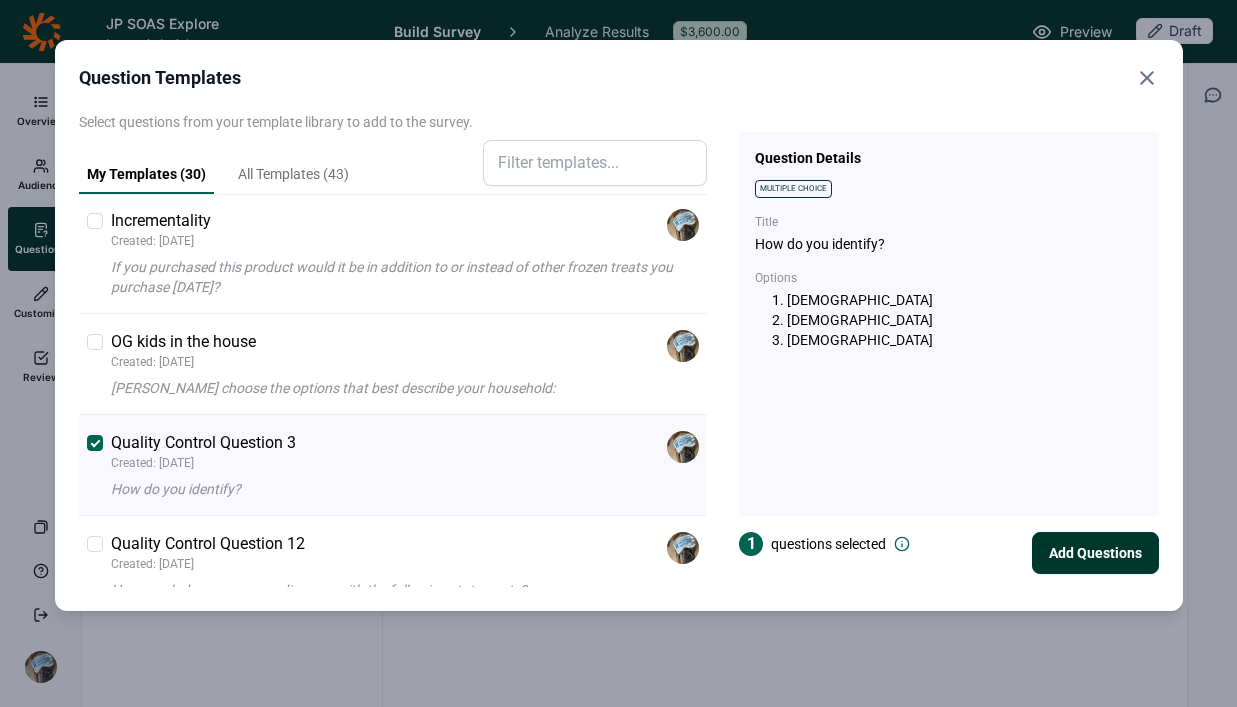 click on "Add Questions" at bounding box center (1095, 553) 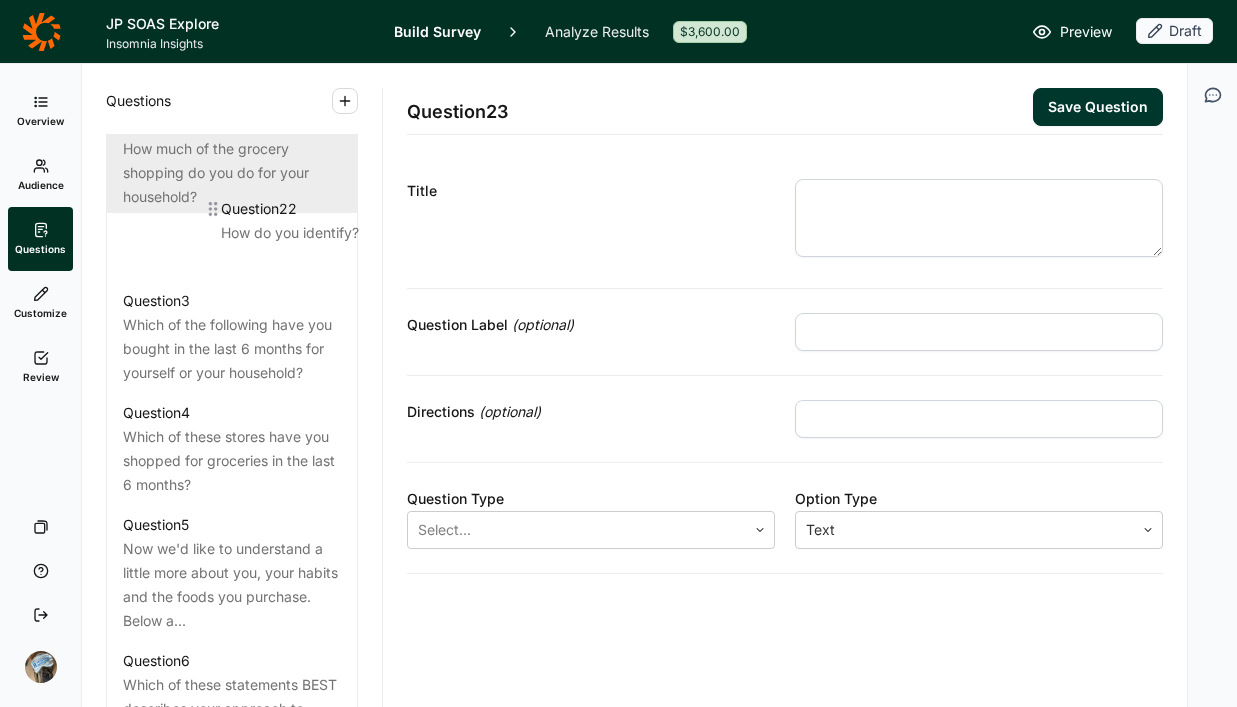 scroll, scrollTop: 1065, scrollLeft: 0, axis: vertical 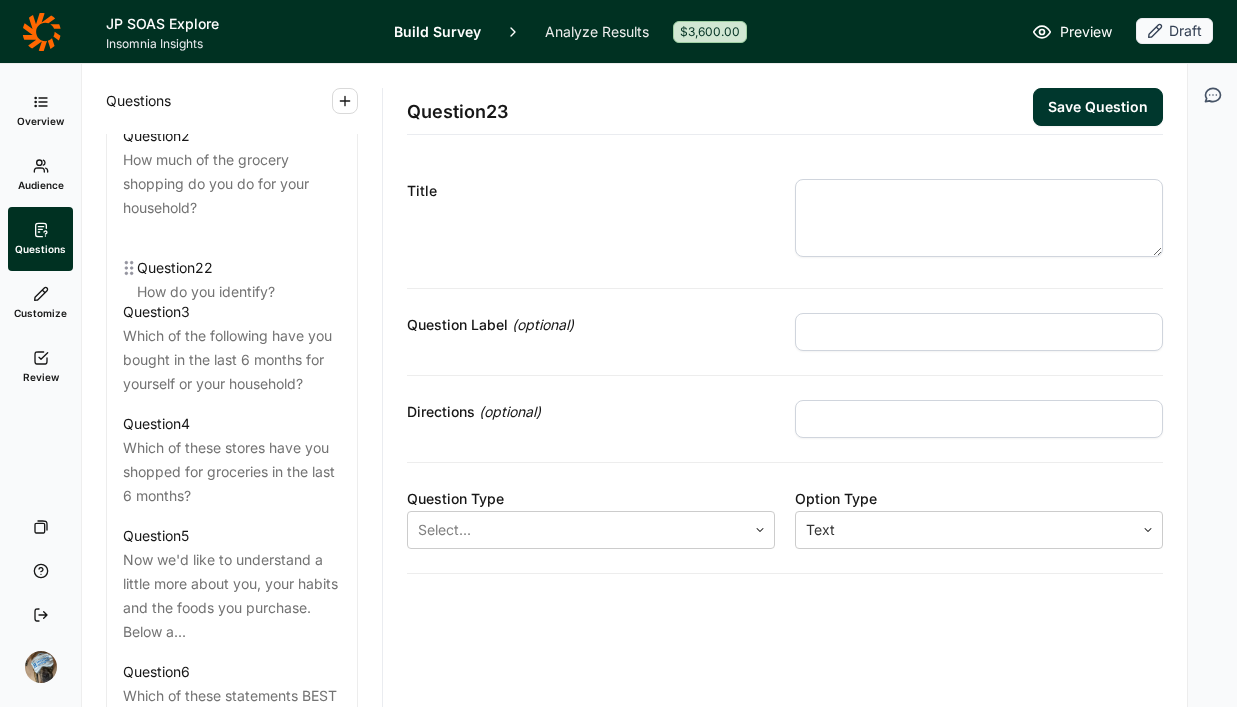 drag, startPoint x: 115, startPoint y: 485, endPoint x: 129, endPoint y: 260, distance: 225.43513 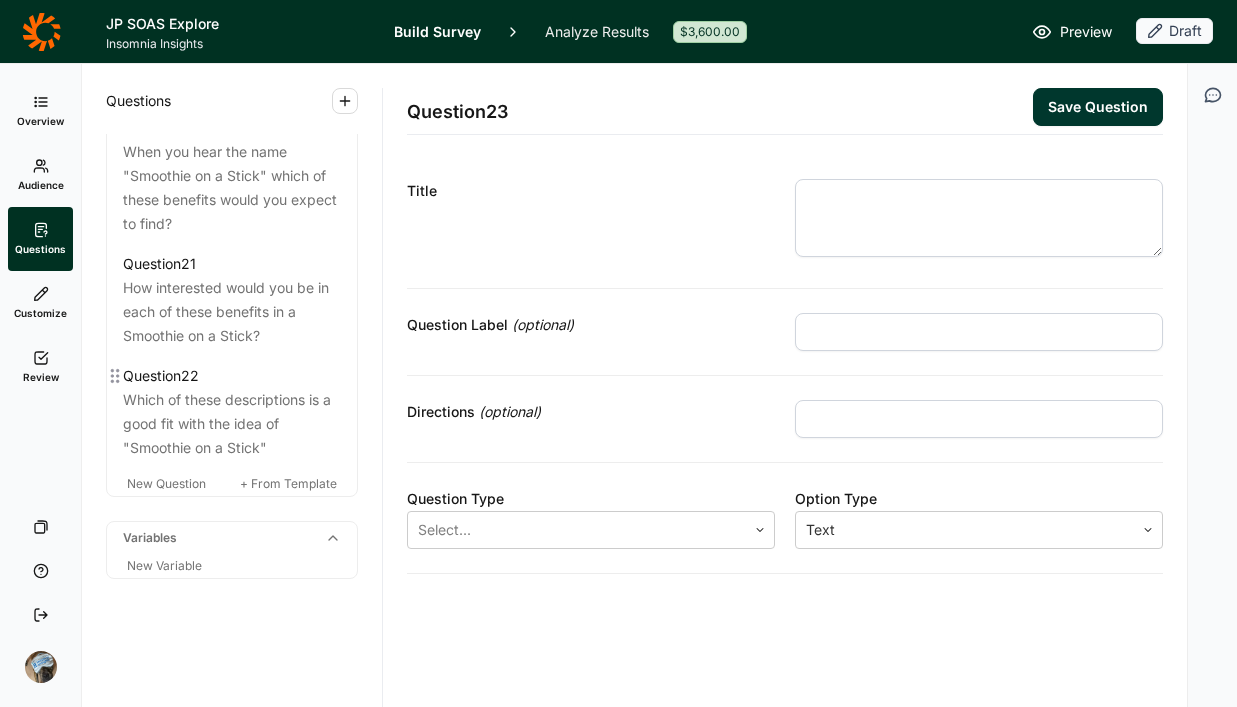 scroll, scrollTop: 3041, scrollLeft: 0, axis: vertical 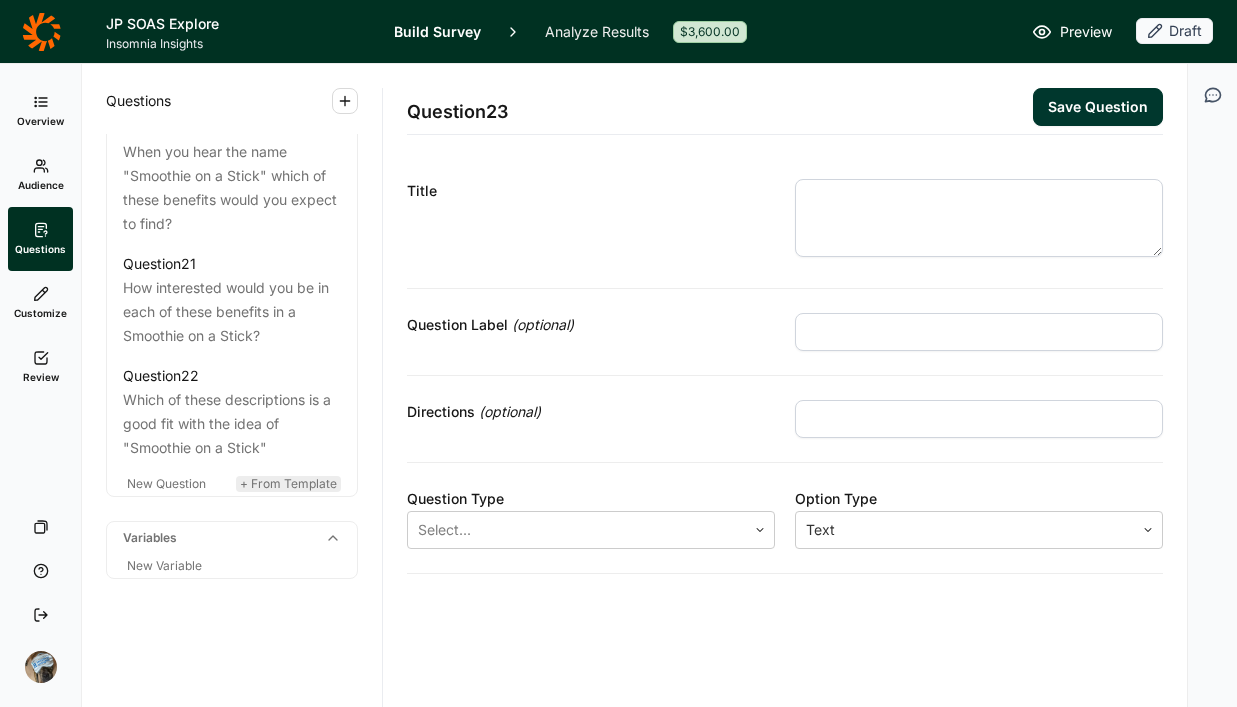 click on "+ From Template" at bounding box center [288, 483] 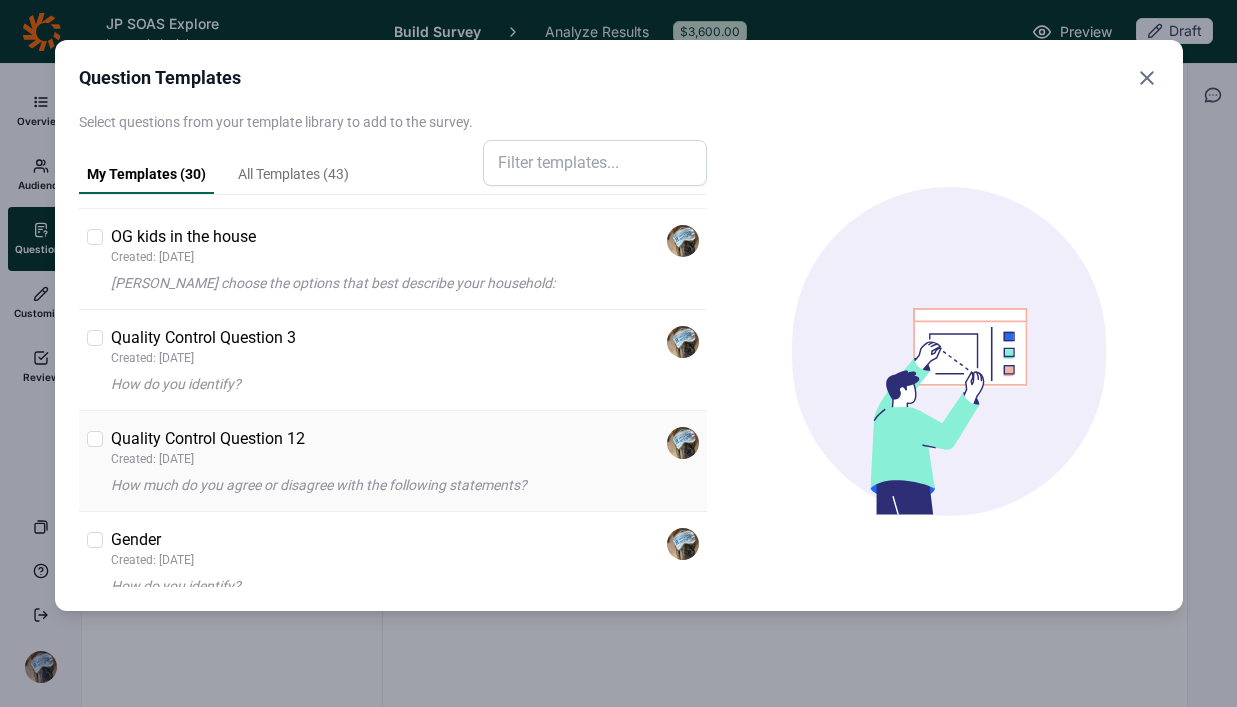 scroll, scrollTop: 242, scrollLeft: 0, axis: vertical 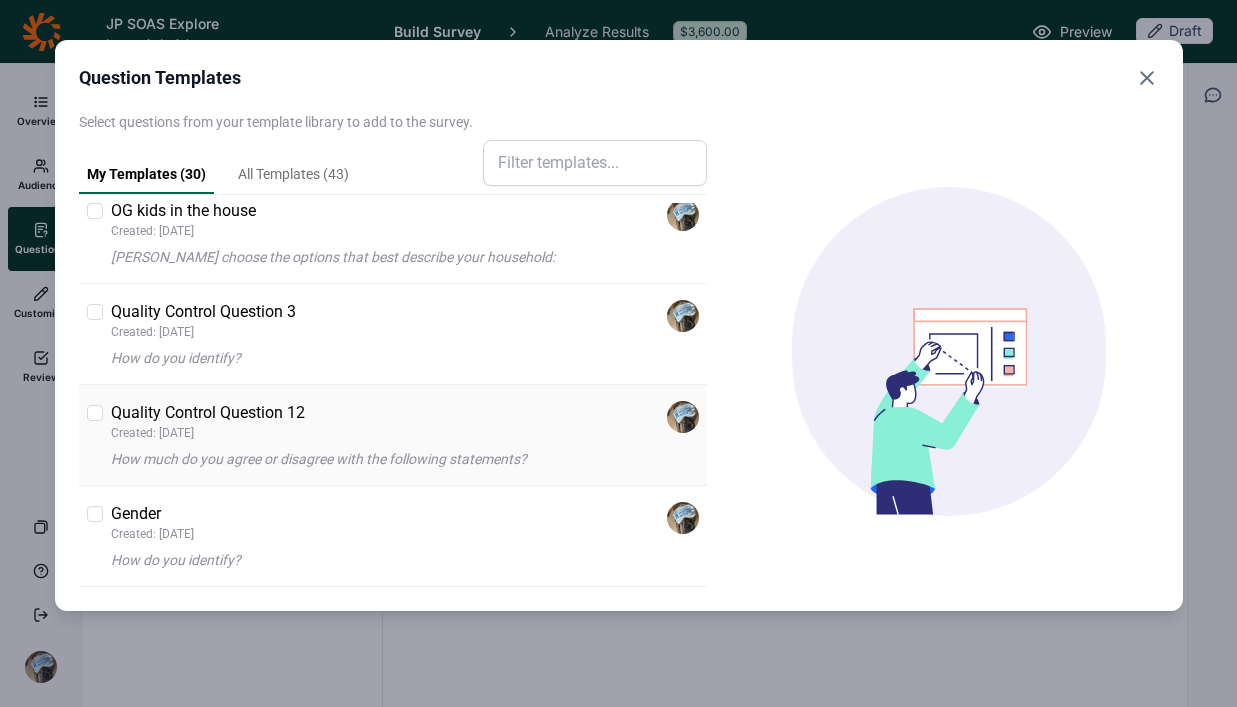 click on "Quality Control Question 12 Created:   [DATE] How much do you agree or disagree with the following statements?" at bounding box center (405, 435) 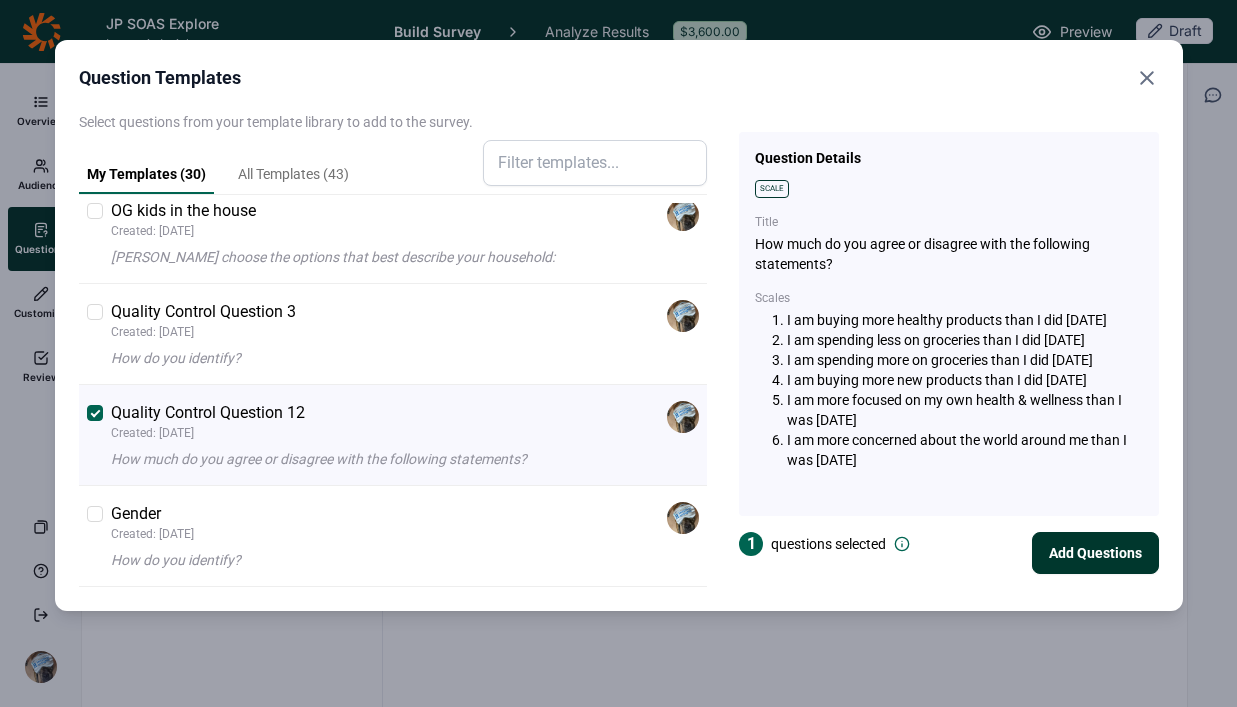 click on "Add Questions" at bounding box center (1095, 553) 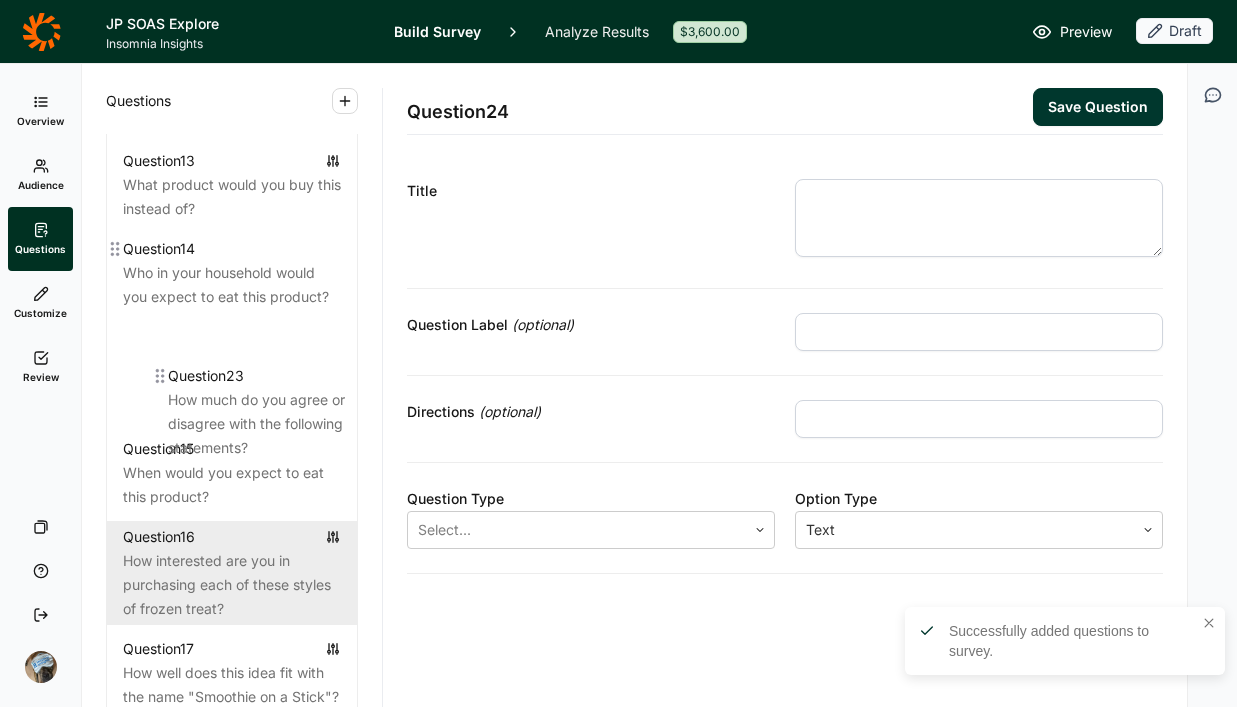 scroll, scrollTop: 2174, scrollLeft: 0, axis: vertical 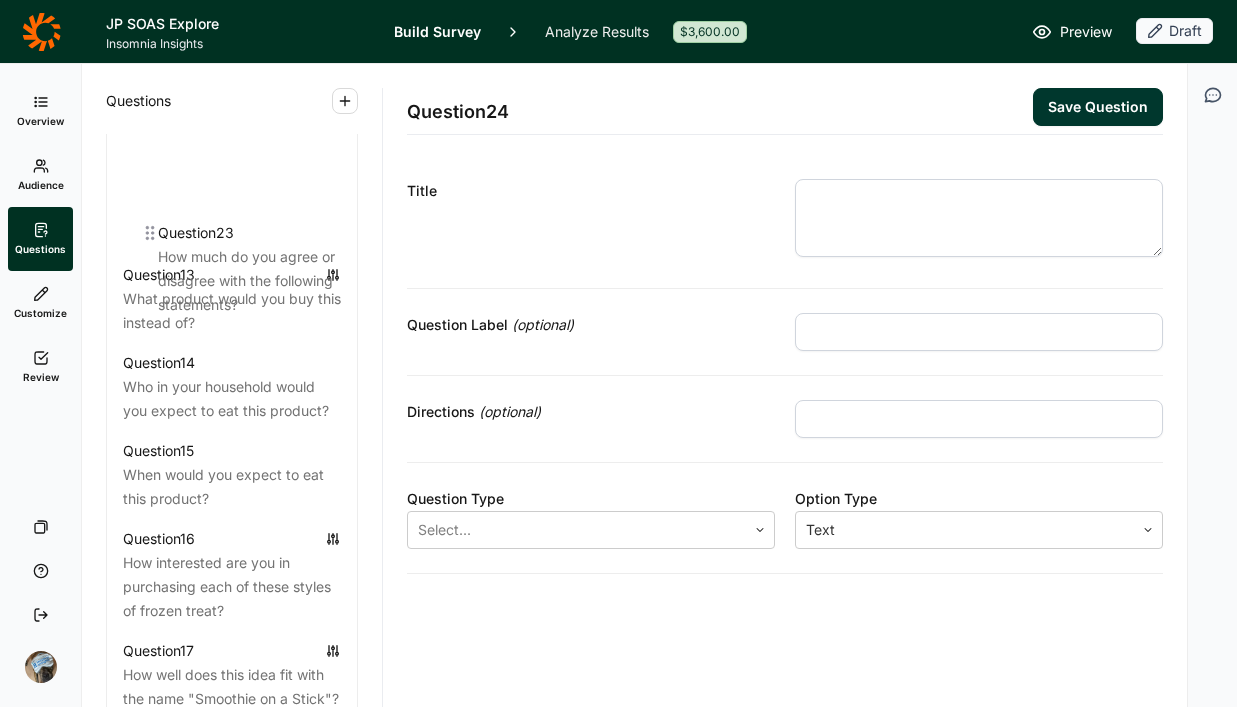 drag, startPoint x: 121, startPoint y: 484, endPoint x: 155, endPoint y: 224, distance: 262.21365 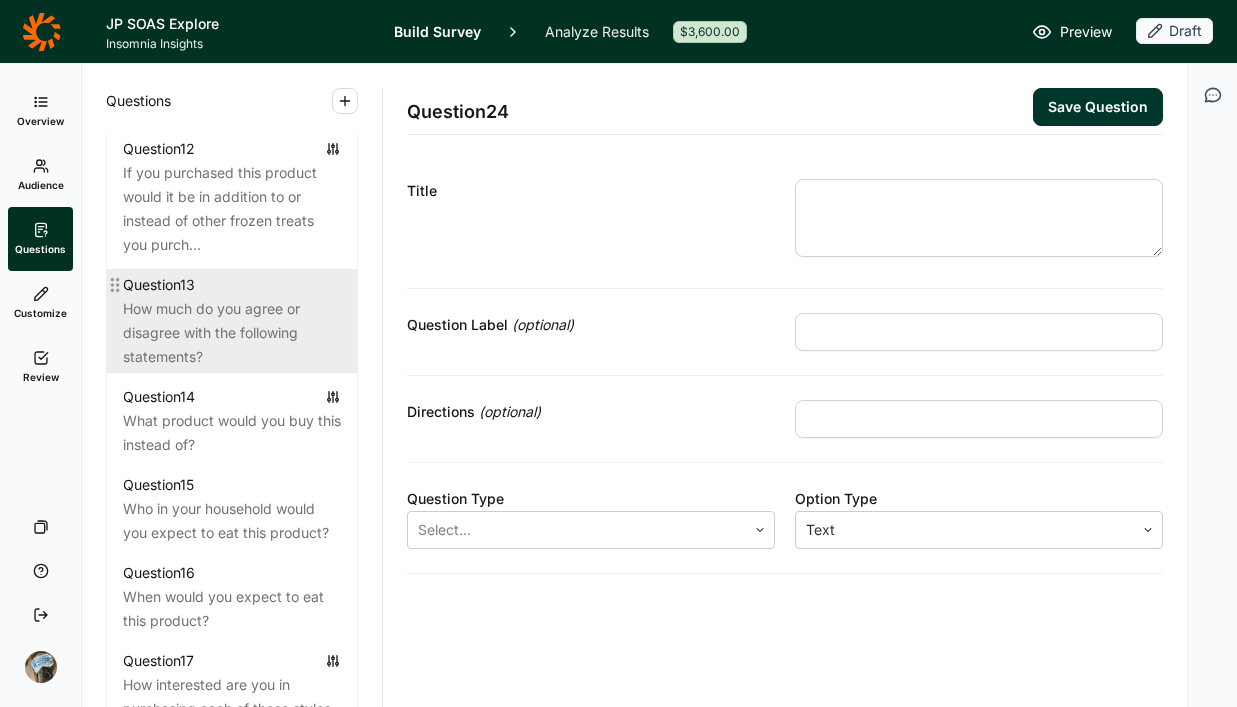 scroll, scrollTop: 2051, scrollLeft: 0, axis: vertical 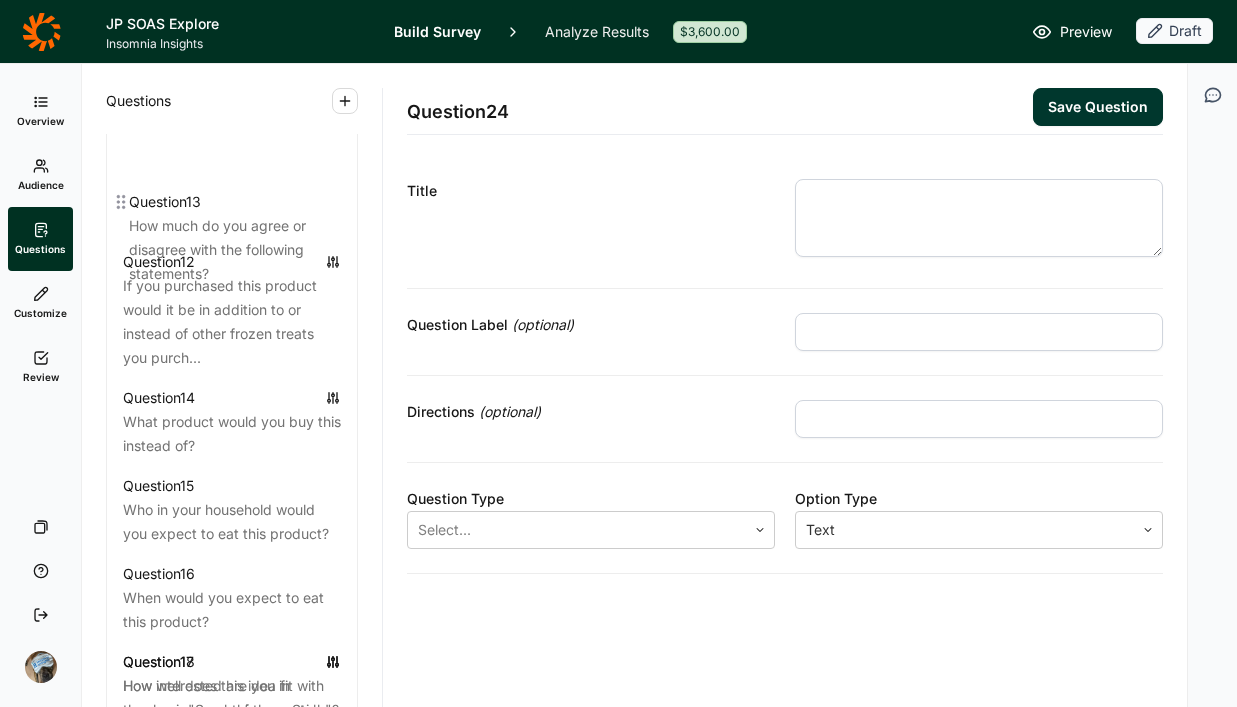 drag, startPoint x: 122, startPoint y: 332, endPoint x: 130, endPoint y: 188, distance: 144.22205 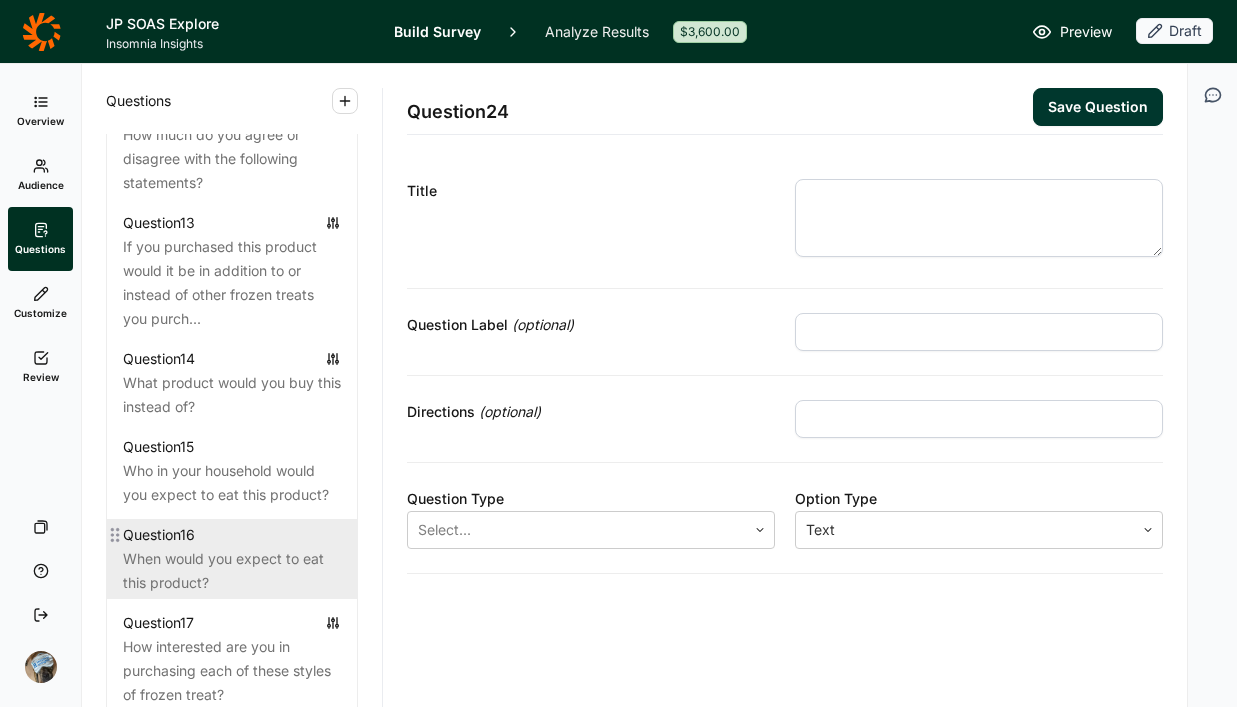 scroll, scrollTop: 2083, scrollLeft: 0, axis: vertical 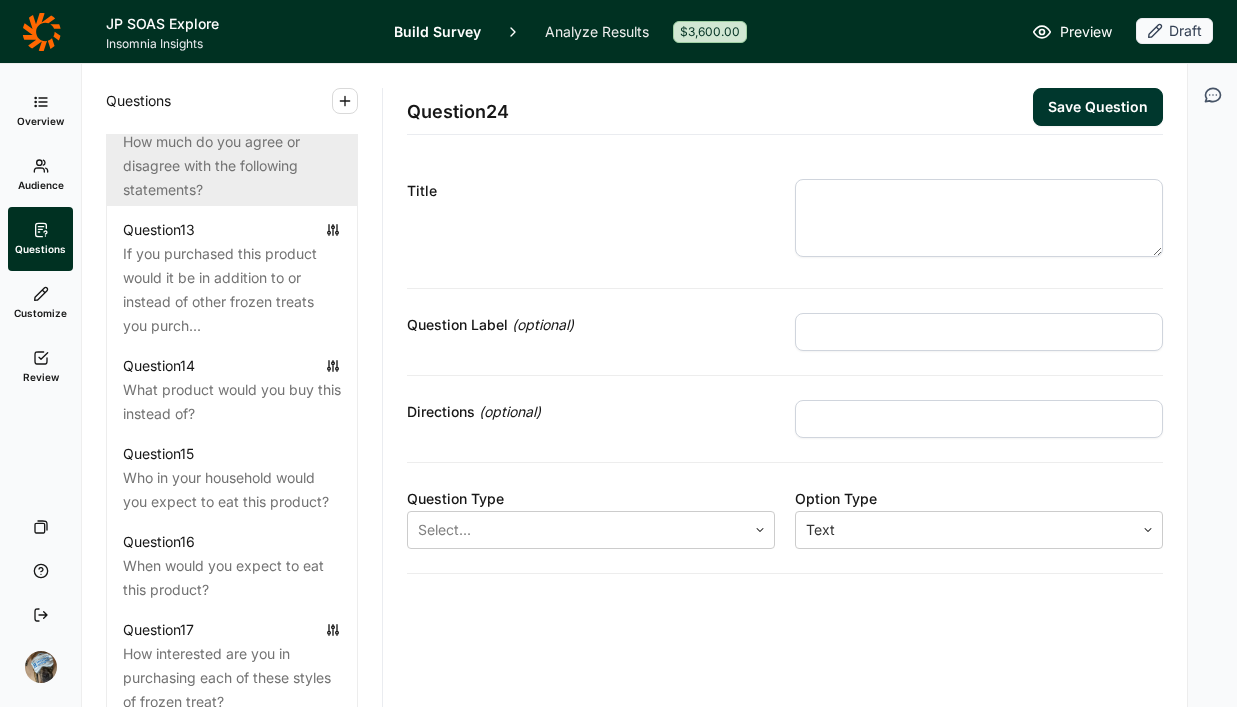 click on "How much do you agree or disagree with the following statements?" at bounding box center [232, 166] 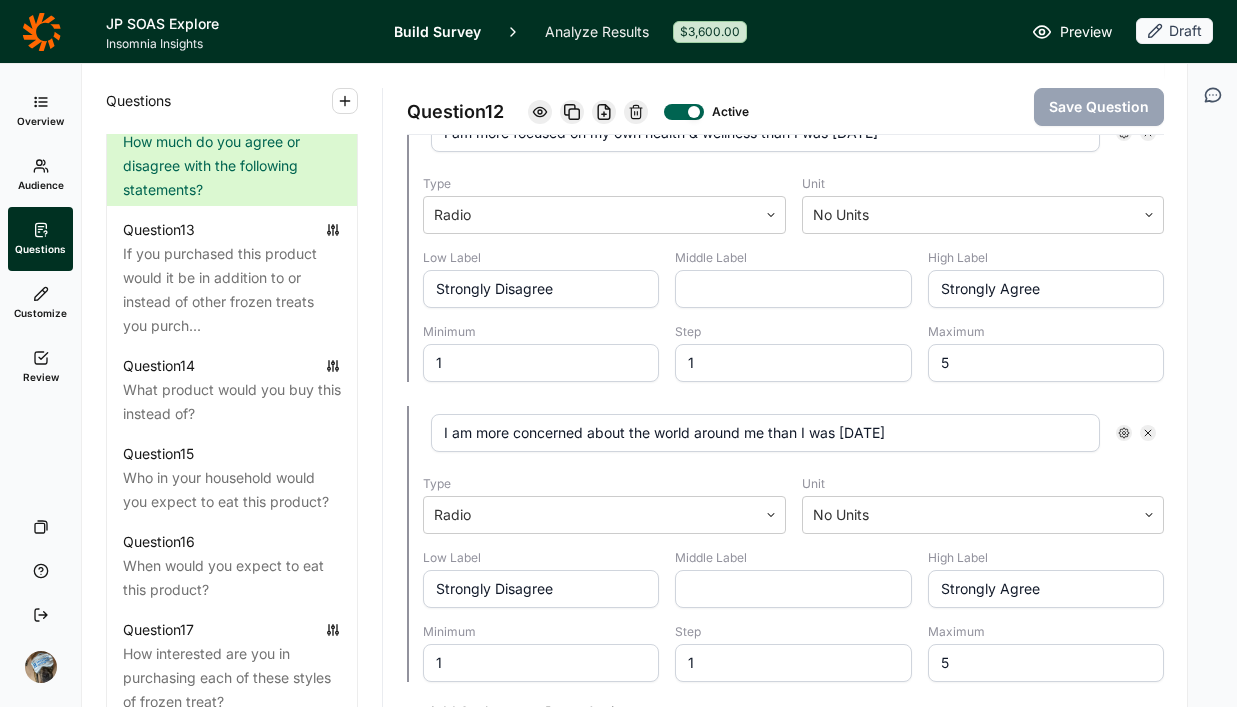 scroll, scrollTop: 1861, scrollLeft: 0, axis: vertical 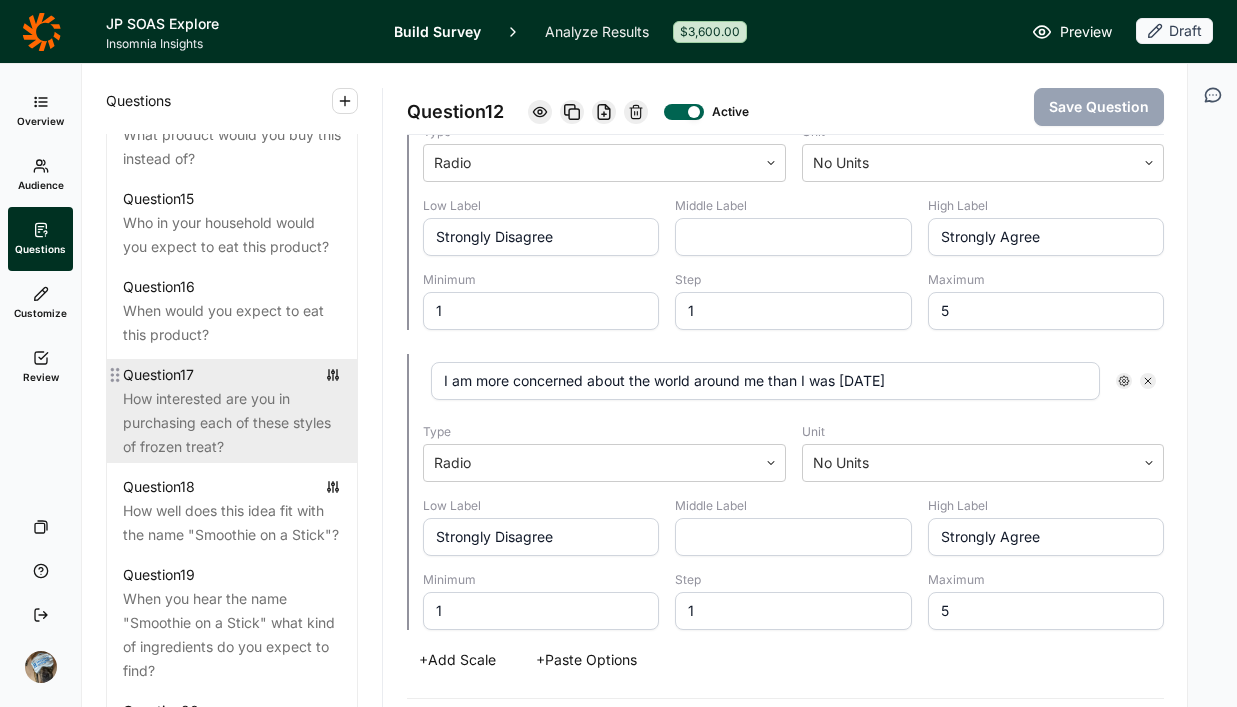 click on "How interested are you in purchasing each of these styles of frozen treat?" at bounding box center [232, 423] 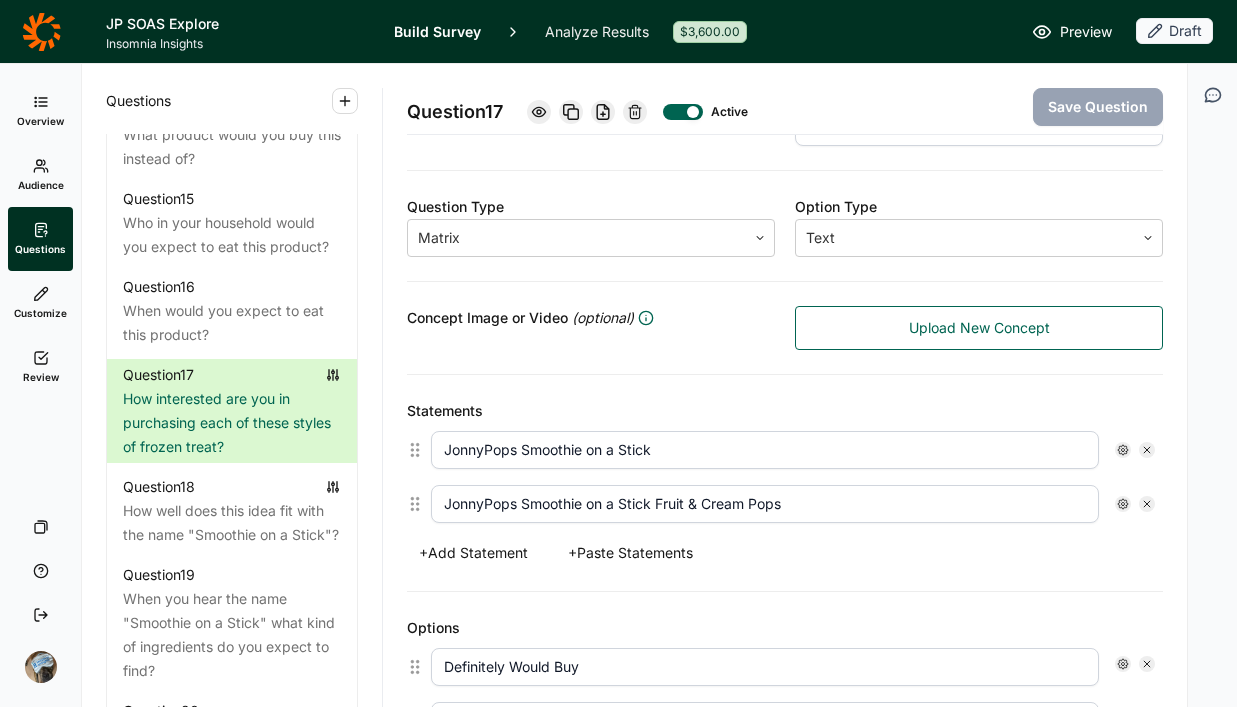scroll, scrollTop: 299, scrollLeft: 0, axis: vertical 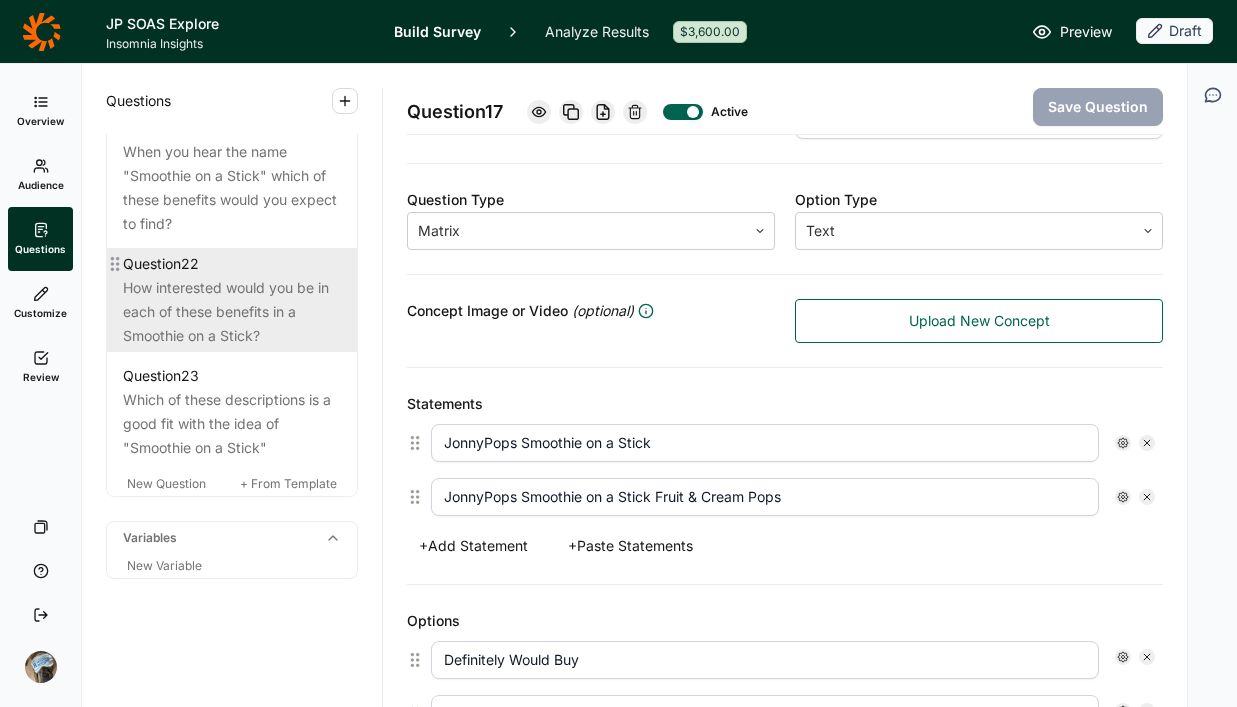 click on "How interested would you be in each of these benefits in a Smoothie on a Stick?" at bounding box center [232, 312] 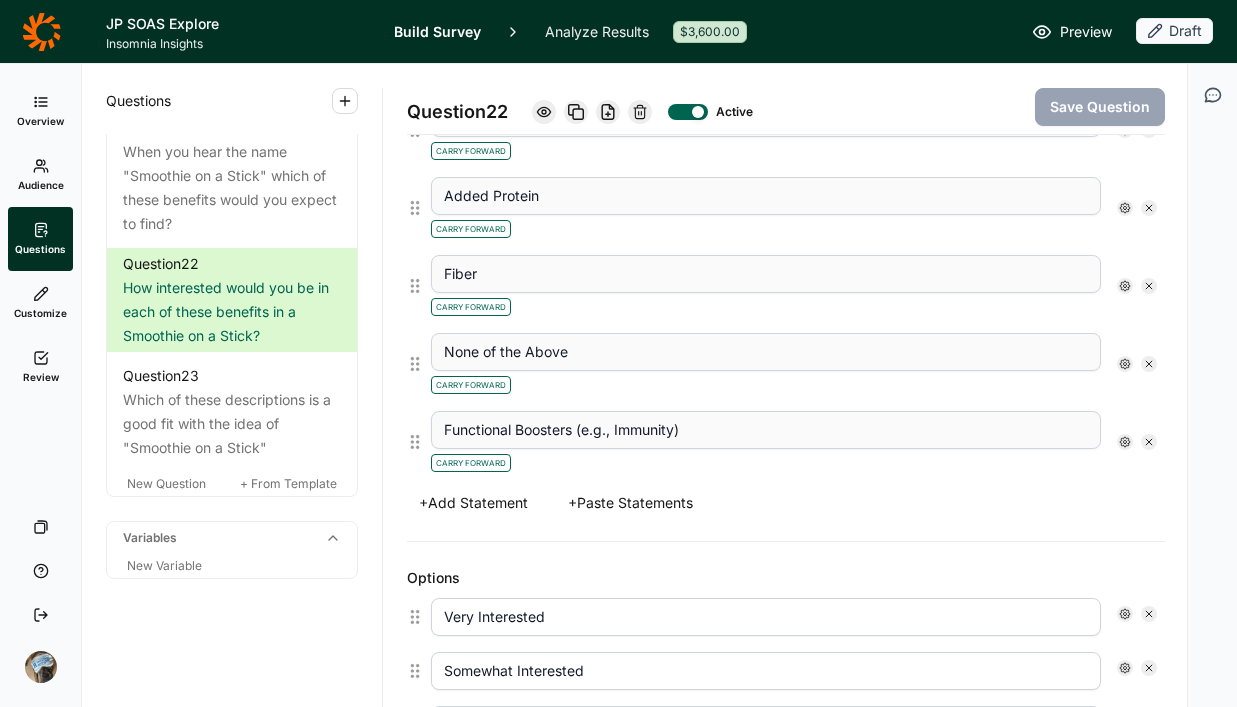 scroll, scrollTop: 719, scrollLeft: 0, axis: vertical 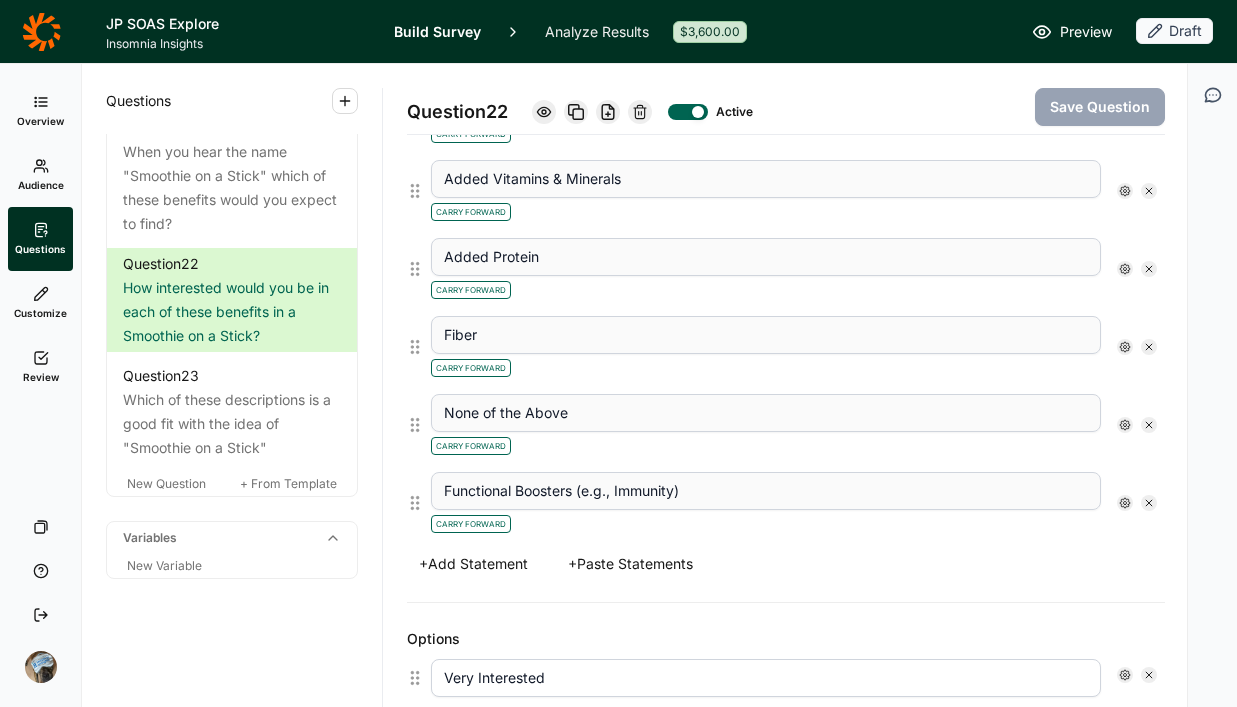 click 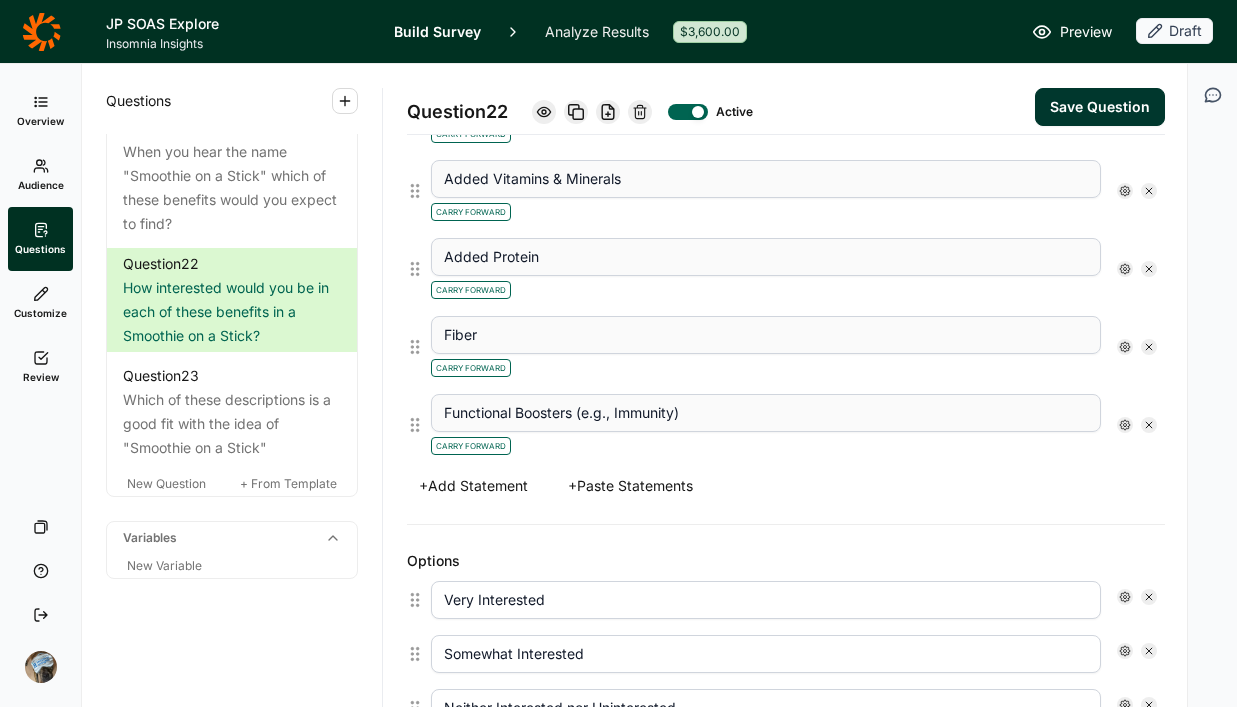 scroll, scrollTop: 641, scrollLeft: 0, axis: vertical 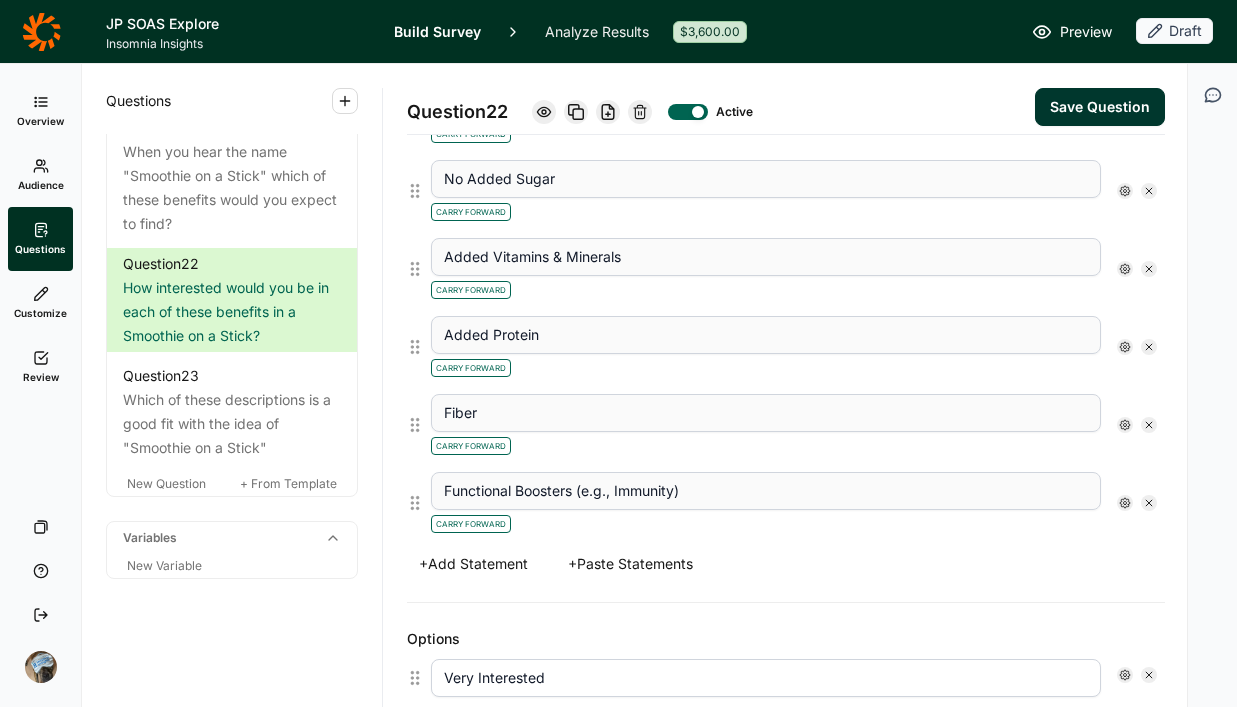 click on "+  Add Statement" at bounding box center [473, 564] 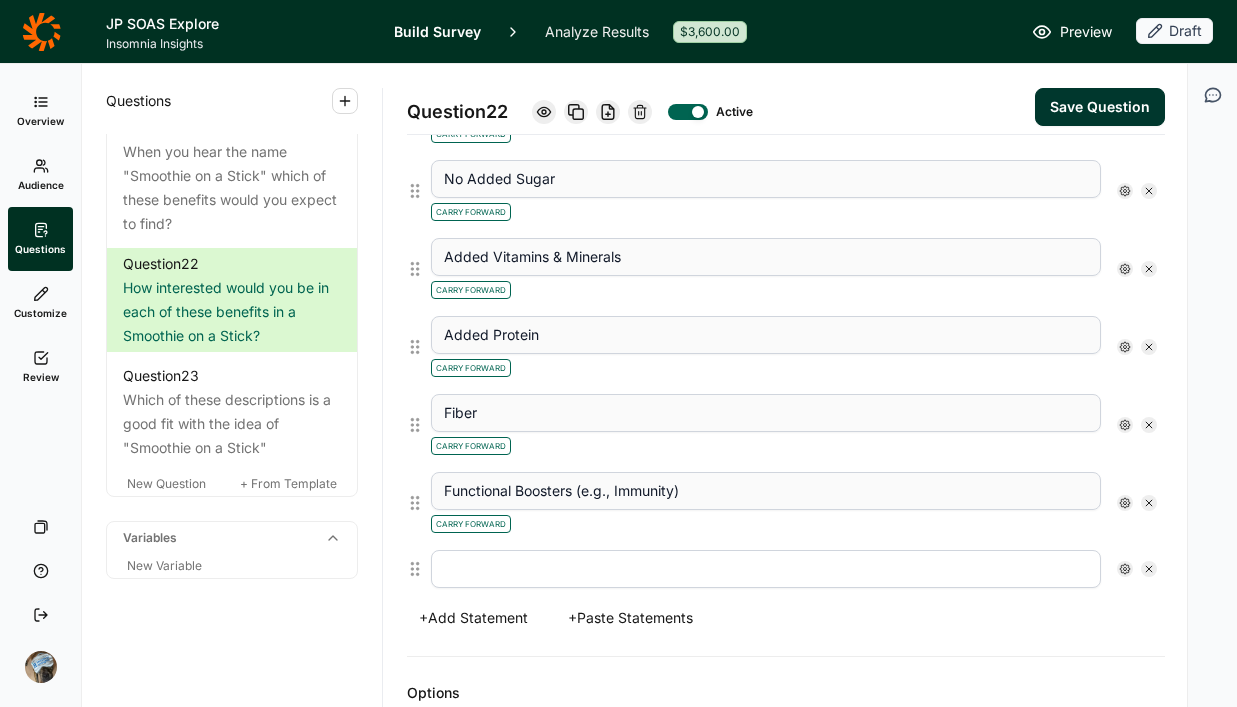 click at bounding box center (766, 569) 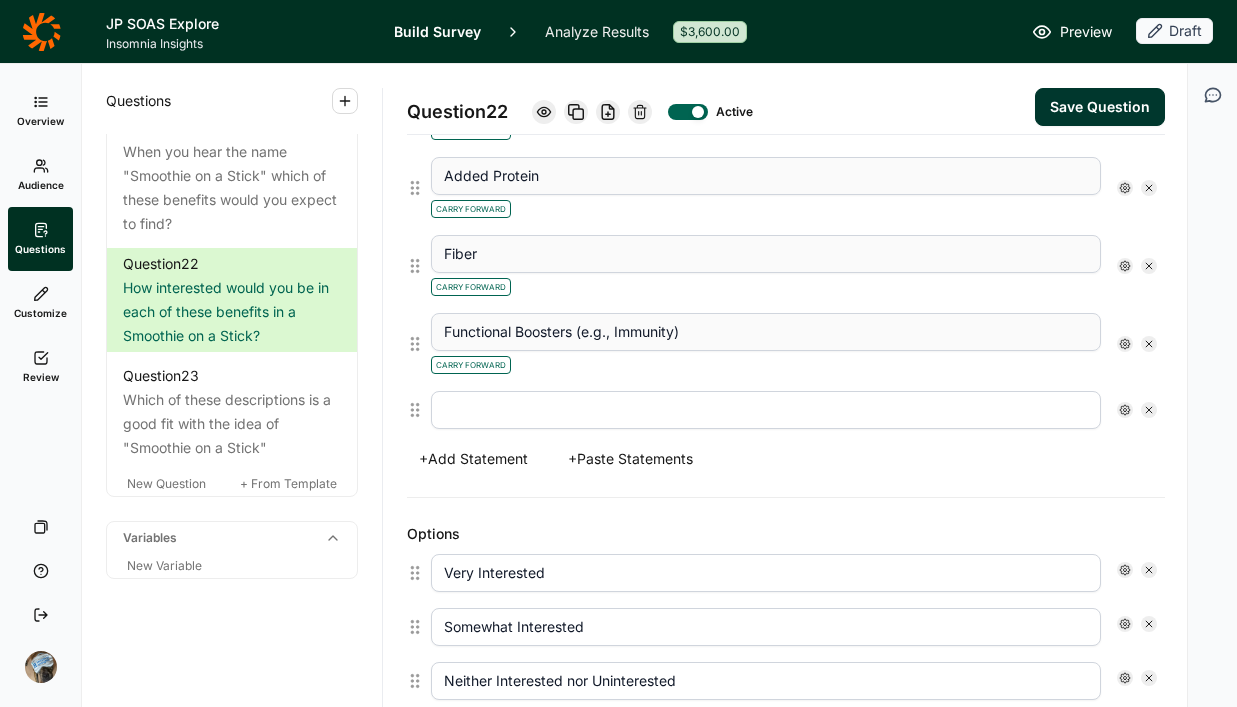 scroll, scrollTop: 683, scrollLeft: 0, axis: vertical 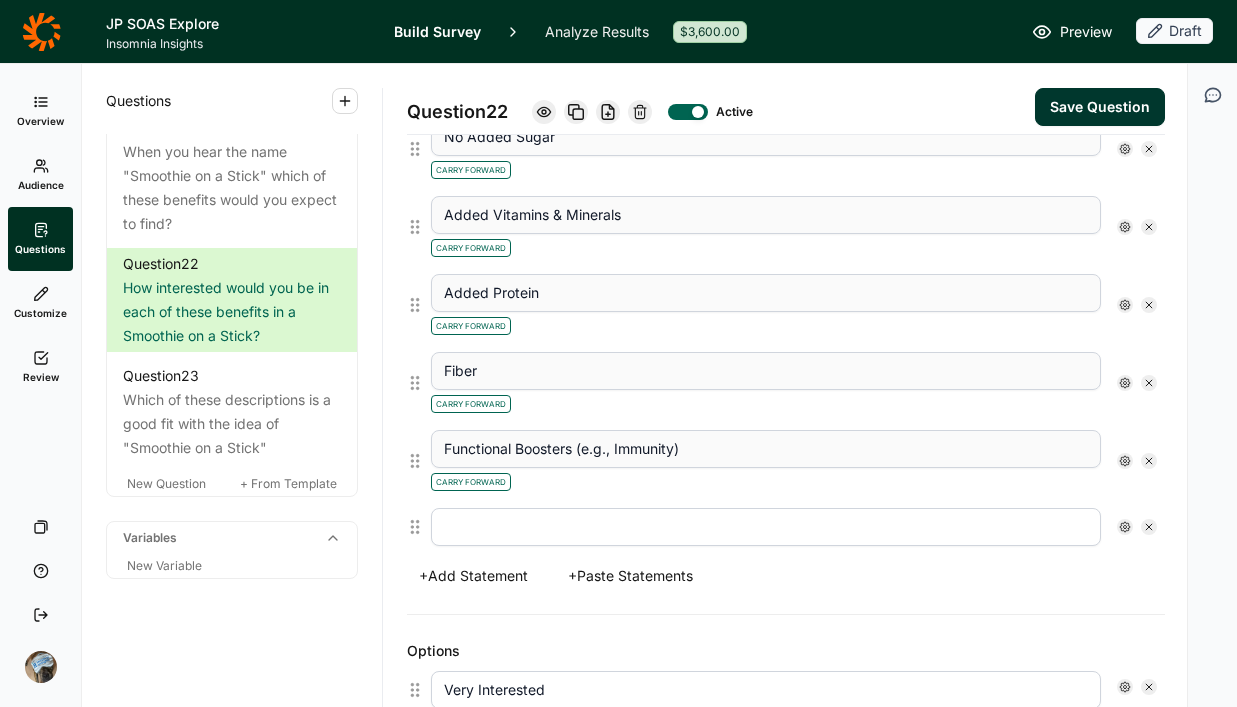 click at bounding box center [766, 527] 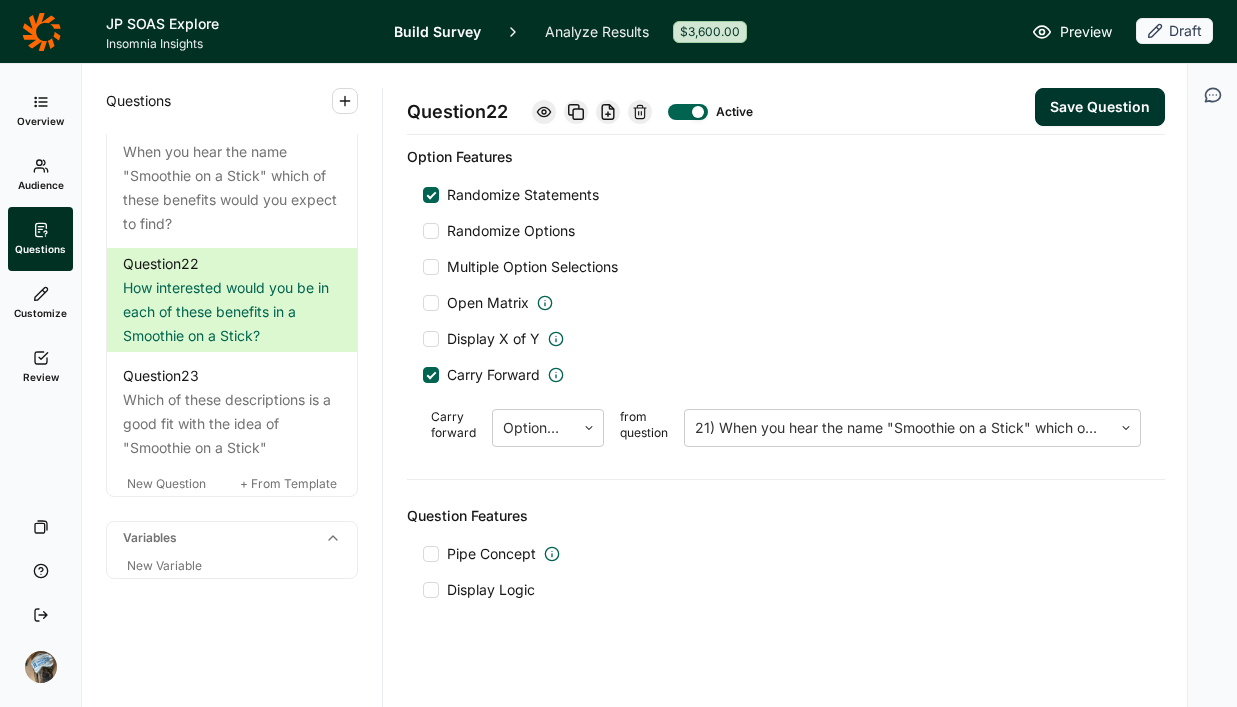 scroll, scrollTop: 1569, scrollLeft: 0, axis: vertical 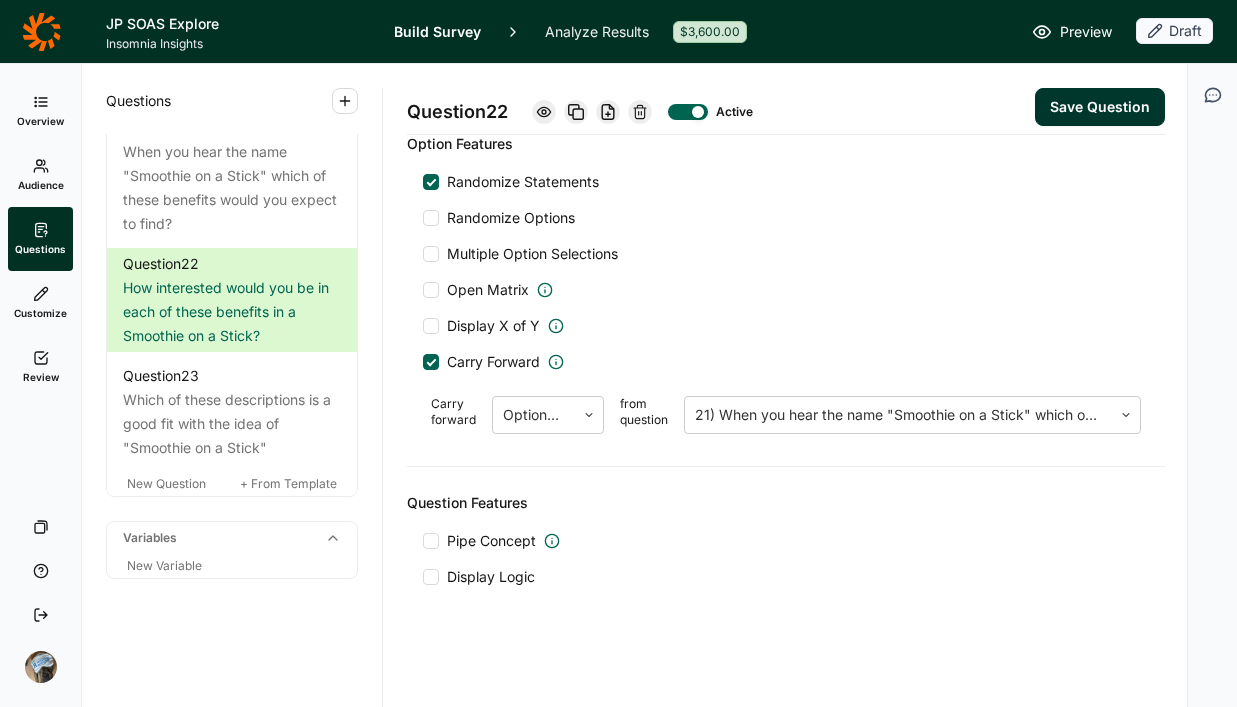 type on "Please Select Not Very Interested" 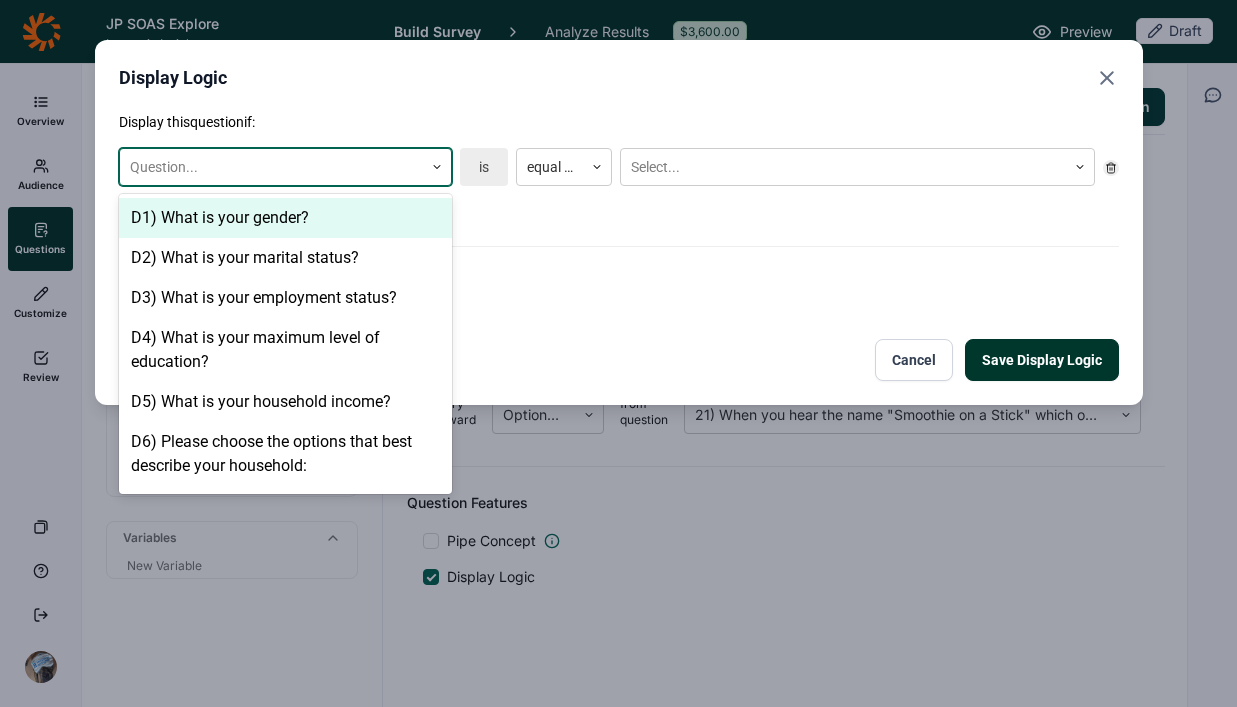 click at bounding box center (271, 167) 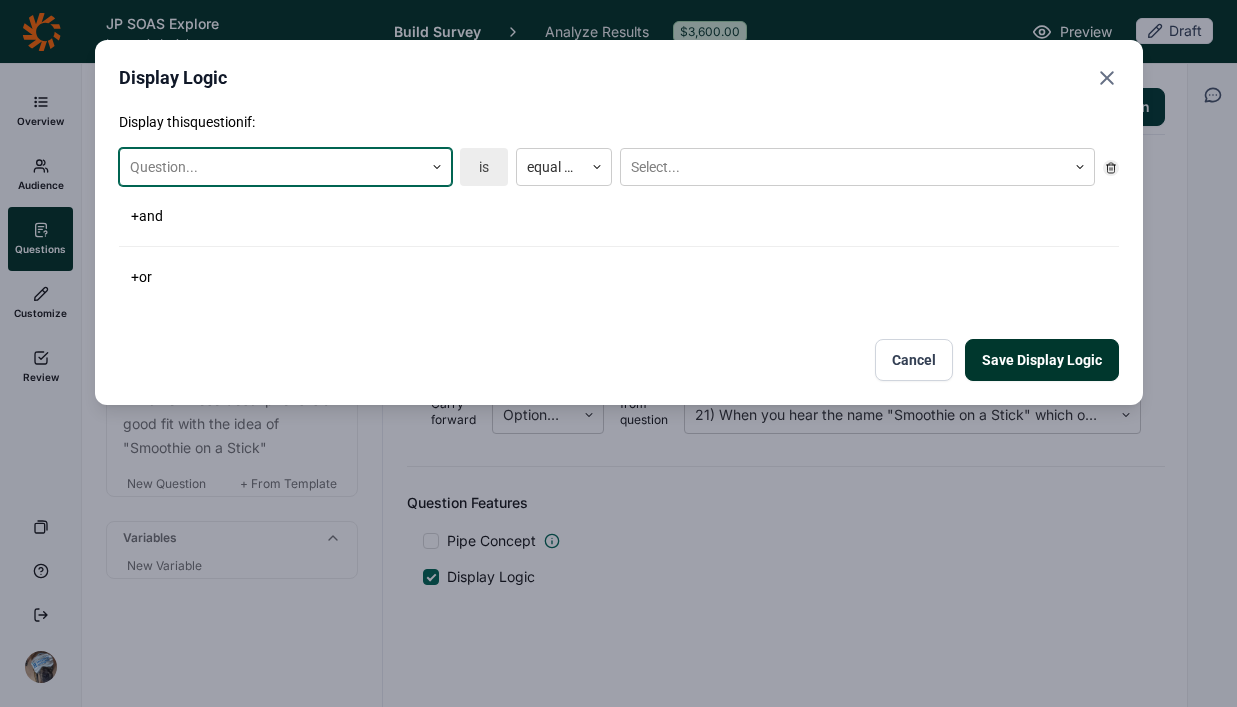 click on "Cancel" at bounding box center [914, 360] 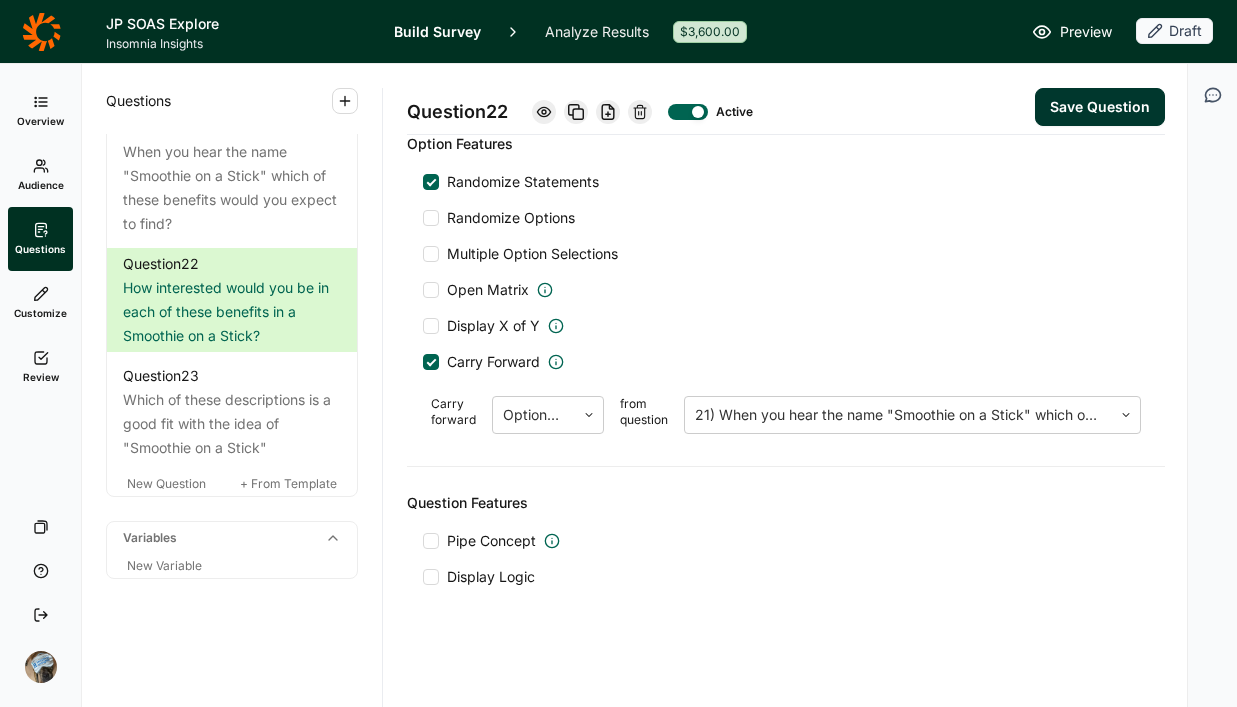 click on "Question  22 Active Save Question Title How interested would you be in each of these benefits in a Smoothie on a Stick?  Question Label (optional) Directions (optional) Question Type Matrix Option Type Text Concept Image or Video (optional) Upload New Concept Statements  Low Sugar Carry Forward No Added Sugar Carry Forward Added Vitamins & Minerals Carry Forward Added Protein Carry Forward Fiber Carry Forward Functional Boosters (e.g., Immunity) Carry Forward Please Select Not Very Interested +  Add Statement +  Paste Statements Options  Very Interested Somewhat Interested Neither Interested nor Uninterested Not Very Interested Not Interested at All +  Add Option +  Paste Options +  Reverse Options Option Features Randomize Statements Randomize Options Multiple Option Selections Open Matrix Display X of Y Carry Forward Carry forward Options displayed from question 21) When you hear the name "Smoothie on a Stick" which of these benefits would you expect to find?  Question Features Pipe Concept Display Logic" at bounding box center [786, -399] 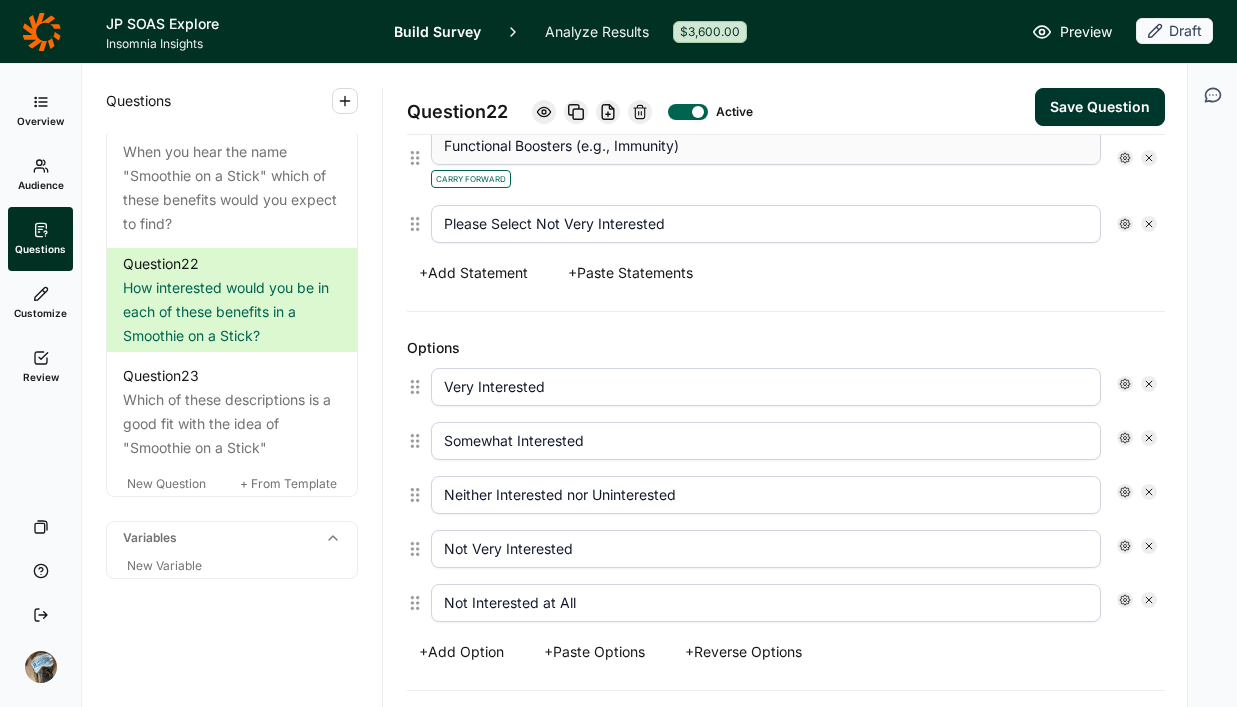 scroll, scrollTop: 929, scrollLeft: 0, axis: vertical 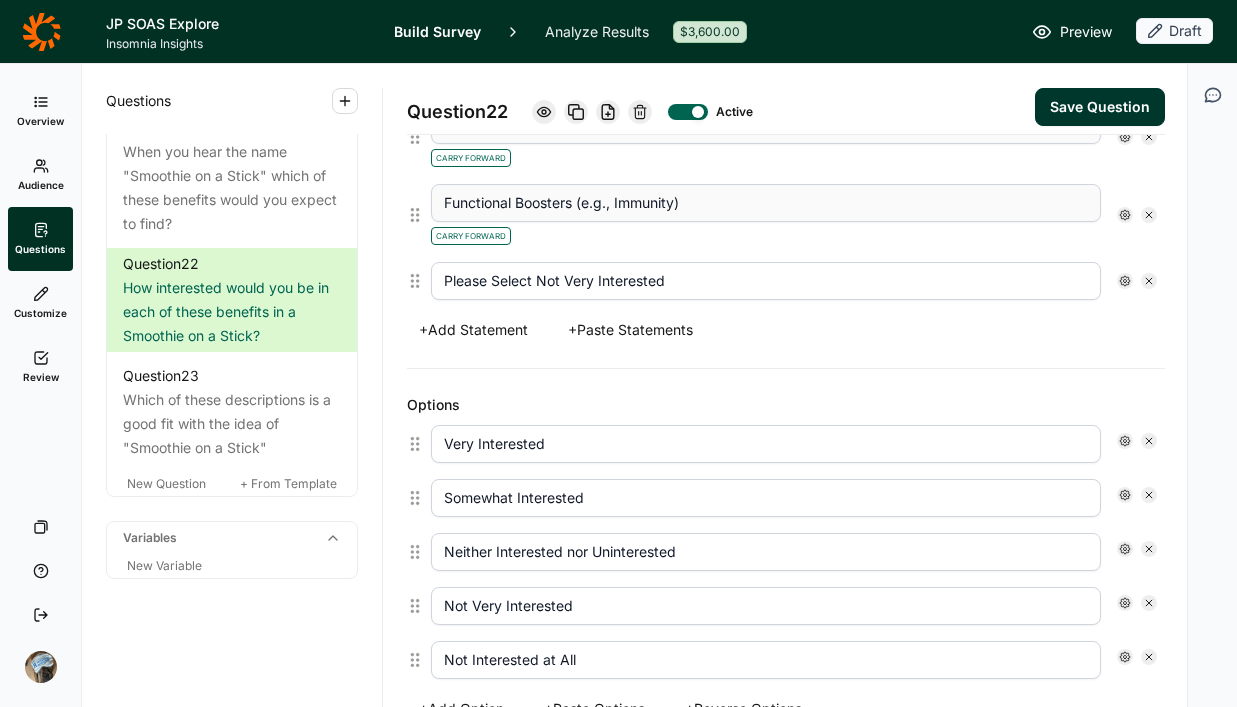 click 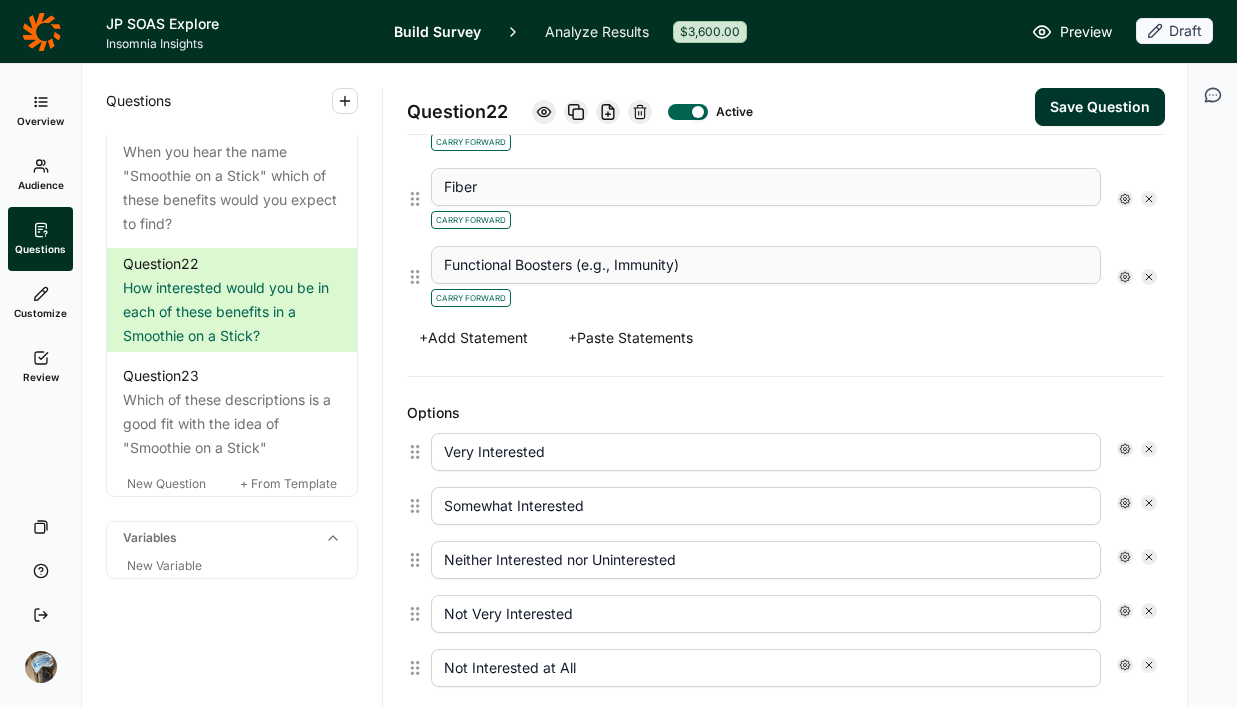 scroll, scrollTop: 861, scrollLeft: 0, axis: vertical 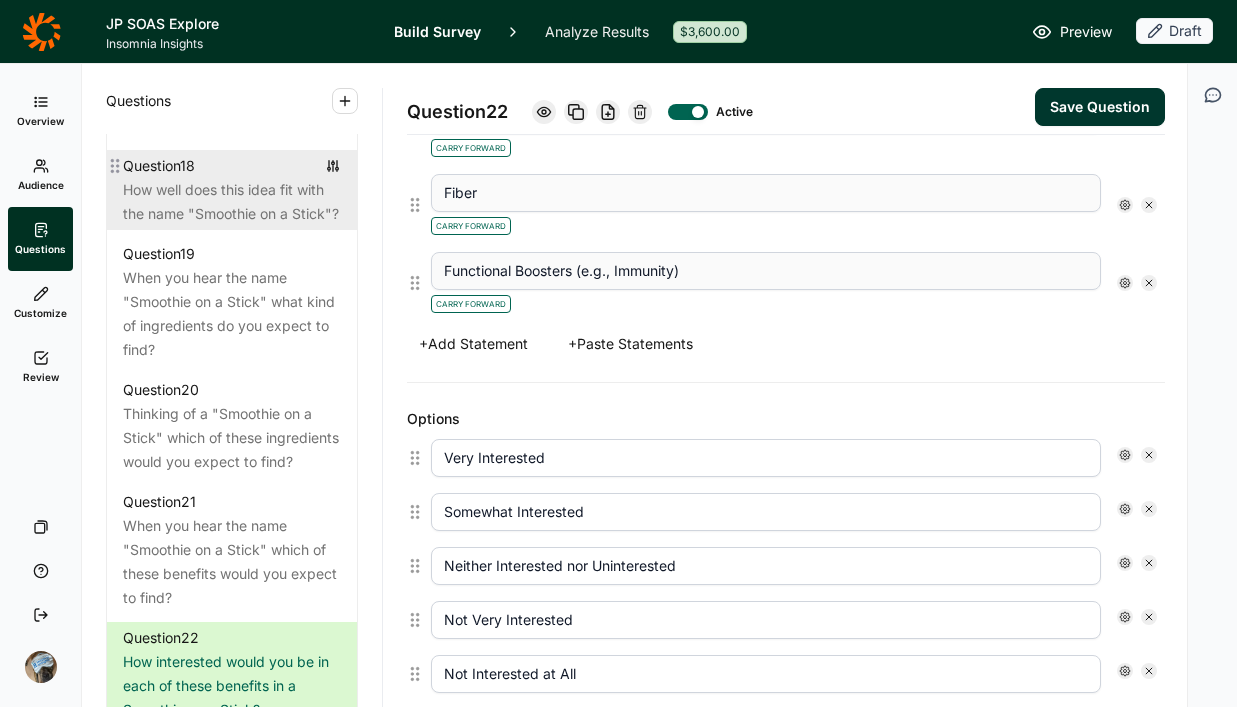 click on "How well does this idea fit with the name "Smoothie on a Stick"?" at bounding box center (232, 202) 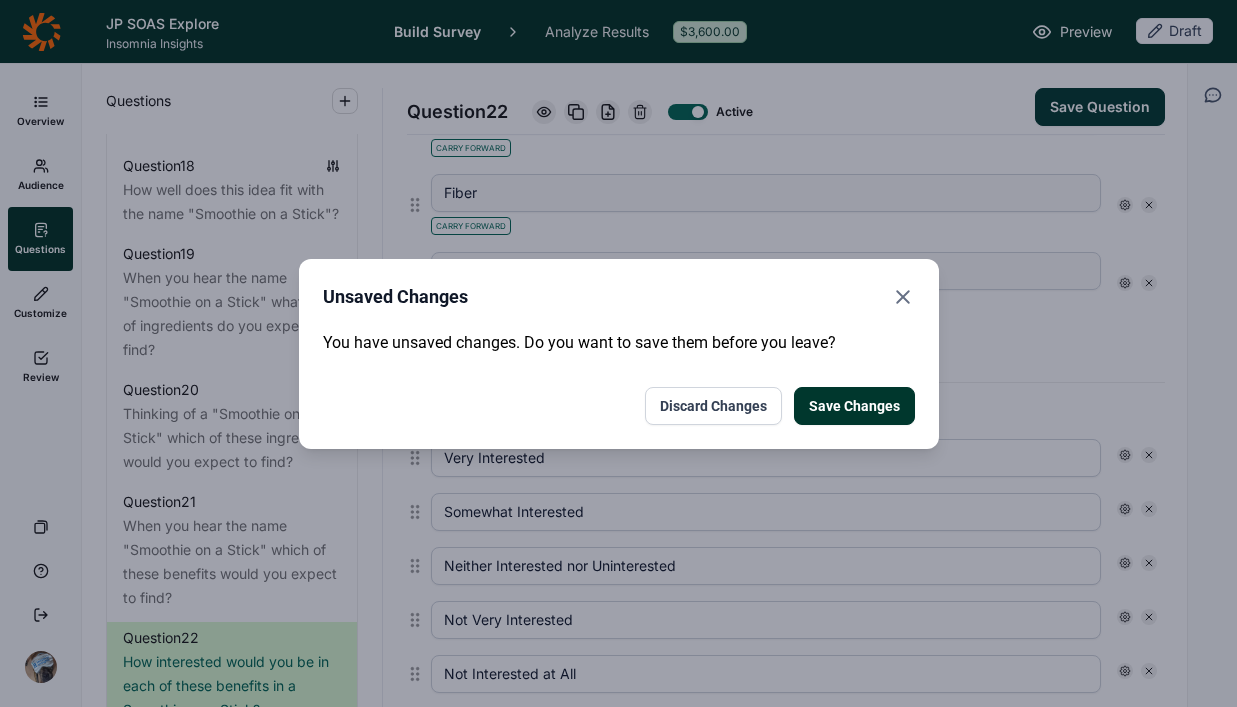 click on "Discard Changes" at bounding box center (713, 406) 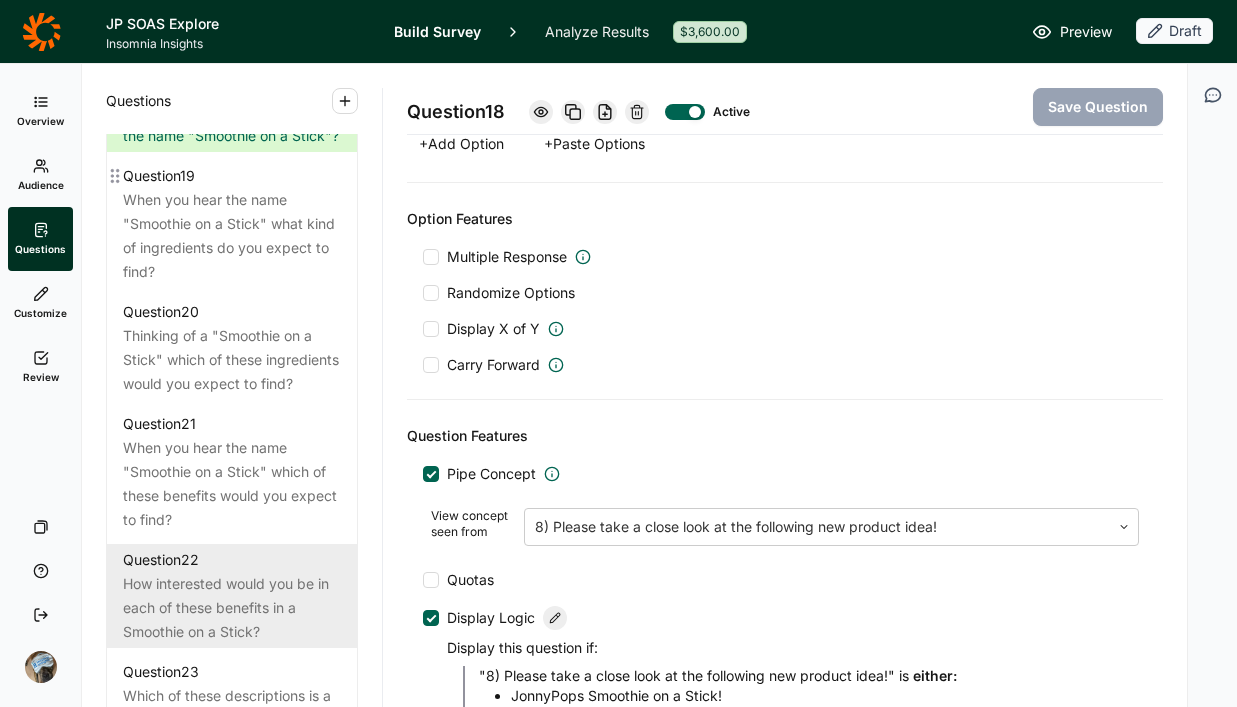 scroll, scrollTop: 3060, scrollLeft: 0, axis: vertical 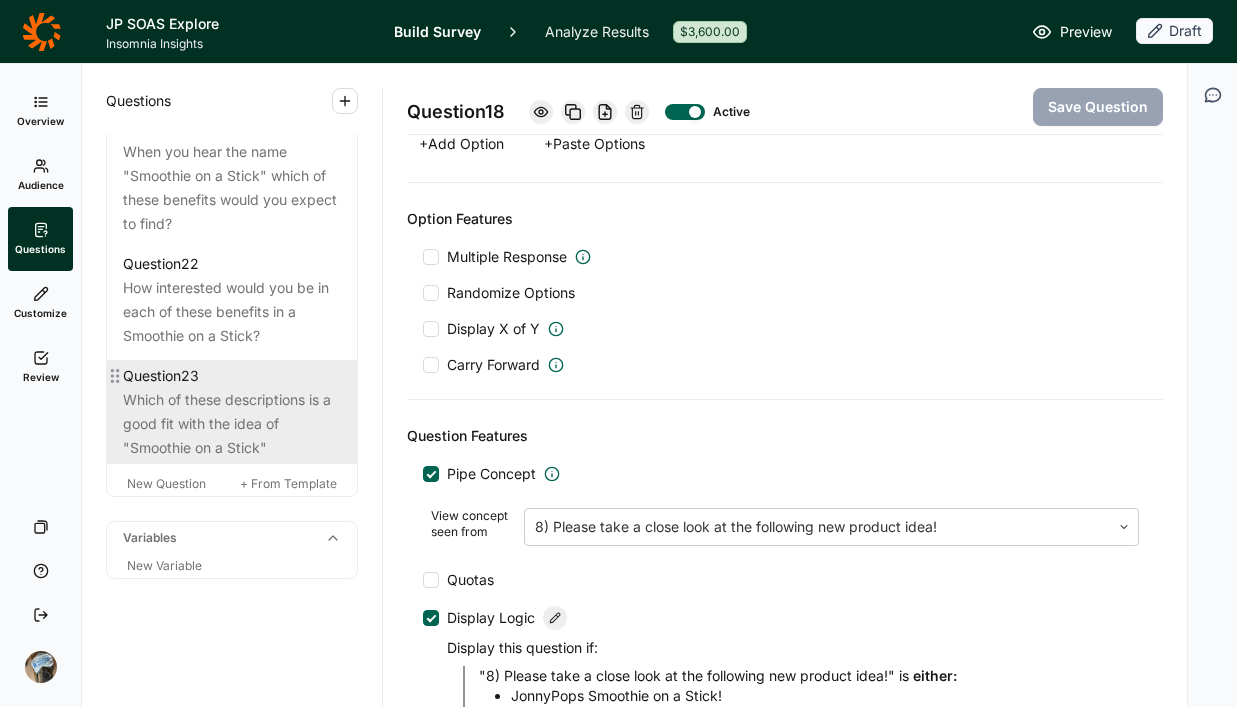 click on "Which of these descriptions is a good fit with the idea of "Smoothie on a Stick"" at bounding box center [232, 424] 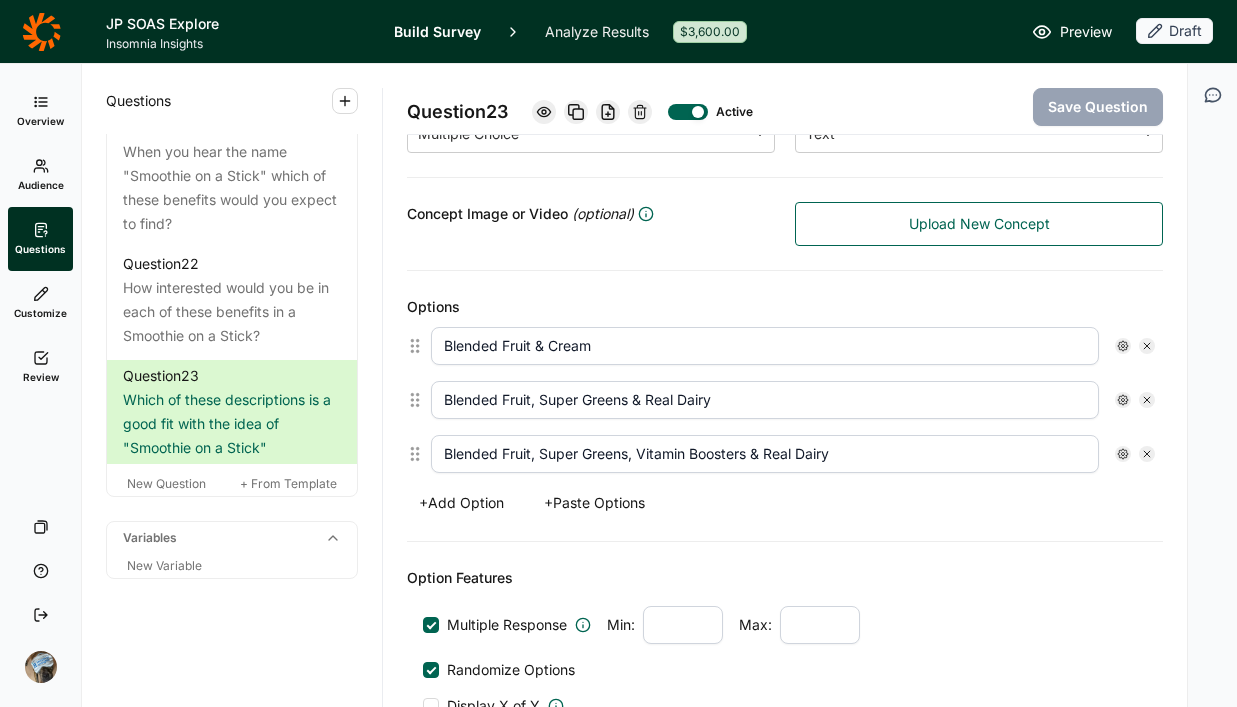 scroll, scrollTop: 387, scrollLeft: 0, axis: vertical 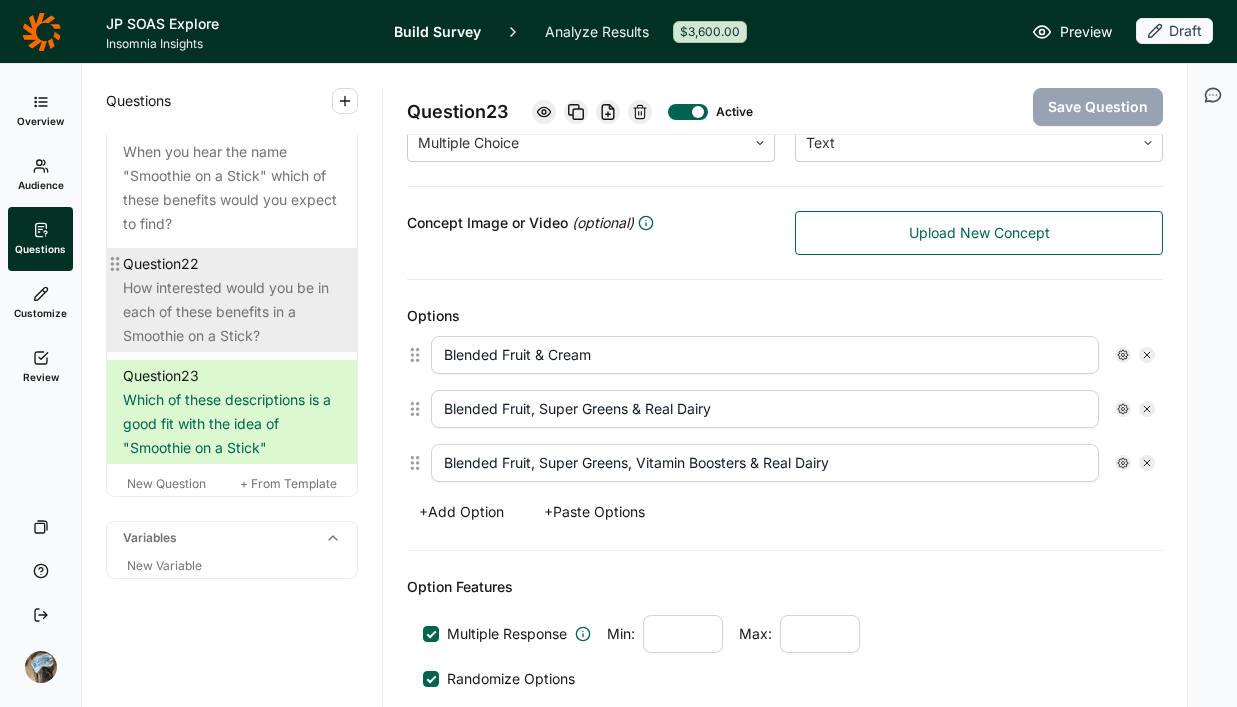 click on "How interested would you be in each of these benefits in a Smoothie on a Stick?" at bounding box center [232, 312] 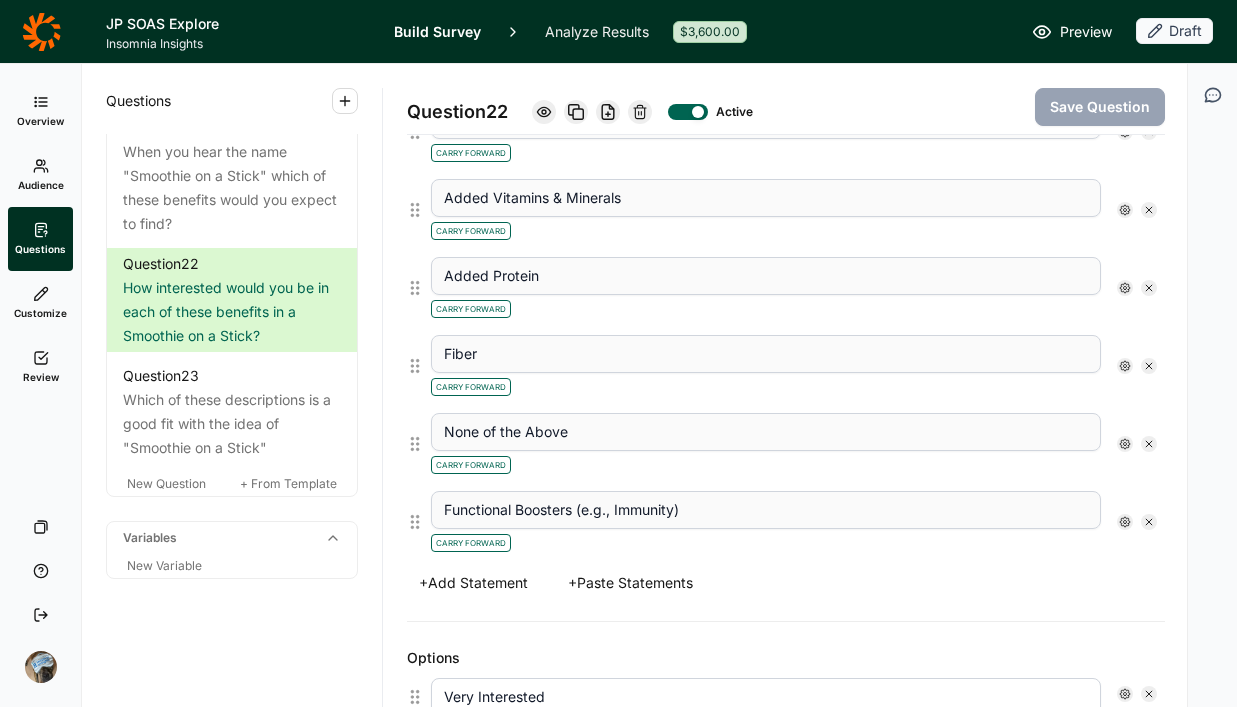 scroll, scrollTop: 711, scrollLeft: 0, axis: vertical 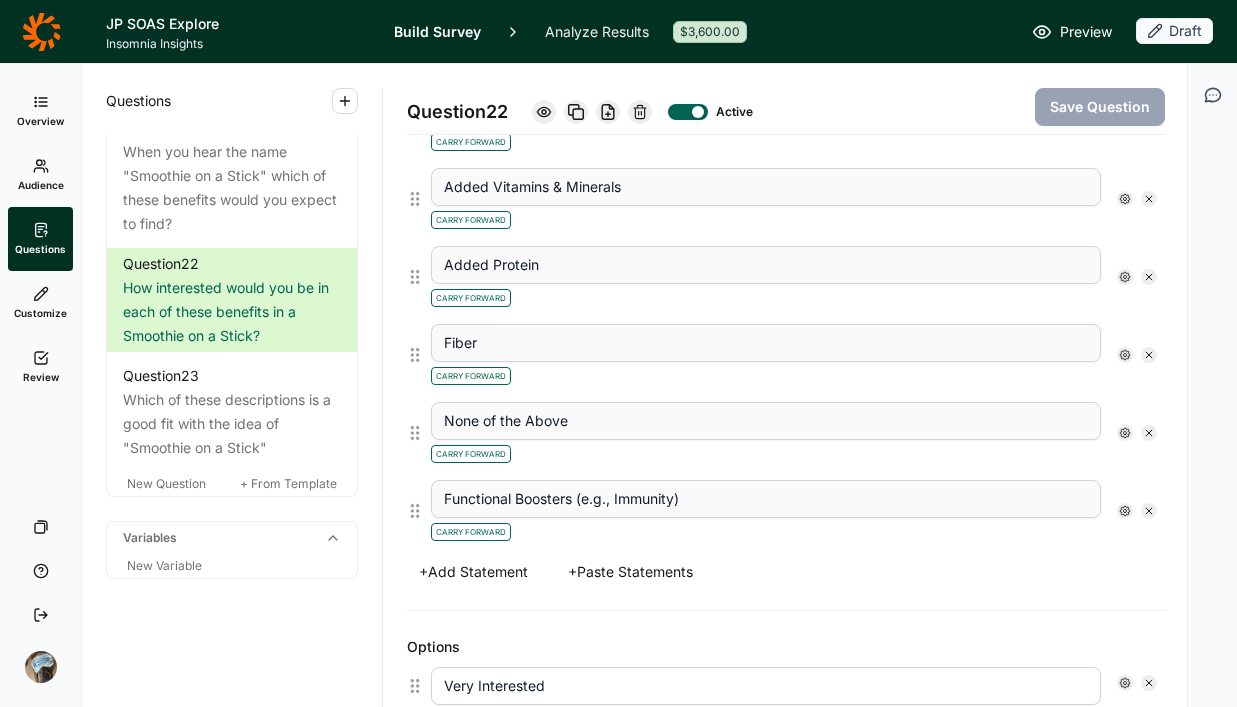 click 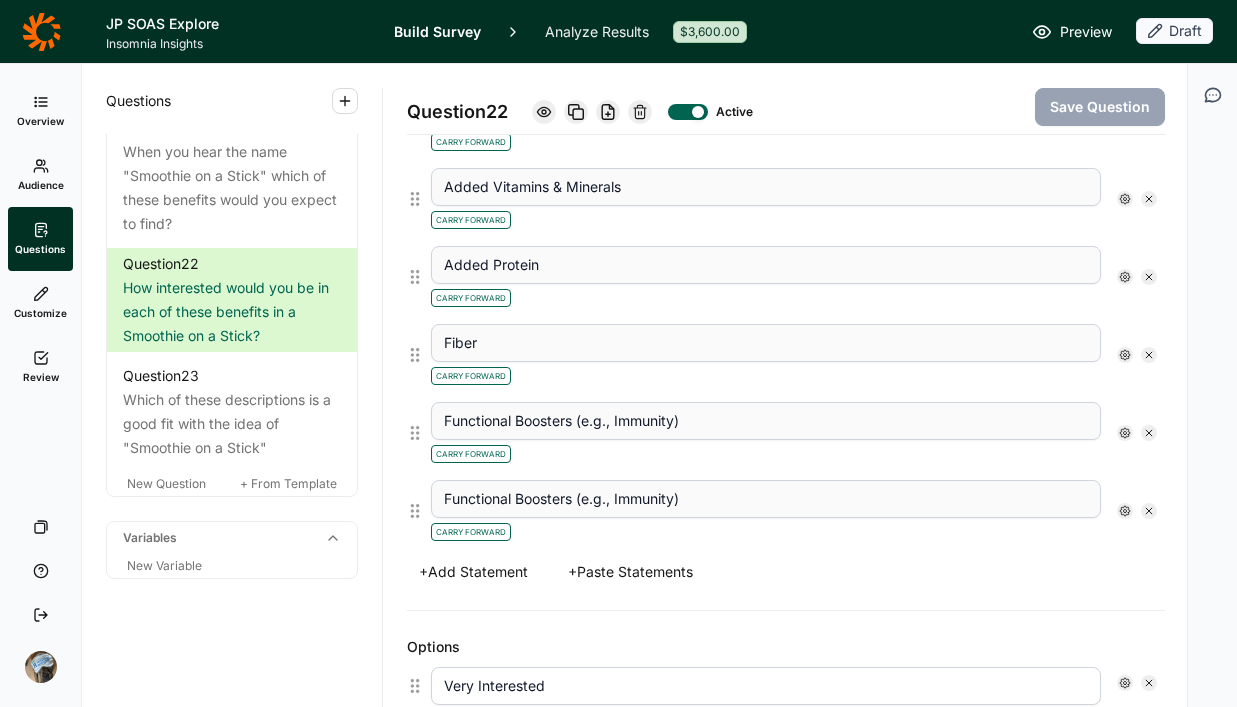 scroll, scrollTop: 633, scrollLeft: 0, axis: vertical 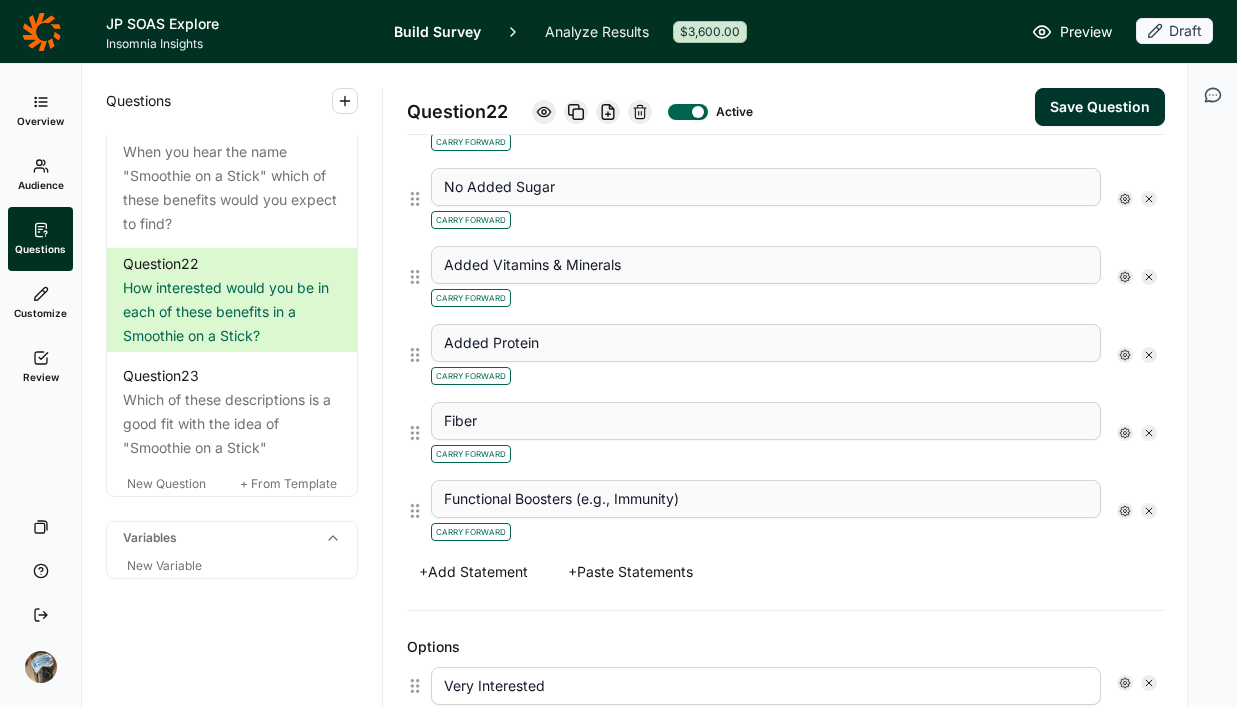 click on "+  Add Statement" at bounding box center [473, 572] 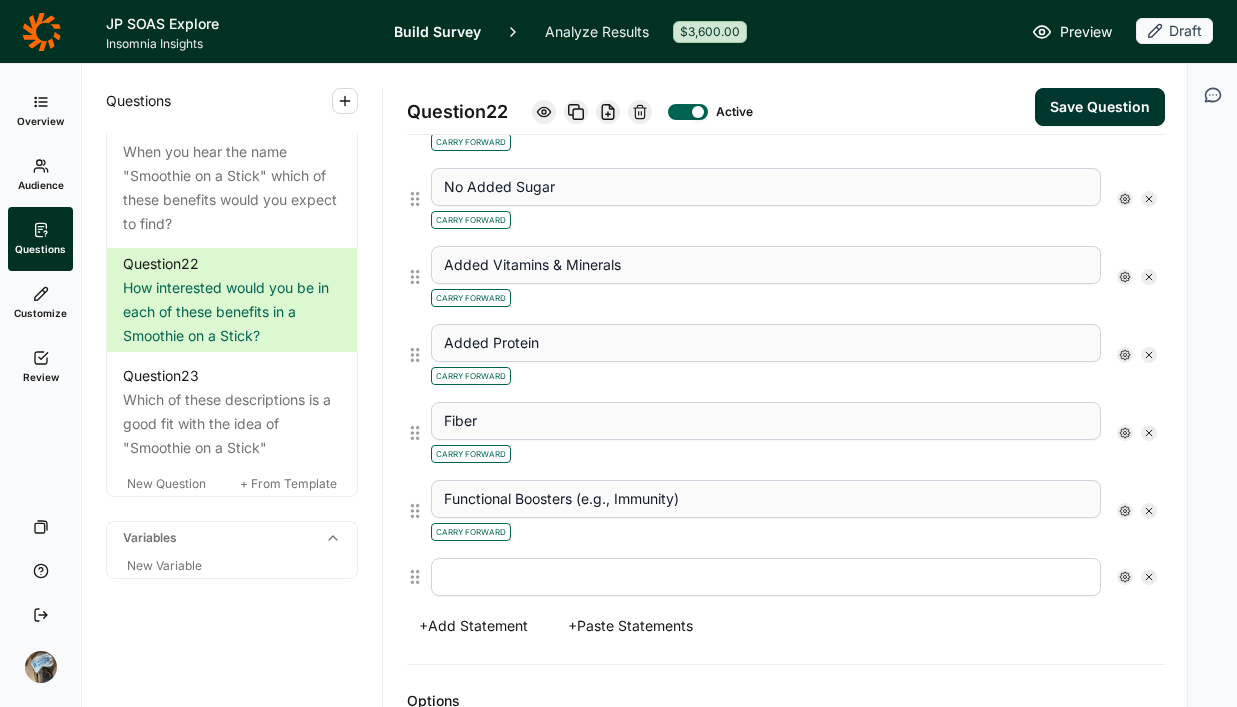 click at bounding box center [766, 577] 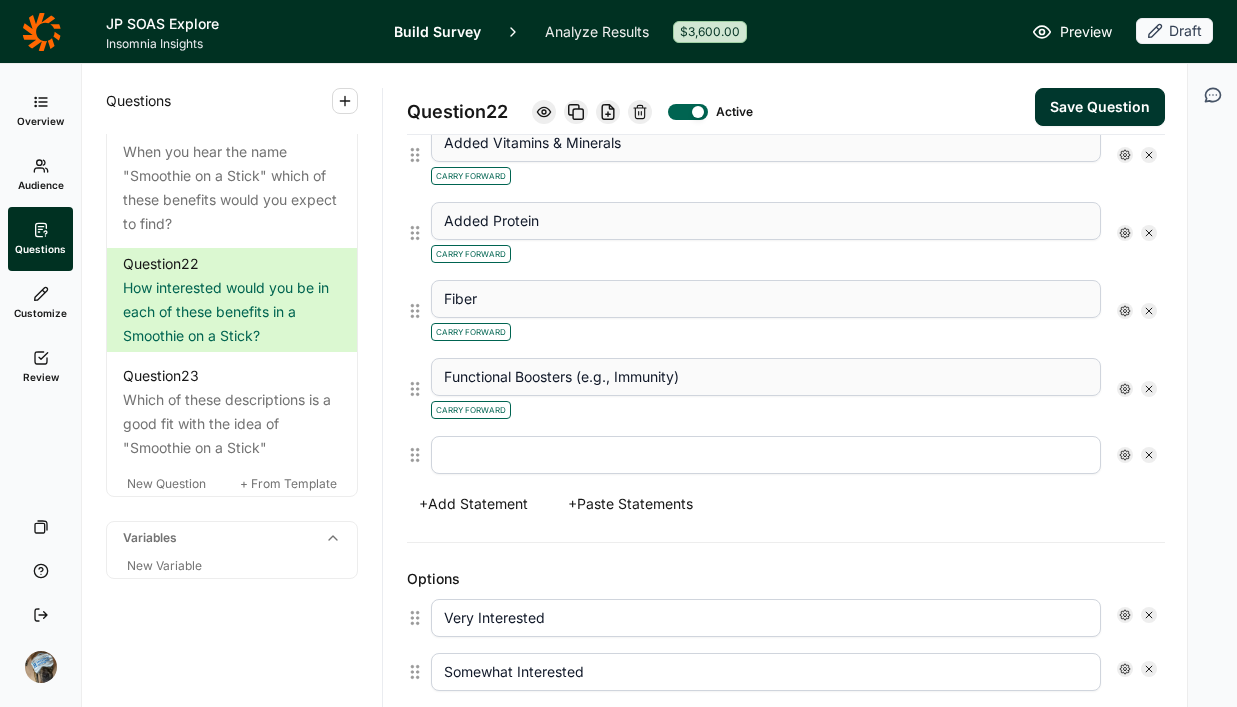 scroll, scrollTop: 756, scrollLeft: 0, axis: vertical 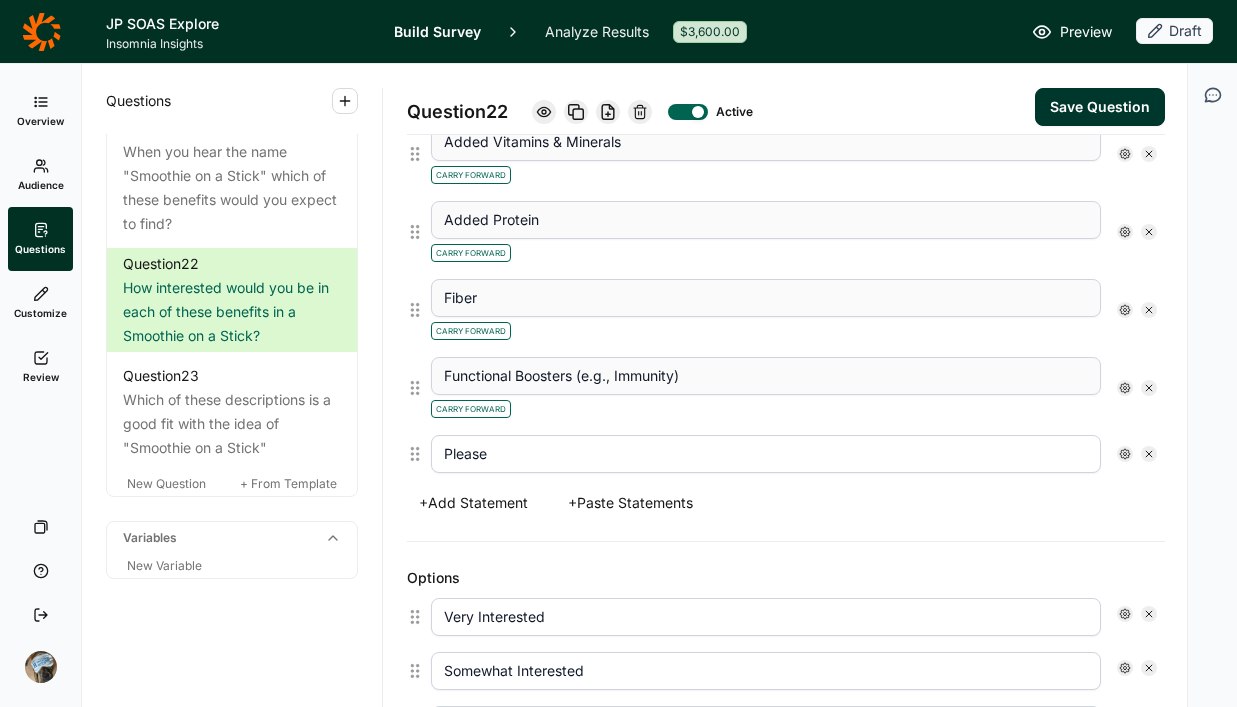 type on "Please Select Not Very Interested" 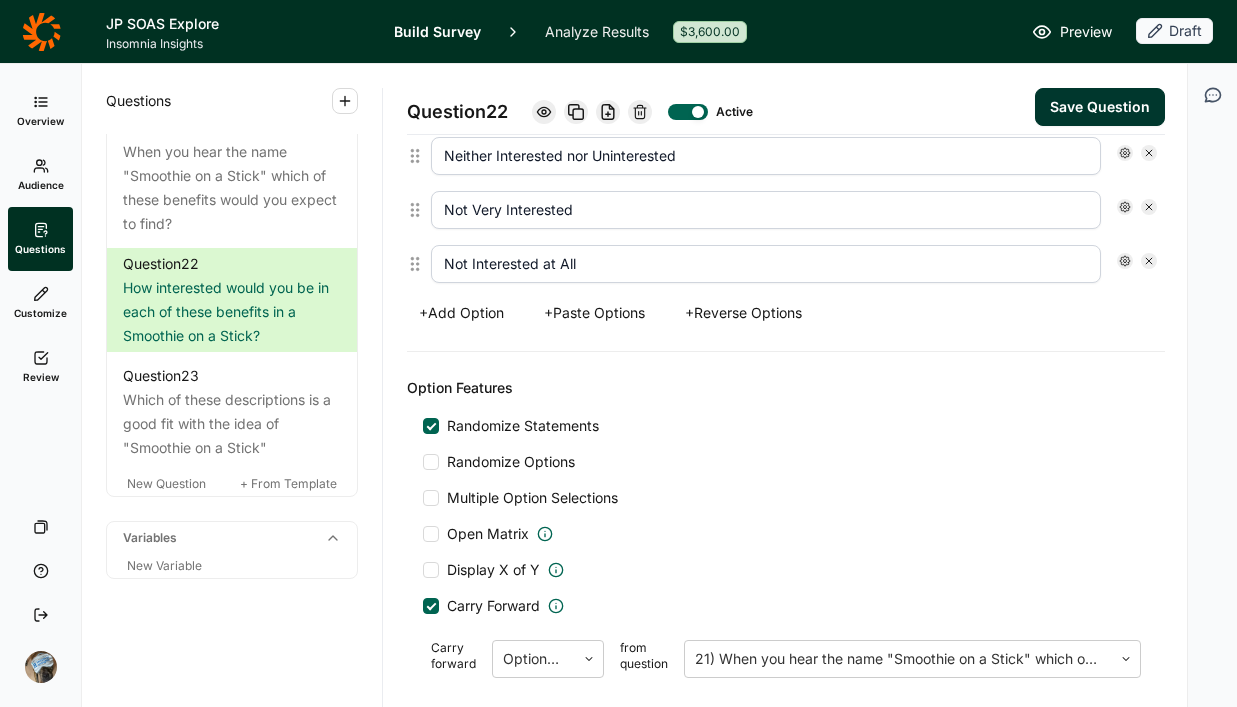 scroll, scrollTop: 1273, scrollLeft: 0, axis: vertical 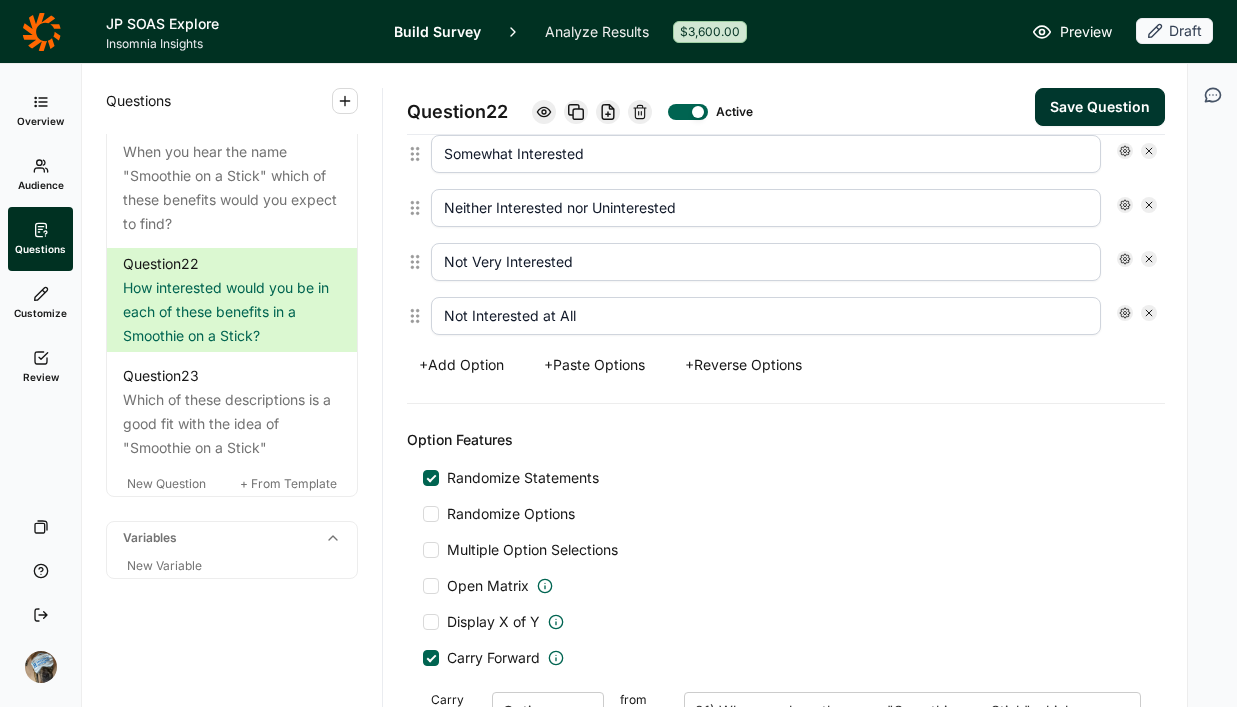 click on "Save Question" at bounding box center [1100, 107] 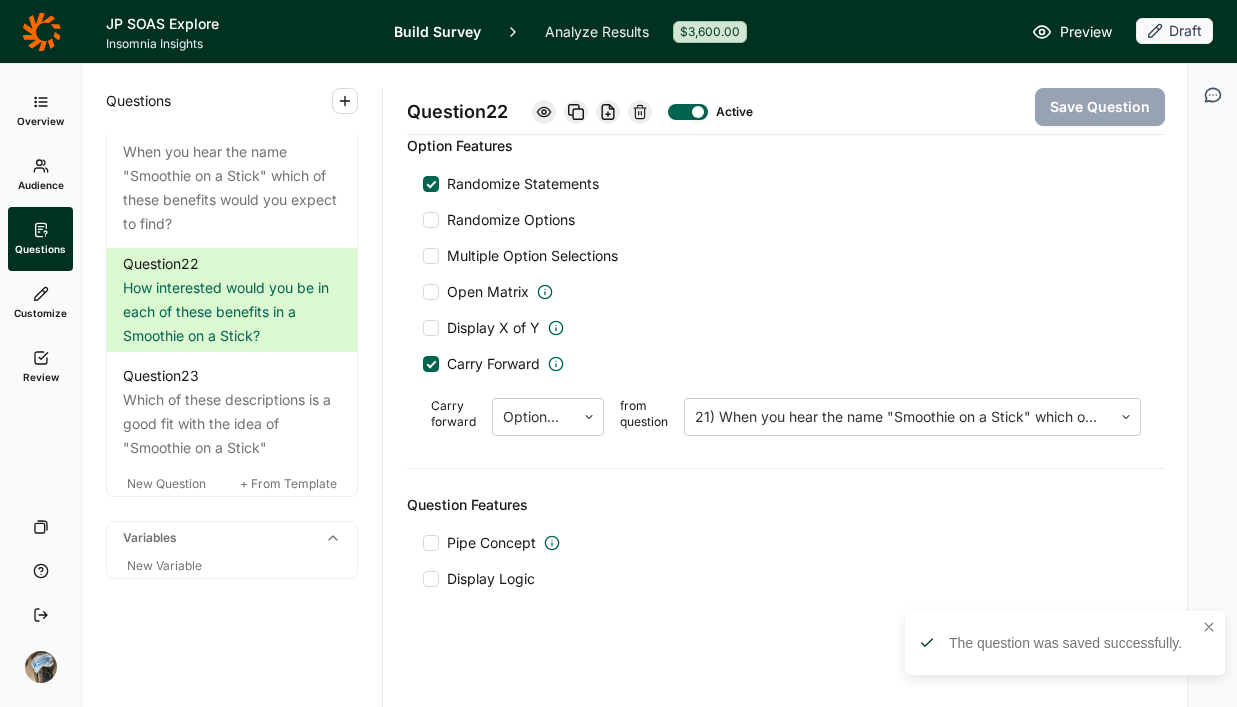 scroll, scrollTop: 1569, scrollLeft: 0, axis: vertical 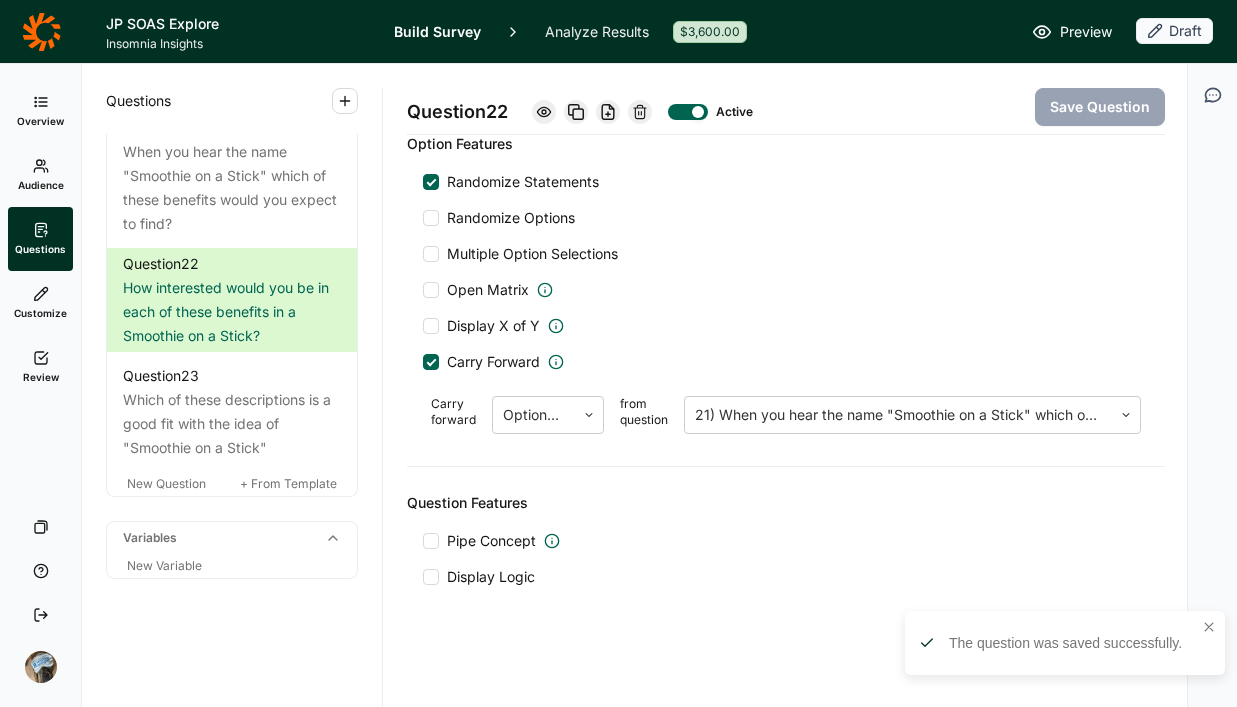 click on "Question Features Pipe Concept Display Logic" at bounding box center (786, 539) 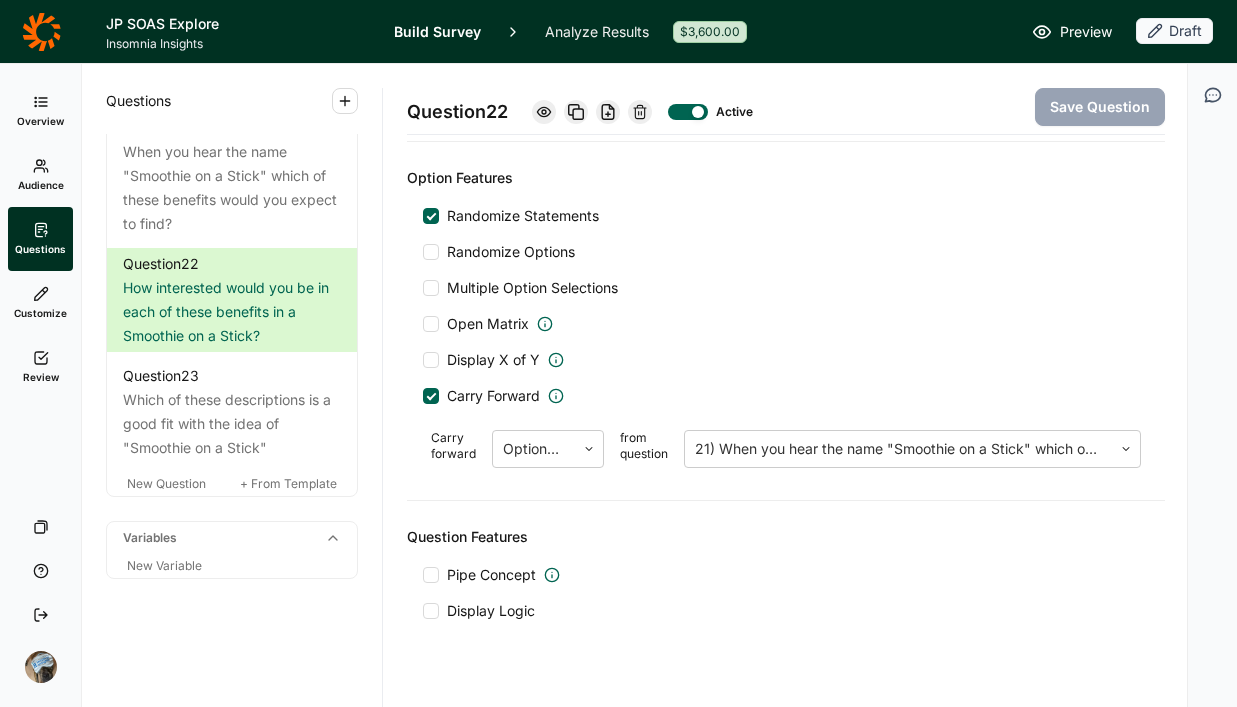 scroll, scrollTop: 1569, scrollLeft: 0, axis: vertical 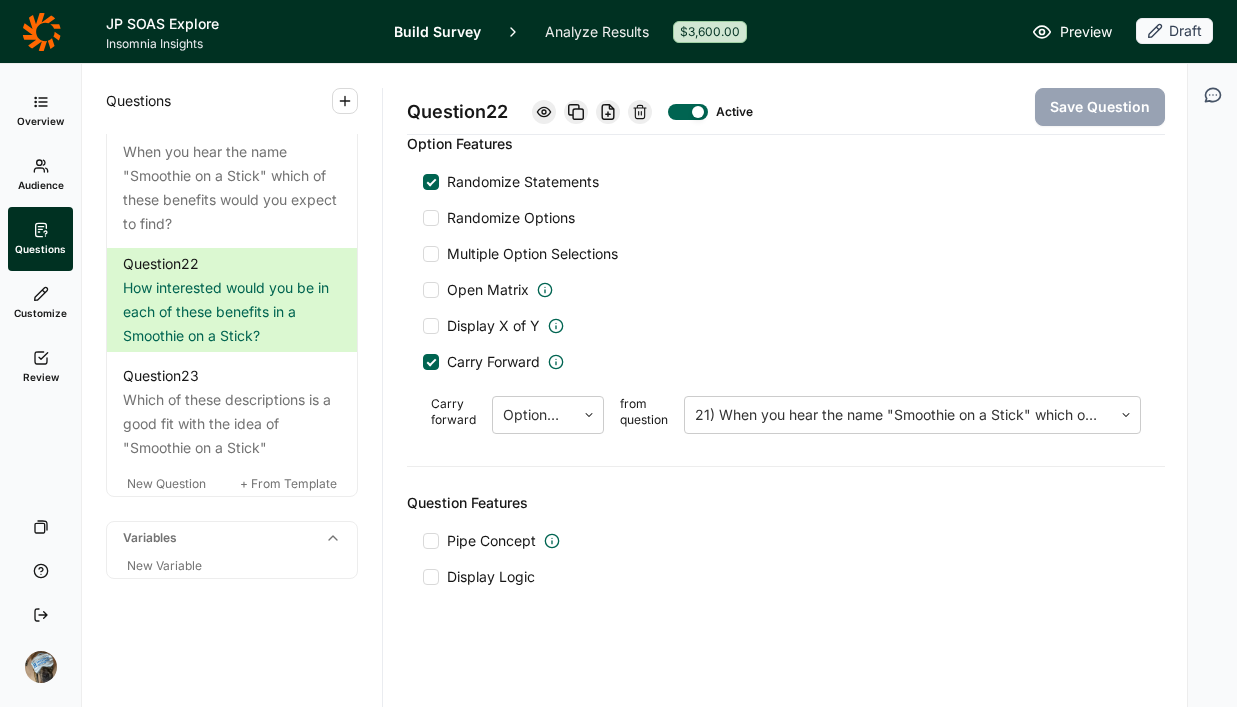 click at bounding box center [431, 577] 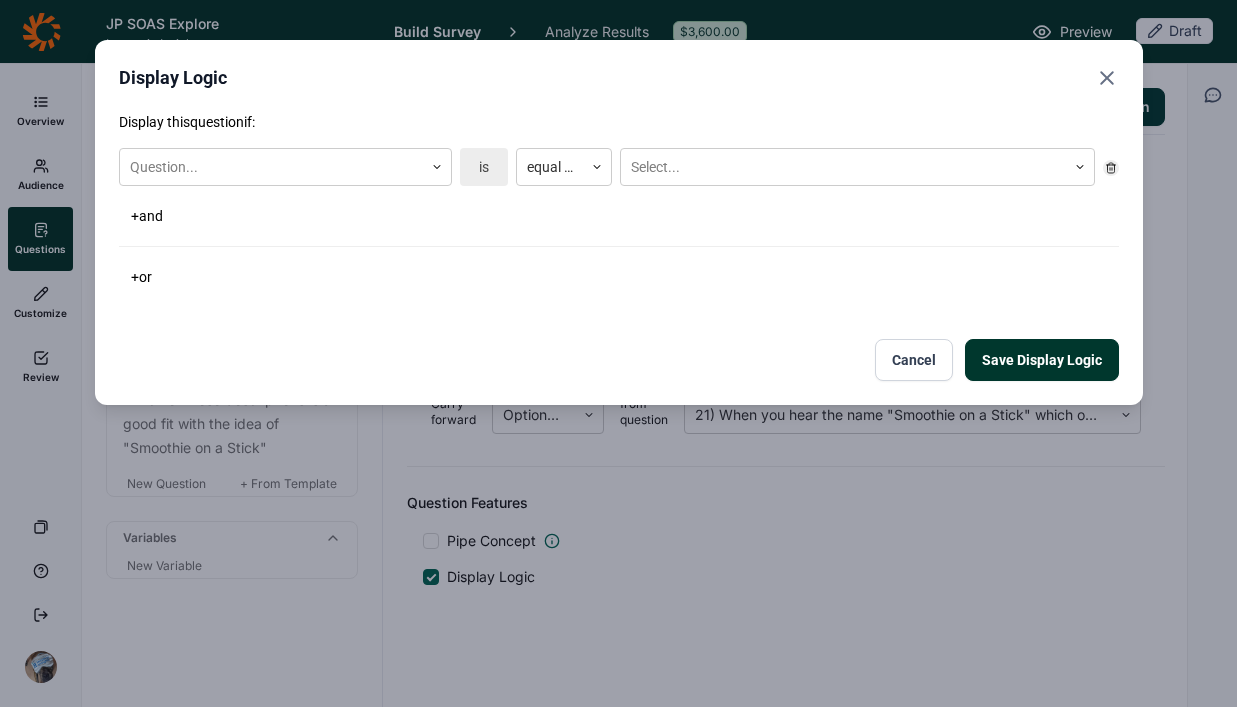 click on "Cancel" at bounding box center [914, 360] 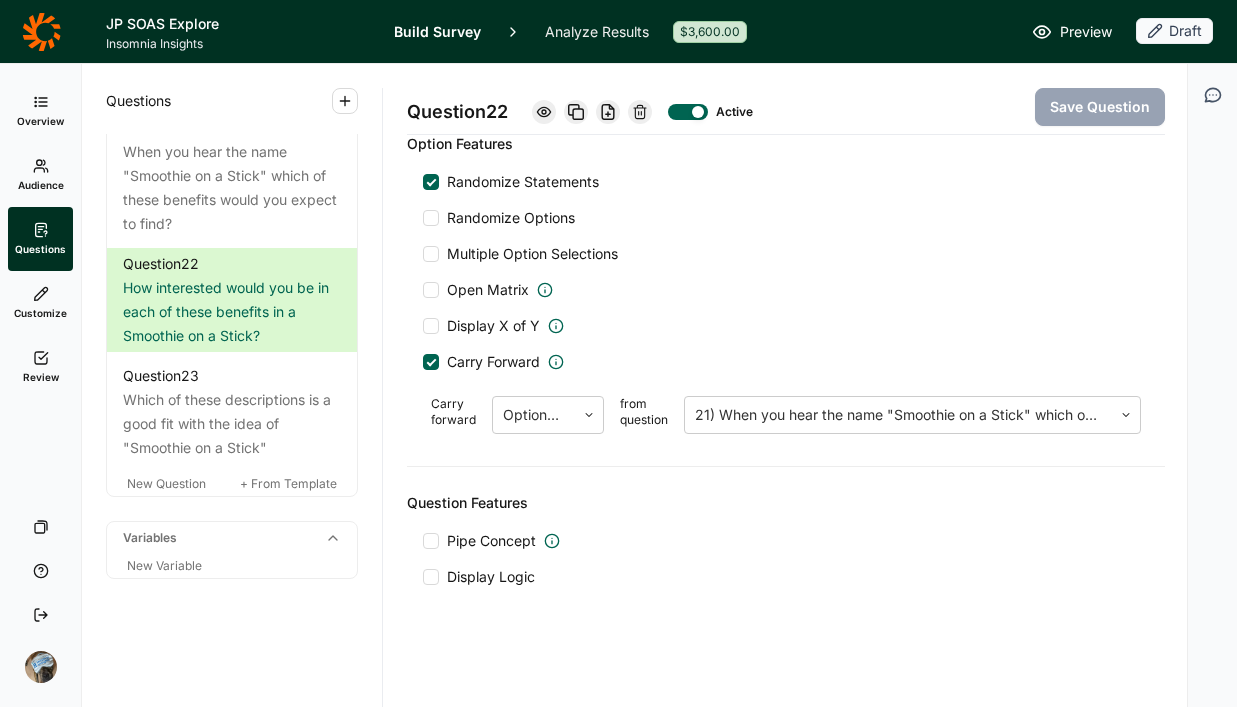 click on "Question  22 Active Save Question Title How interested would you be in each of these benefits in a Smoothie on a Stick?  Question Label (optional) Directions (optional) Question Type Matrix Option Type Text Concept Image or Video (optional) Upload New Concept Statements  Low Sugar Carry Forward No Added Sugar Carry Forward Added Vitamins & Minerals Carry Forward Added Protein Carry Forward Fiber Carry Forward Functional Boosters (e.g., Immunity) Carry Forward Please Select Not Very Interested +  Add Statement +  Paste Statements Options  Very Interested Somewhat Interested Neither Interested nor Uninterested Not Very Interested Not Interested at All +  Add Option +  Paste Options +  Reverse Options Option Features Randomize Statements Randomize Options Multiple Option Selections Open Matrix Display X of Y Carry Forward Carry forward Options displayed from question 21) When you hear the name "Smoothie on a Stick" which of these benefits would you expect to find?  Question Features Pipe Concept Display Logic" at bounding box center (786, -399) 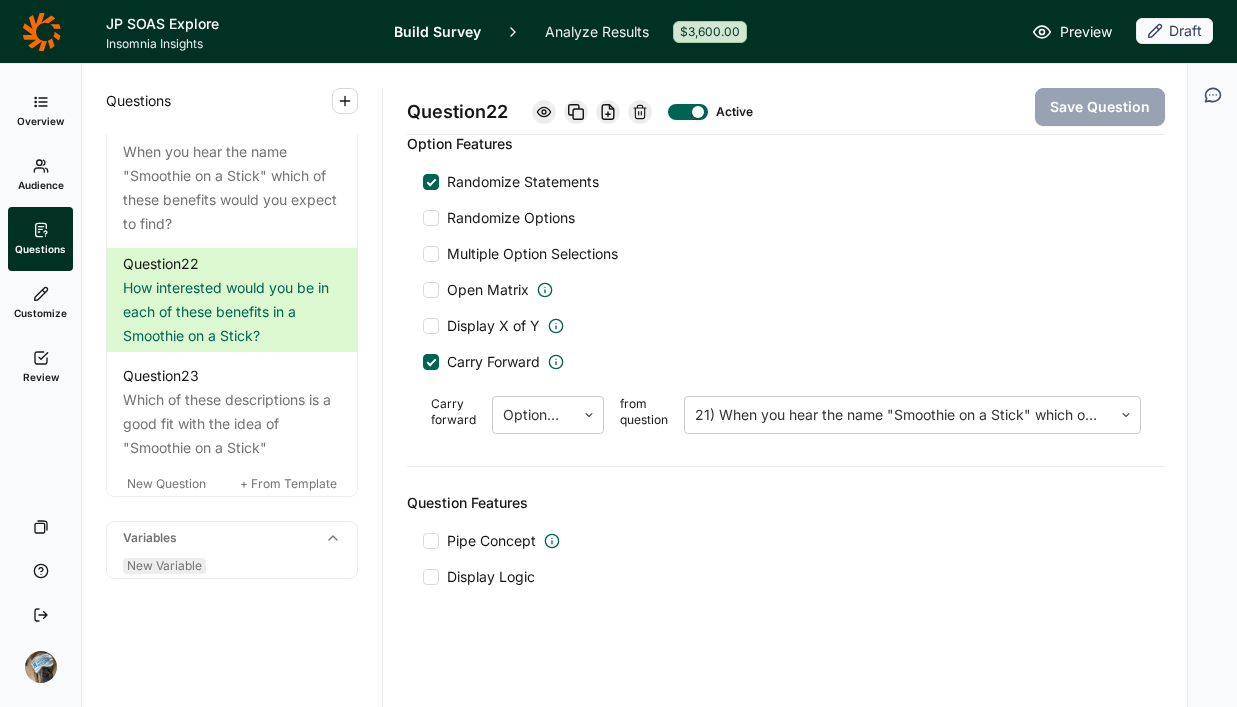 click on "New Variable" at bounding box center (164, 565) 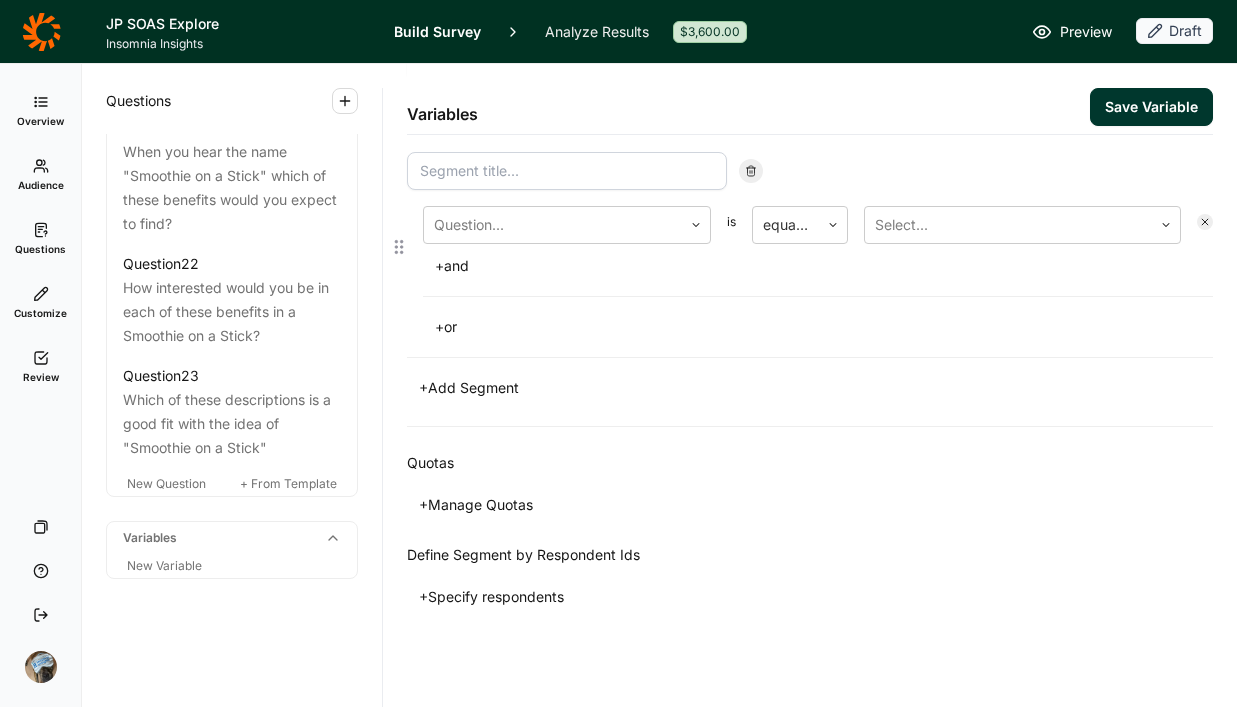 click at bounding box center [567, 171] 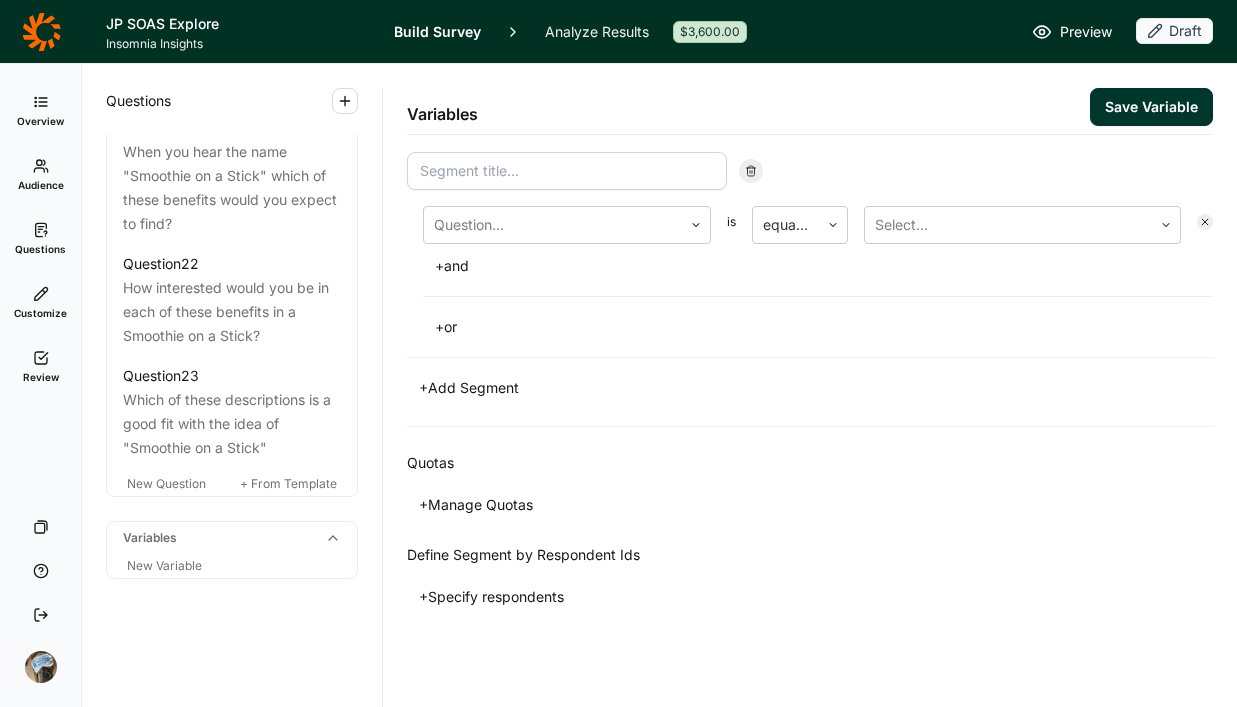 type on "Data Quality" 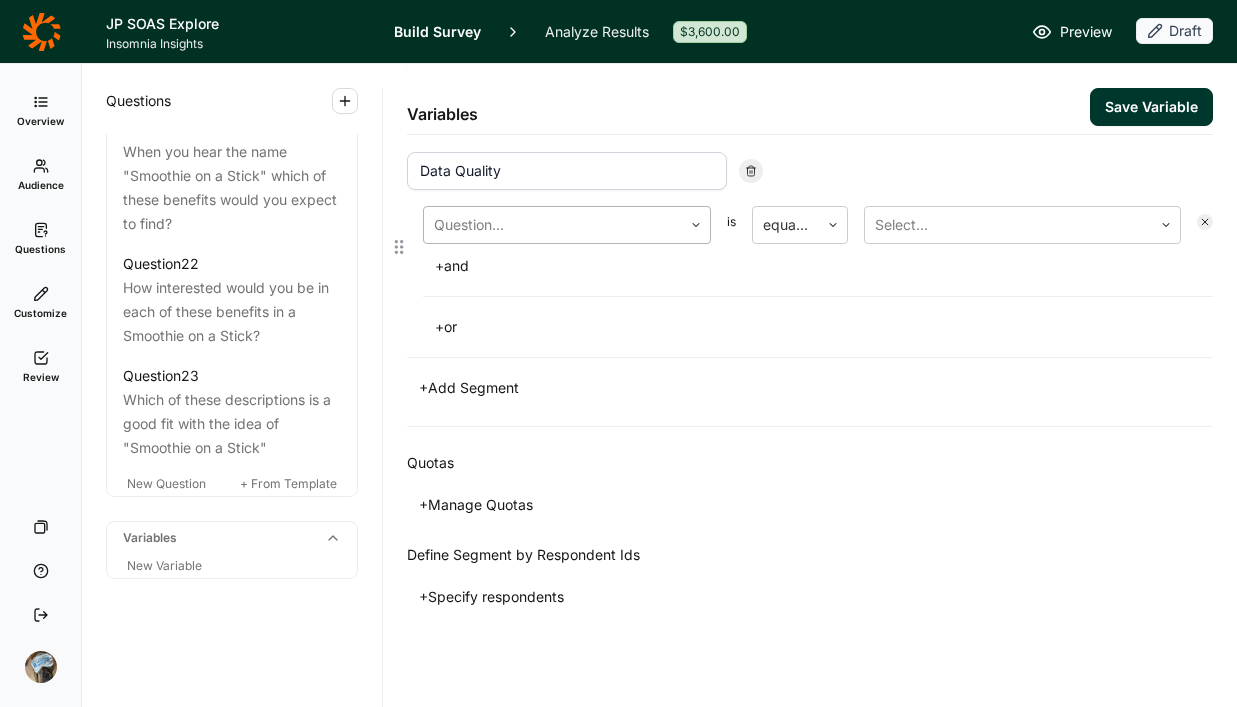 click at bounding box center [553, 225] 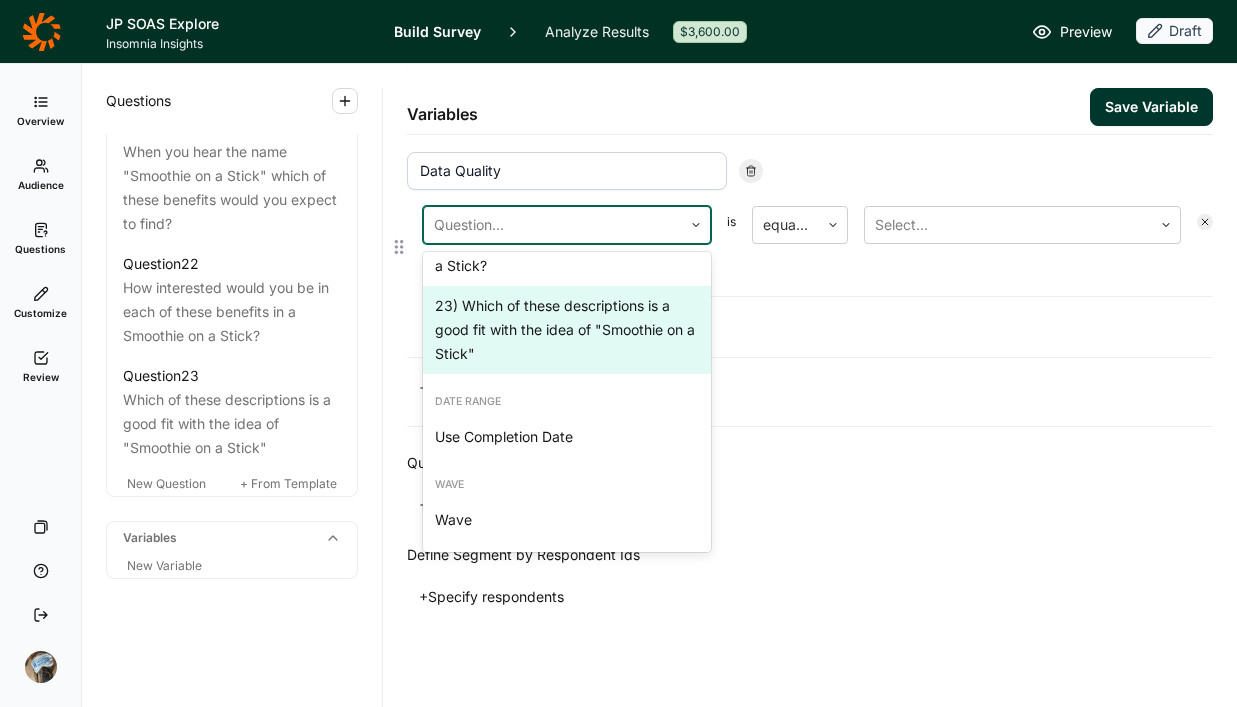 scroll, scrollTop: 2072, scrollLeft: 0, axis: vertical 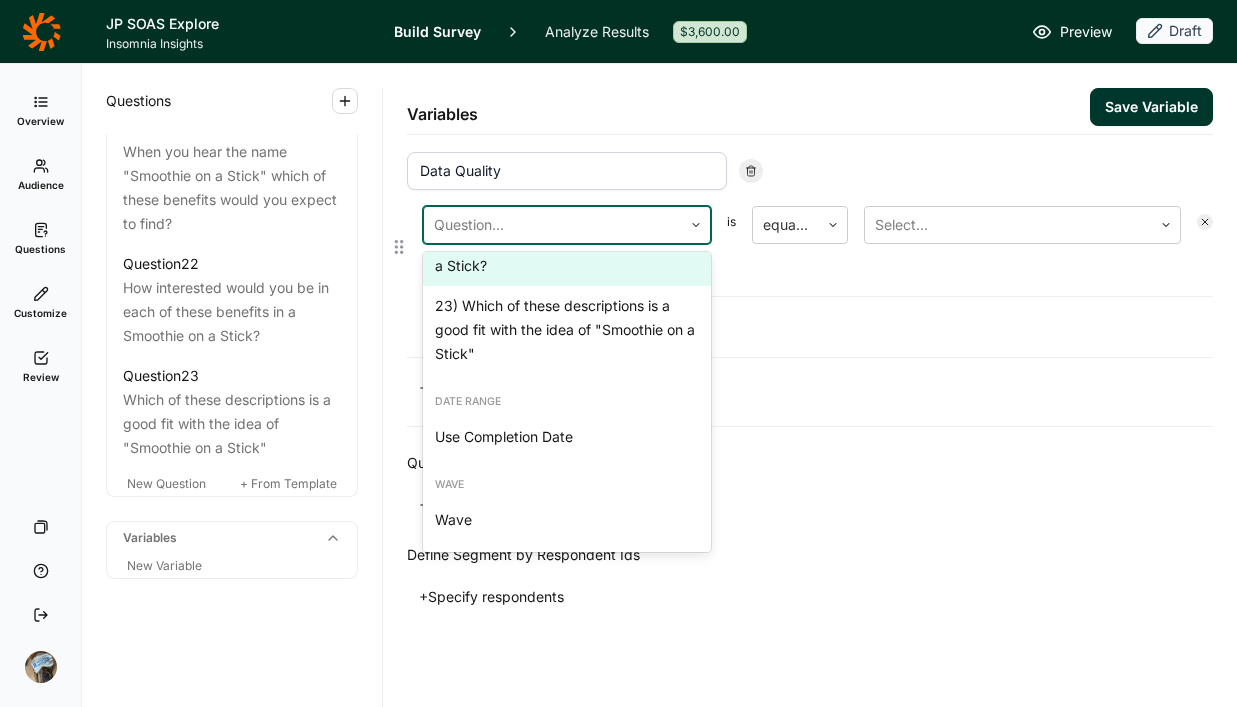 click on "22) How interested would you be in each of these benefits in a Smoothie on a Stick?" at bounding box center (567, 242) 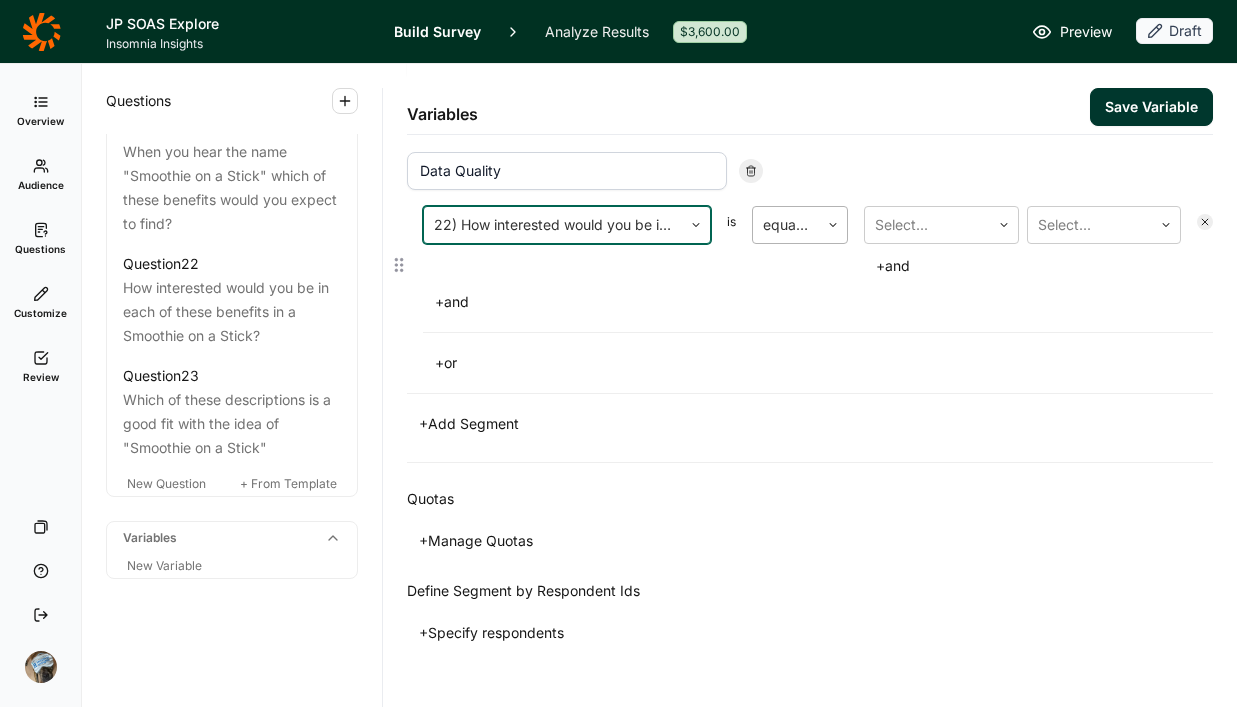 click on "equal to" at bounding box center [786, 225] 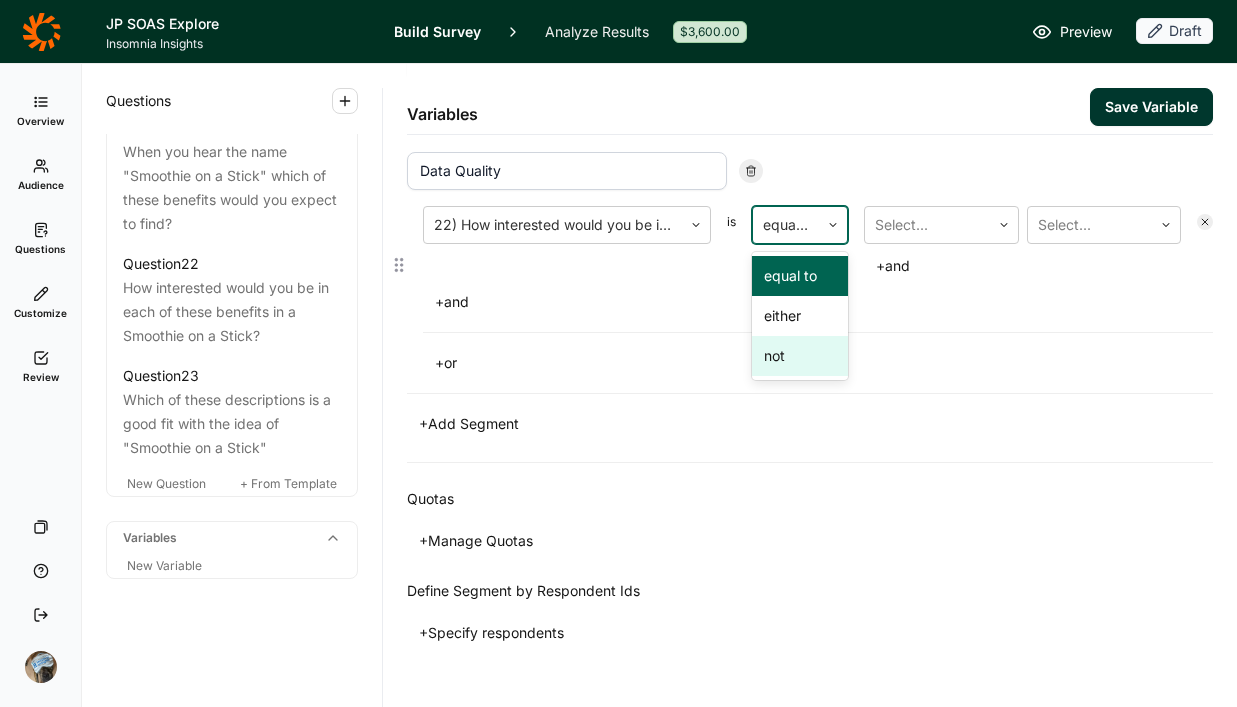 click on "not" at bounding box center [800, 356] 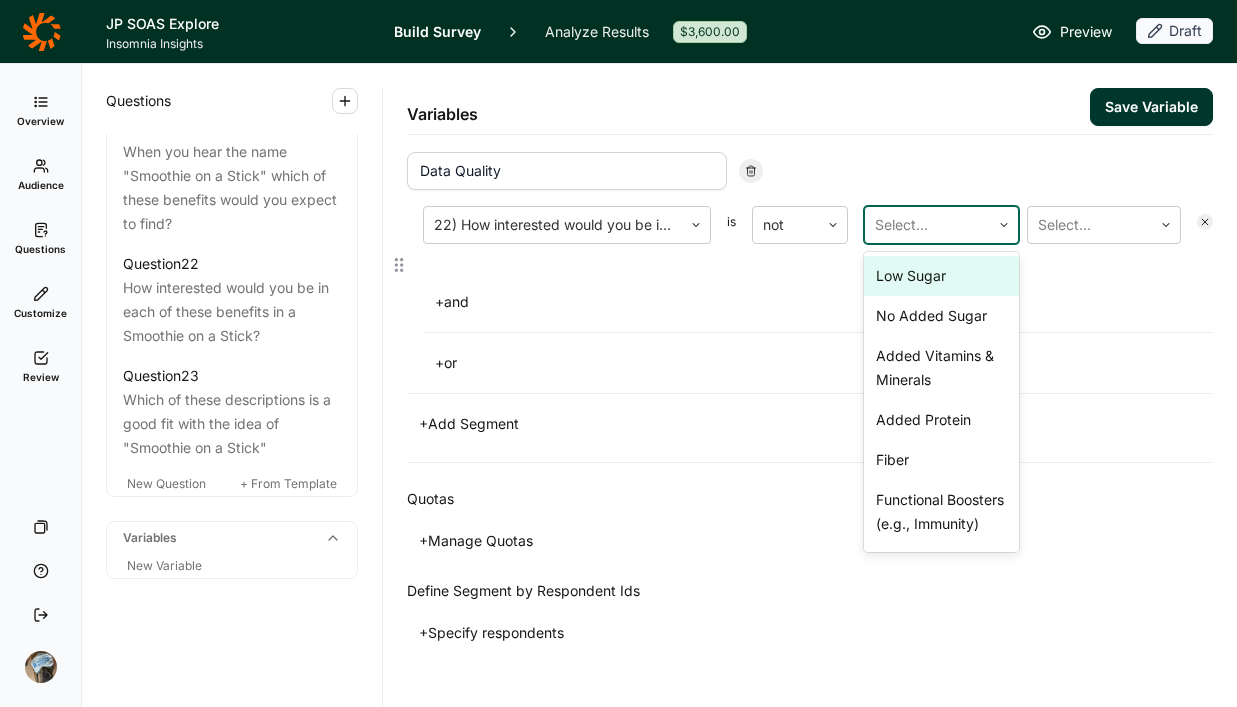 click at bounding box center (927, 225) 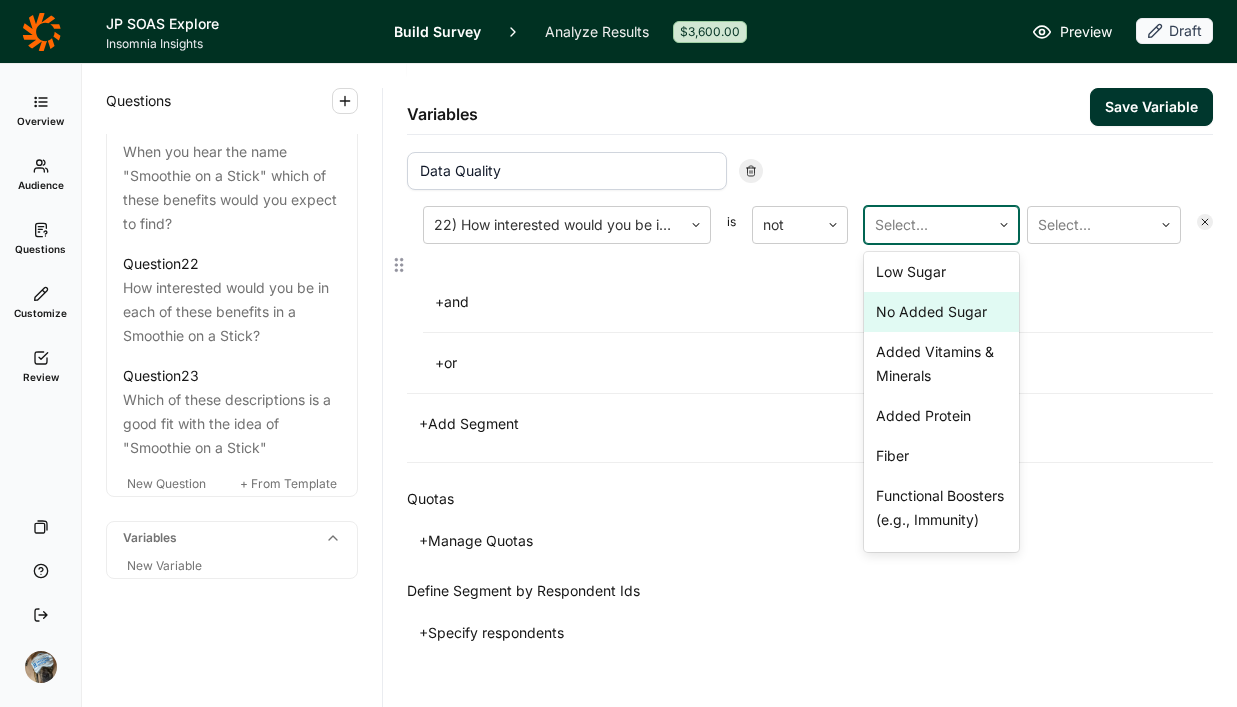 scroll, scrollTop: 132, scrollLeft: 0, axis: vertical 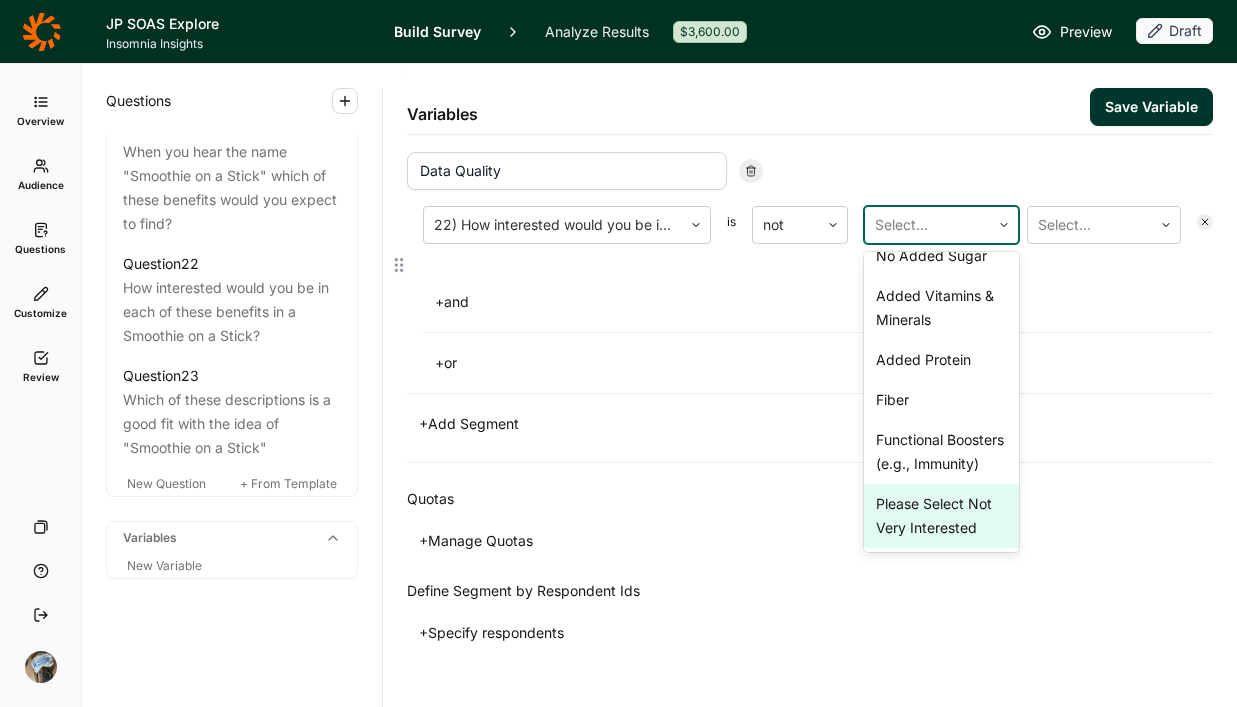 click on "Please Select Not Very Interested" at bounding box center [941, 516] 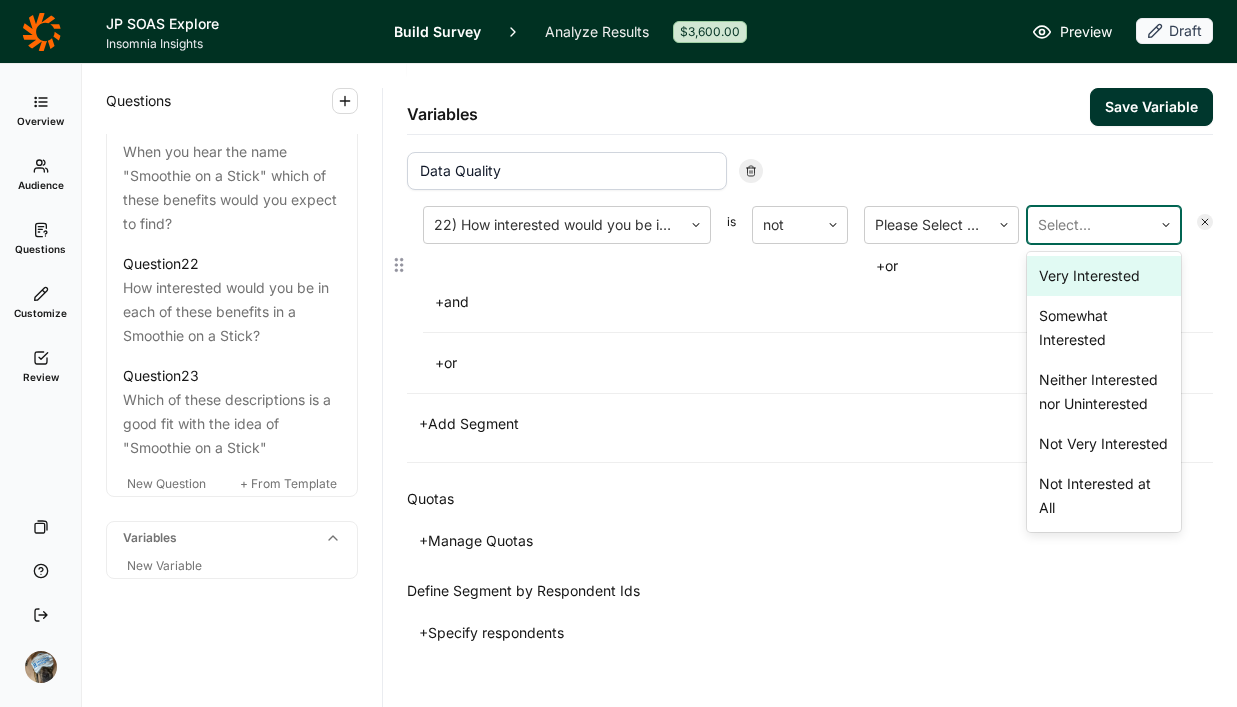 click at bounding box center (1090, 225) 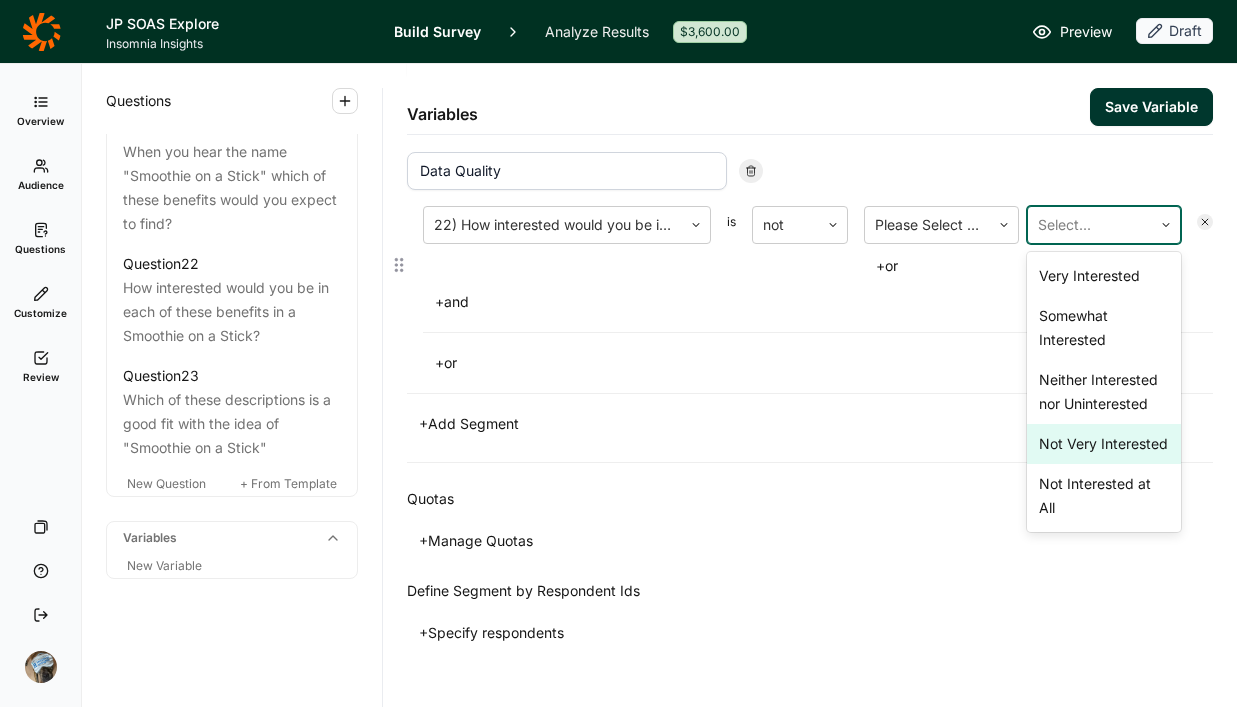 click on "Not Very Interested" at bounding box center (1104, 444) 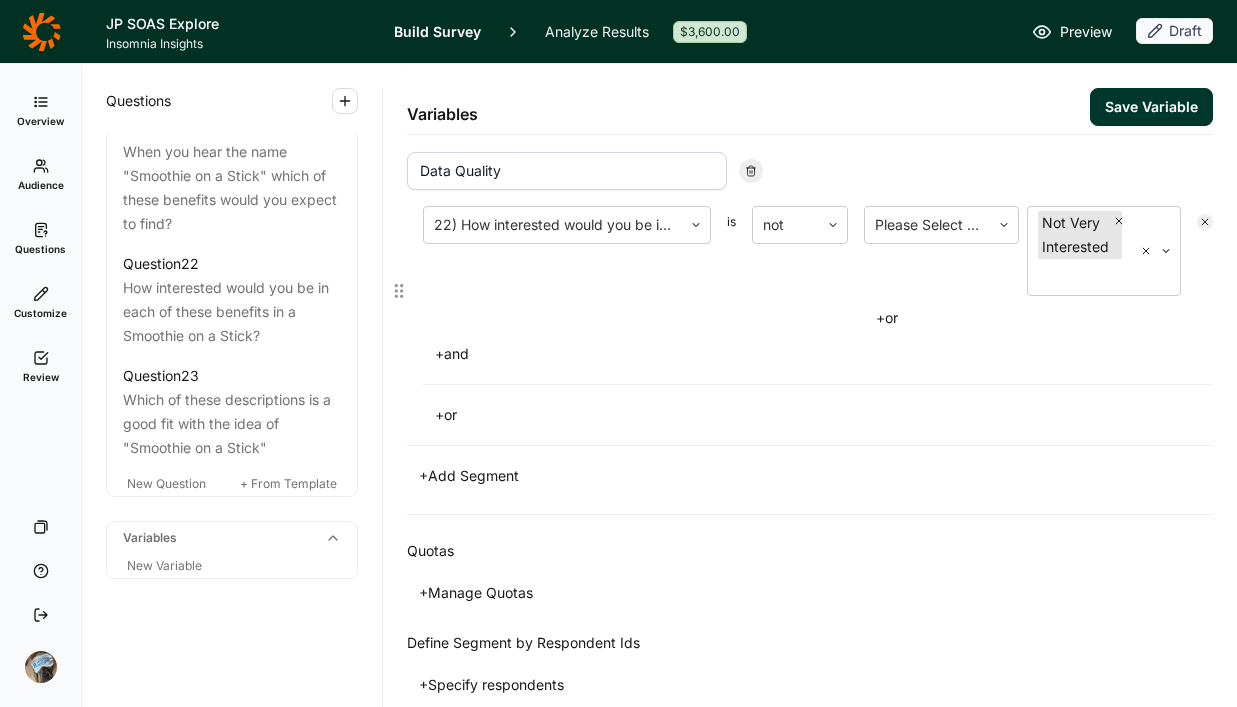 click on "+  and" at bounding box center [818, 354] 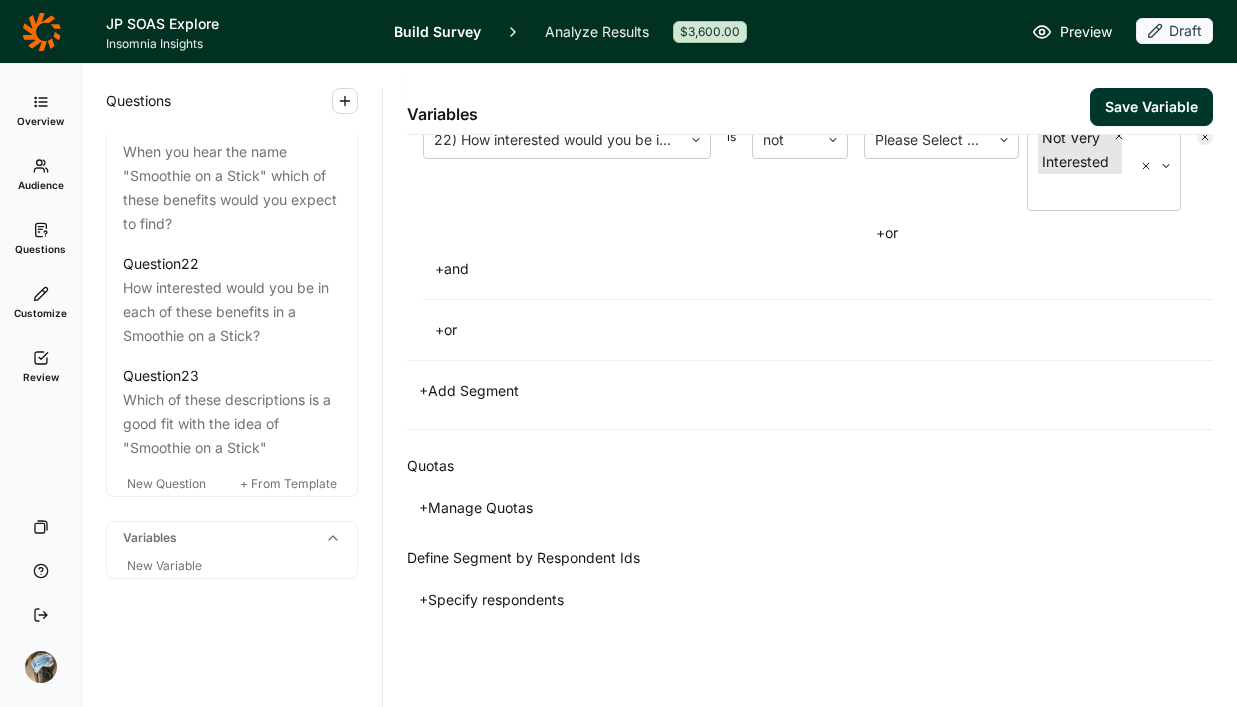 scroll, scrollTop: 221, scrollLeft: 0, axis: vertical 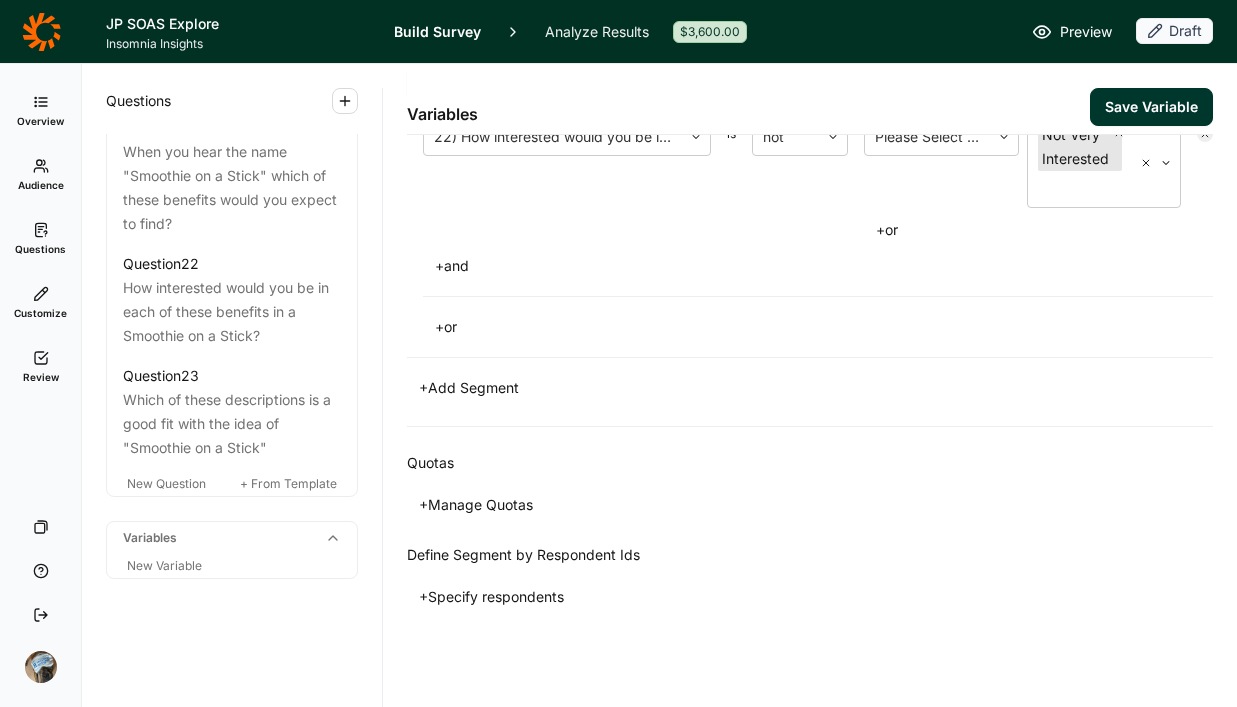 click on "+  Manage Quotas" at bounding box center [476, 505] 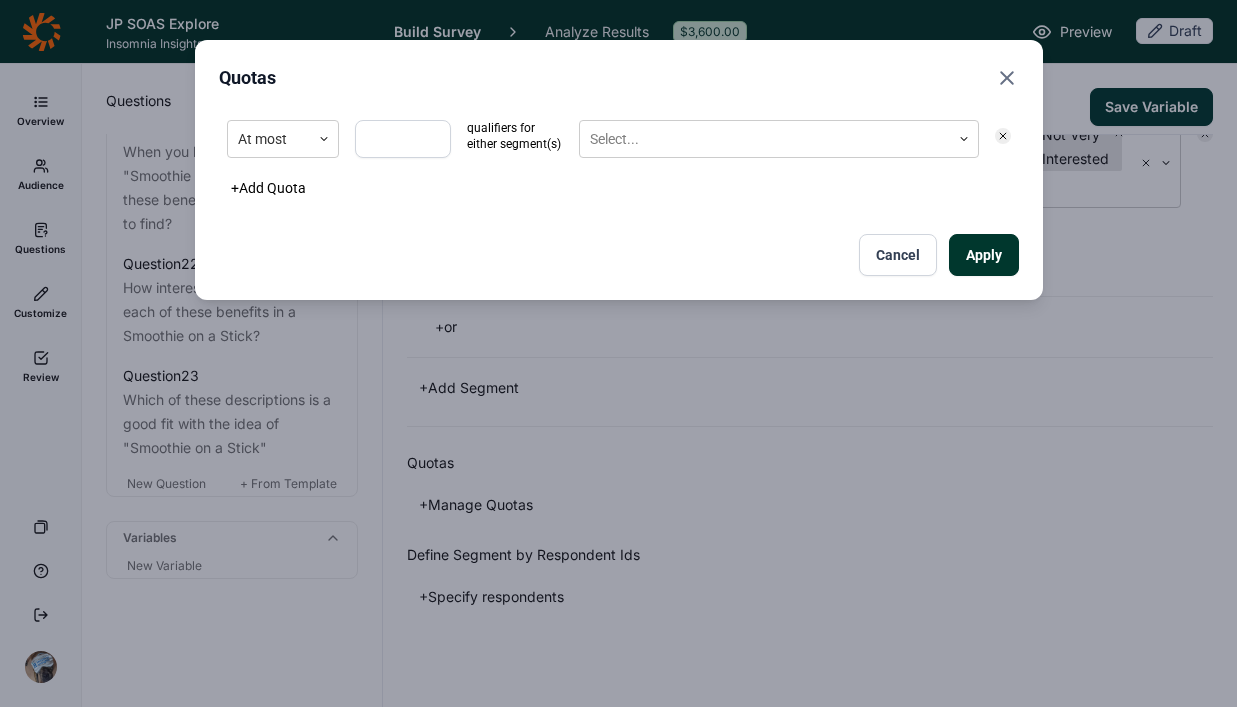 drag, startPoint x: 280, startPoint y: 129, endPoint x: 287, endPoint y: 165, distance: 36.67424 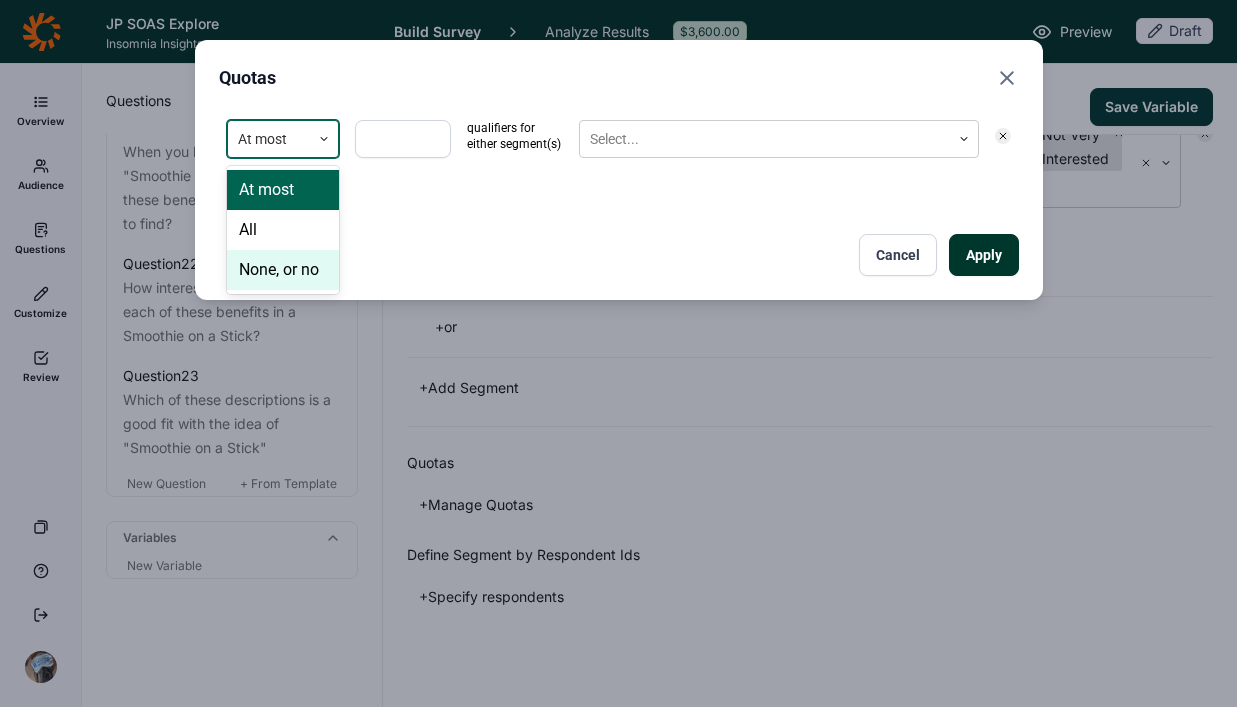click on "None, or no" at bounding box center [283, 270] 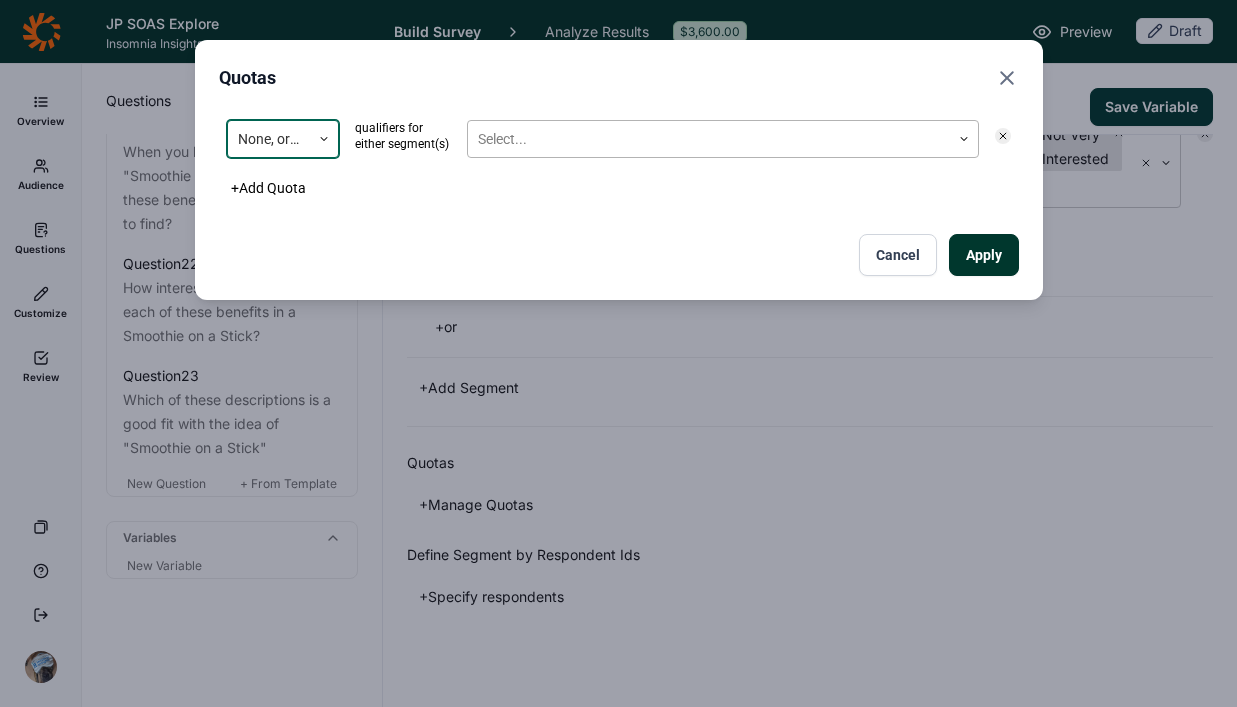 click at bounding box center [709, 139] 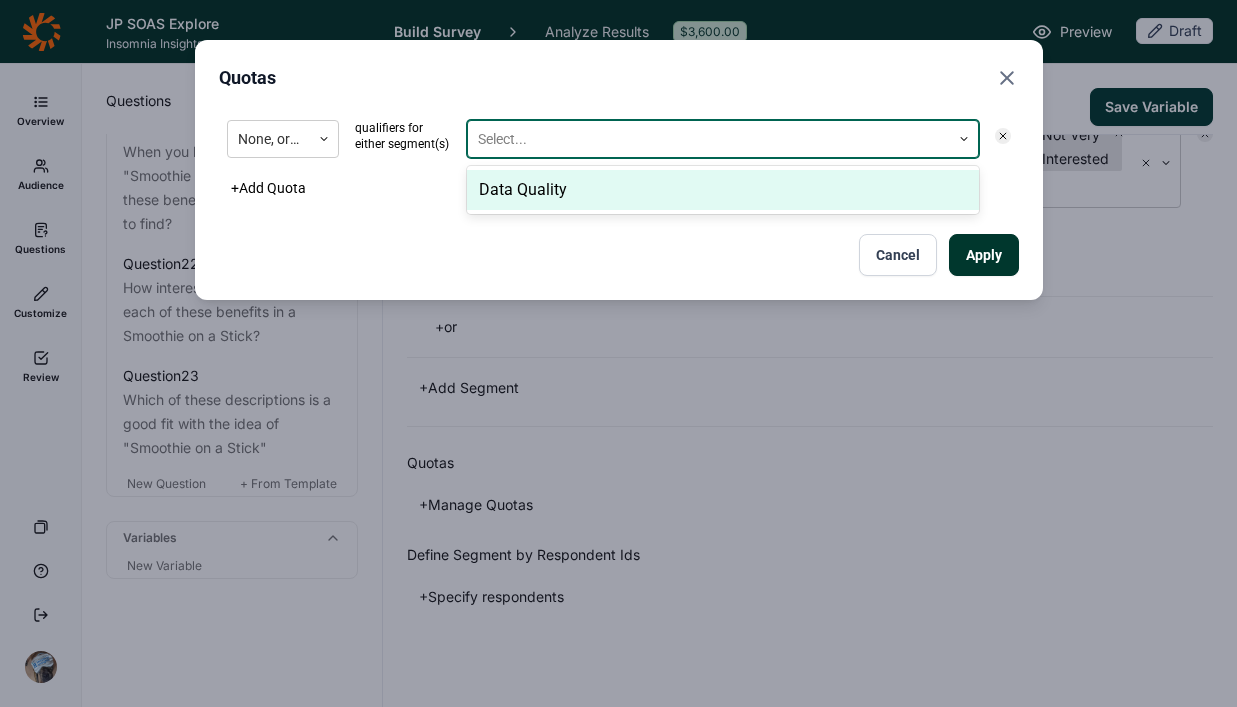 click on "Data Quality" at bounding box center [723, 190] 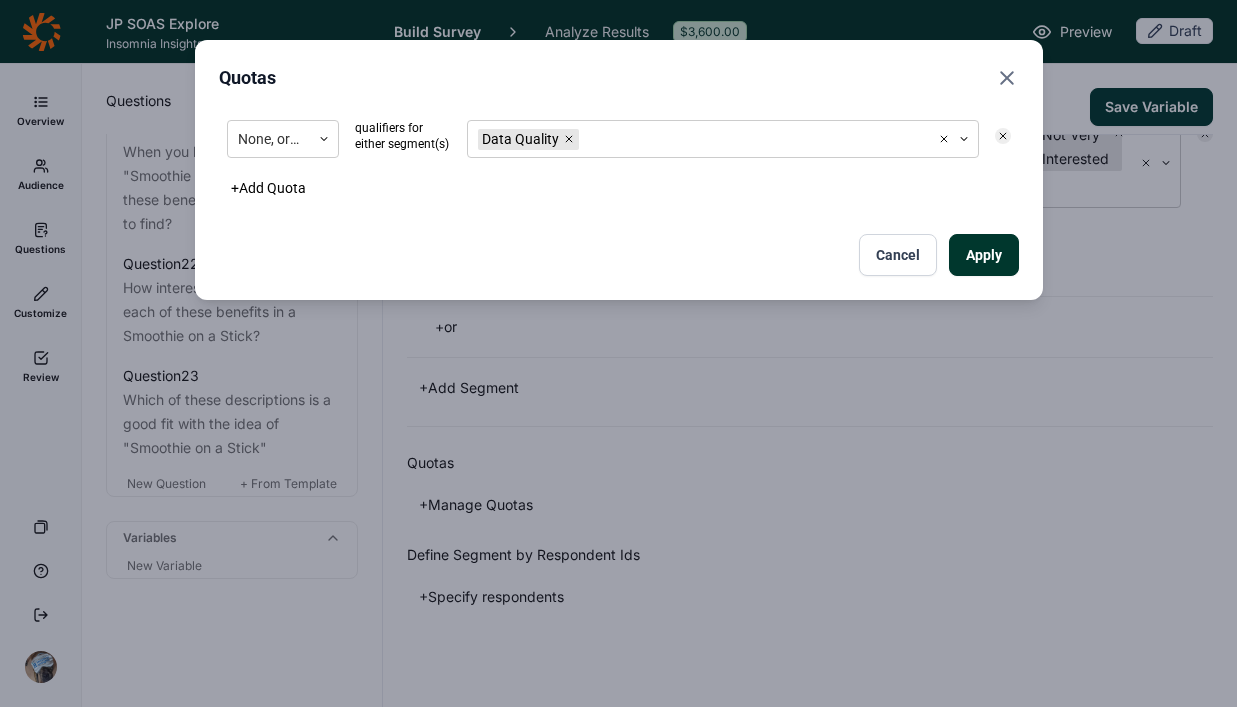 click on "Apply Cancel" at bounding box center [619, 255] 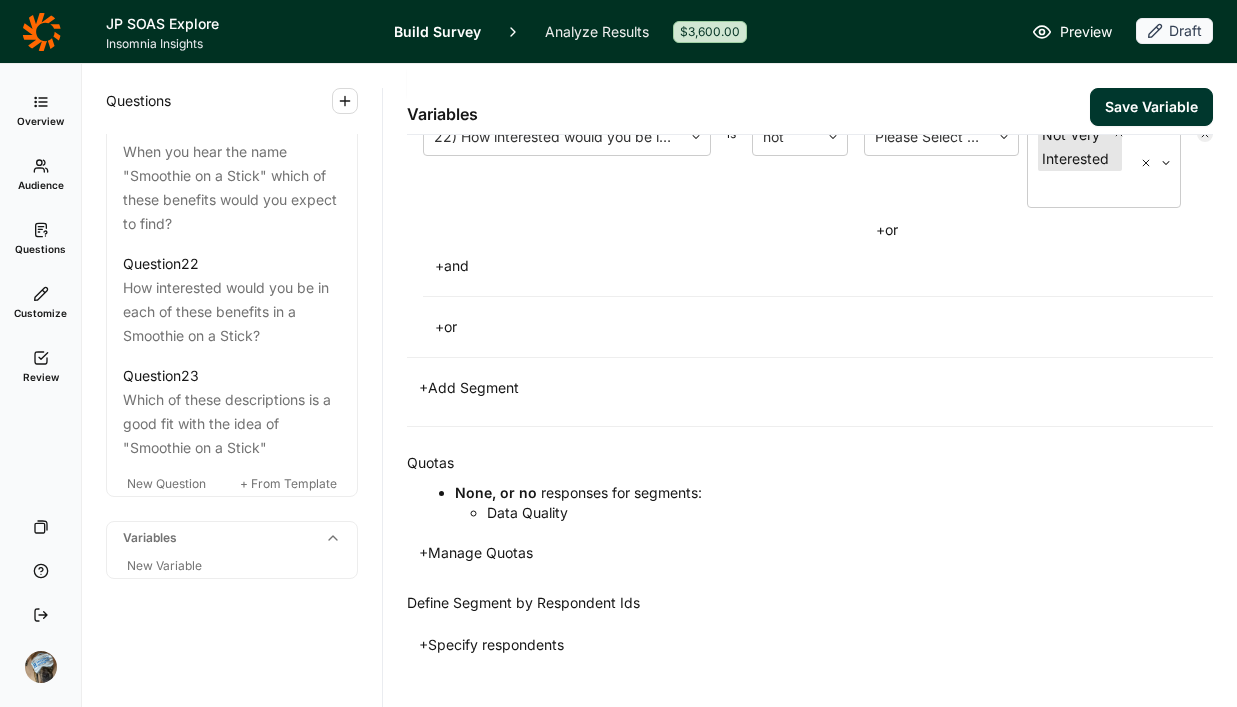 click on "Save Variable" at bounding box center (1151, 107) 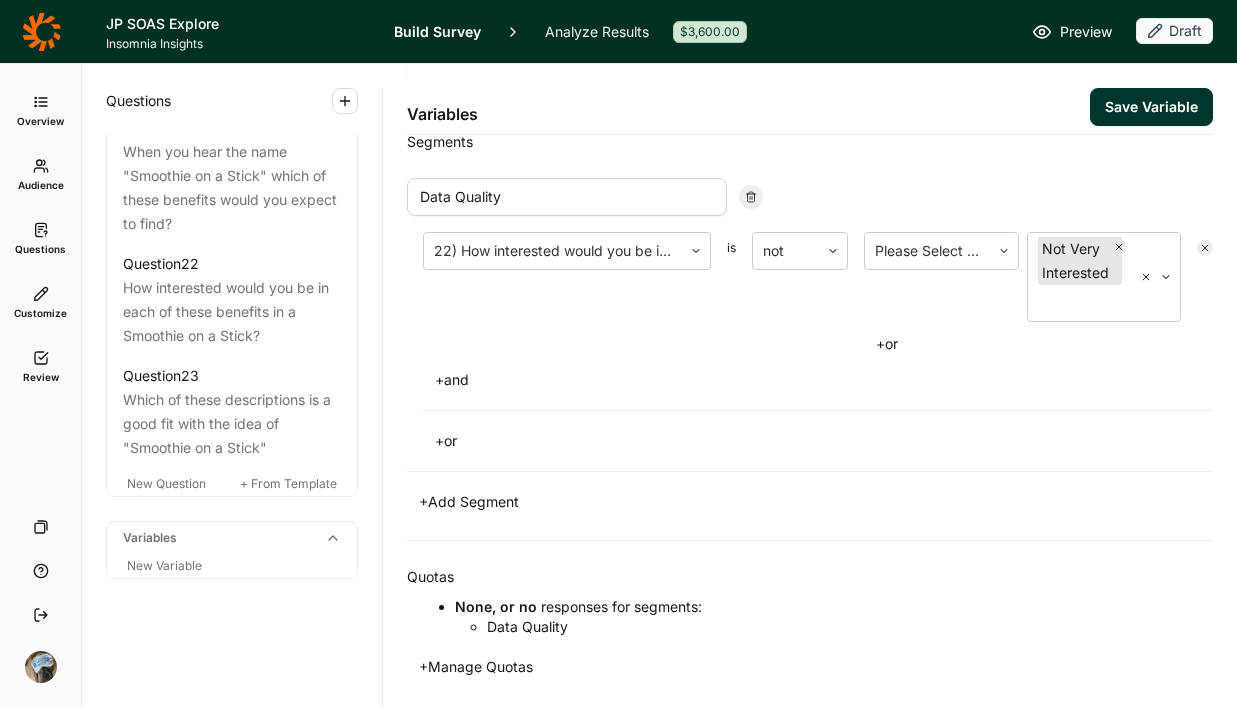 scroll, scrollTop: 335, scrollLeft: 0, axis: vertical 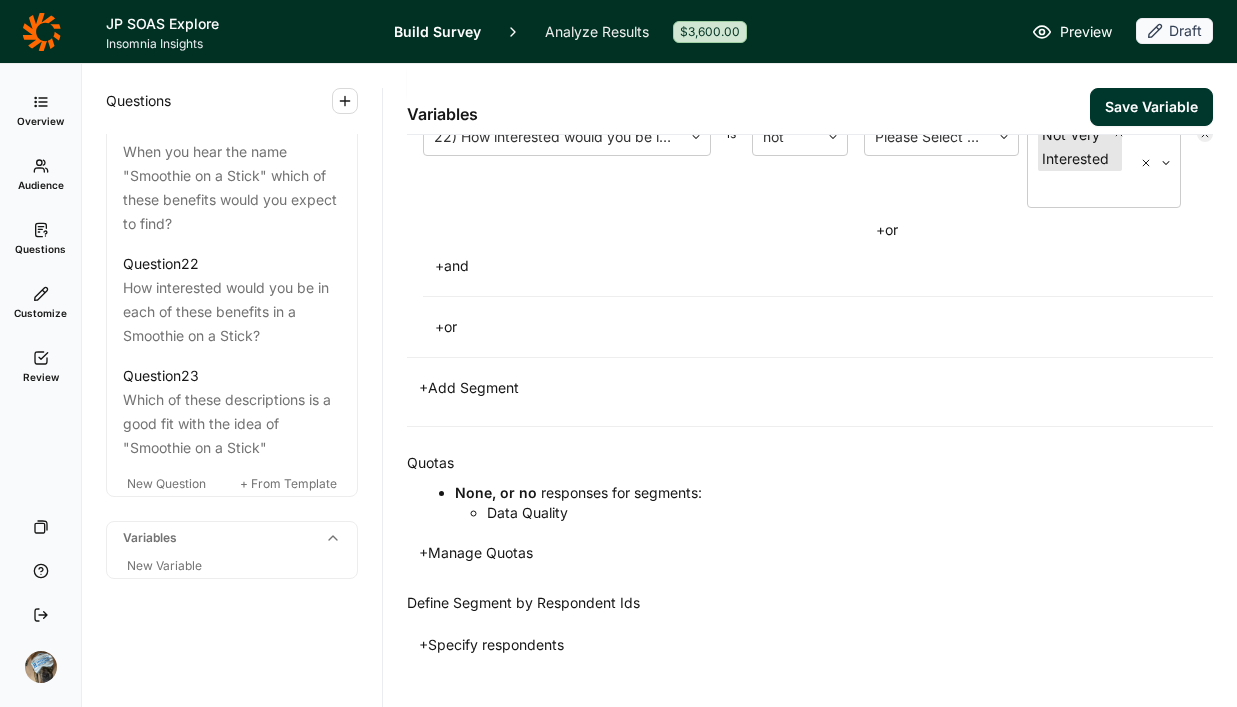click on "Save Variable" at bounding box center [1151, 107] 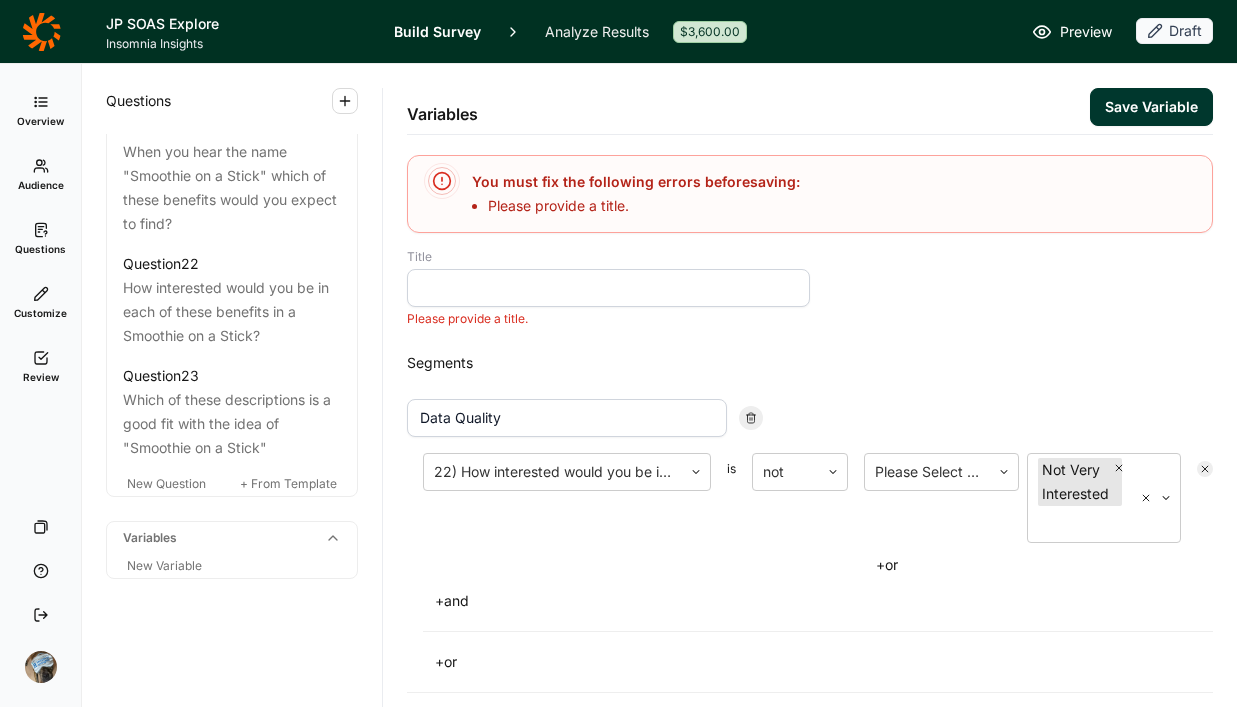 scroll, scrollTop: 0, scrollLeft: 0, axis: both 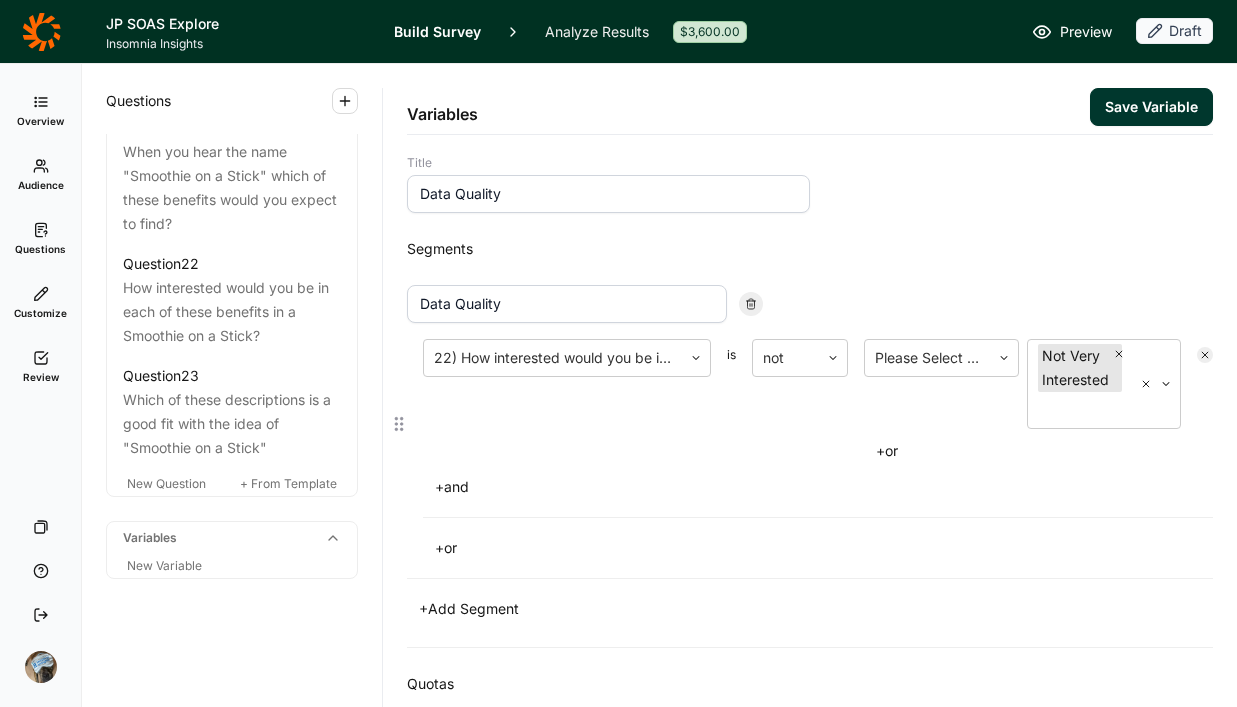 type on "Data Quality" 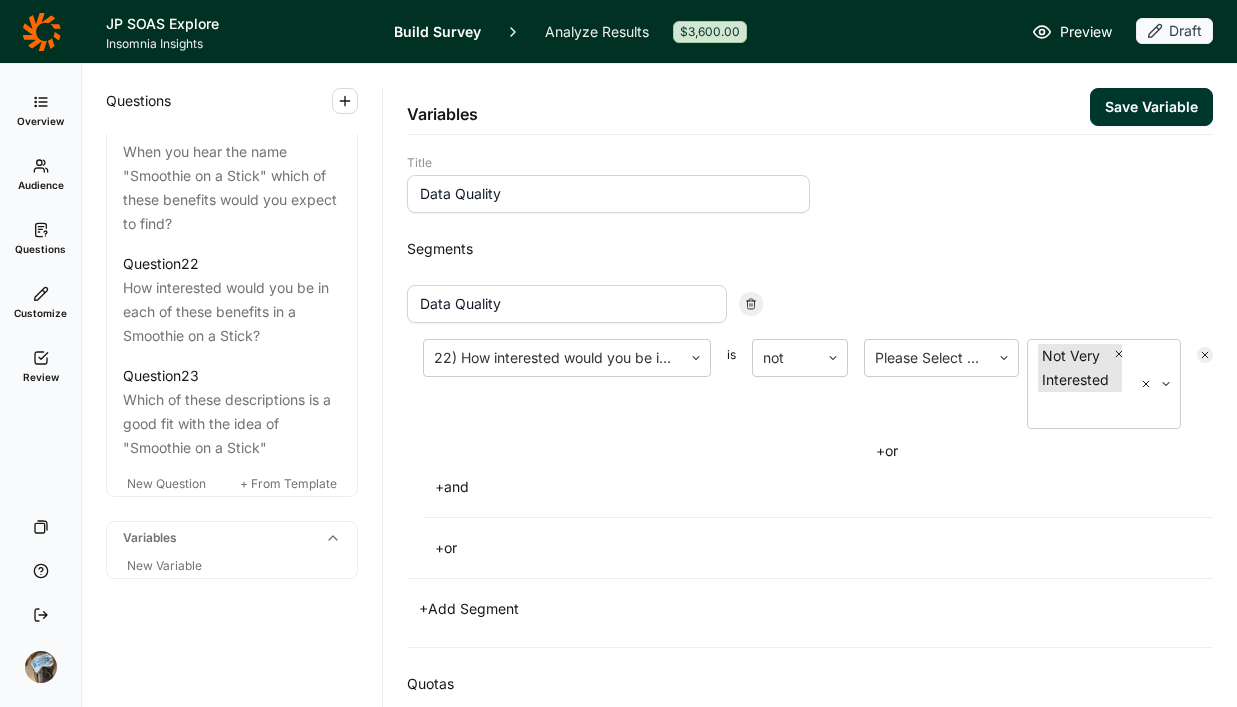 click on "Save Variable" at bounding box center [1151, 107] 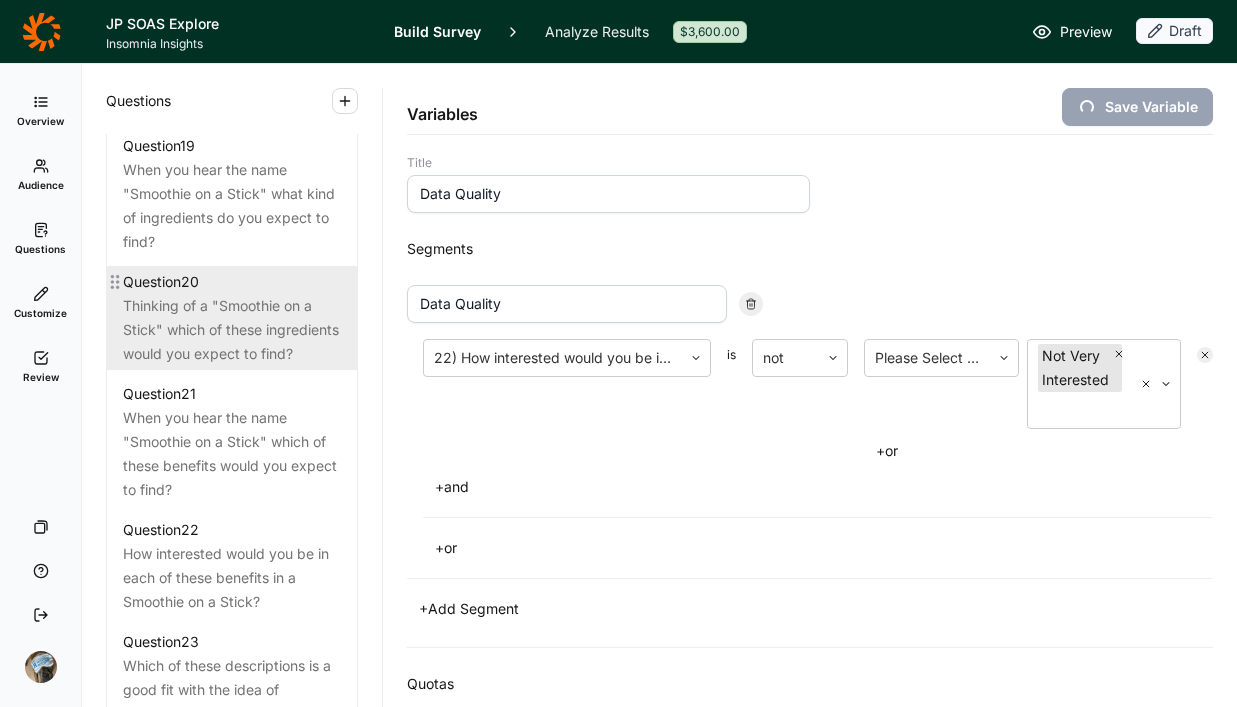 scroll, scrollTop: 2733, scrollLeft: 0, axis: vertical 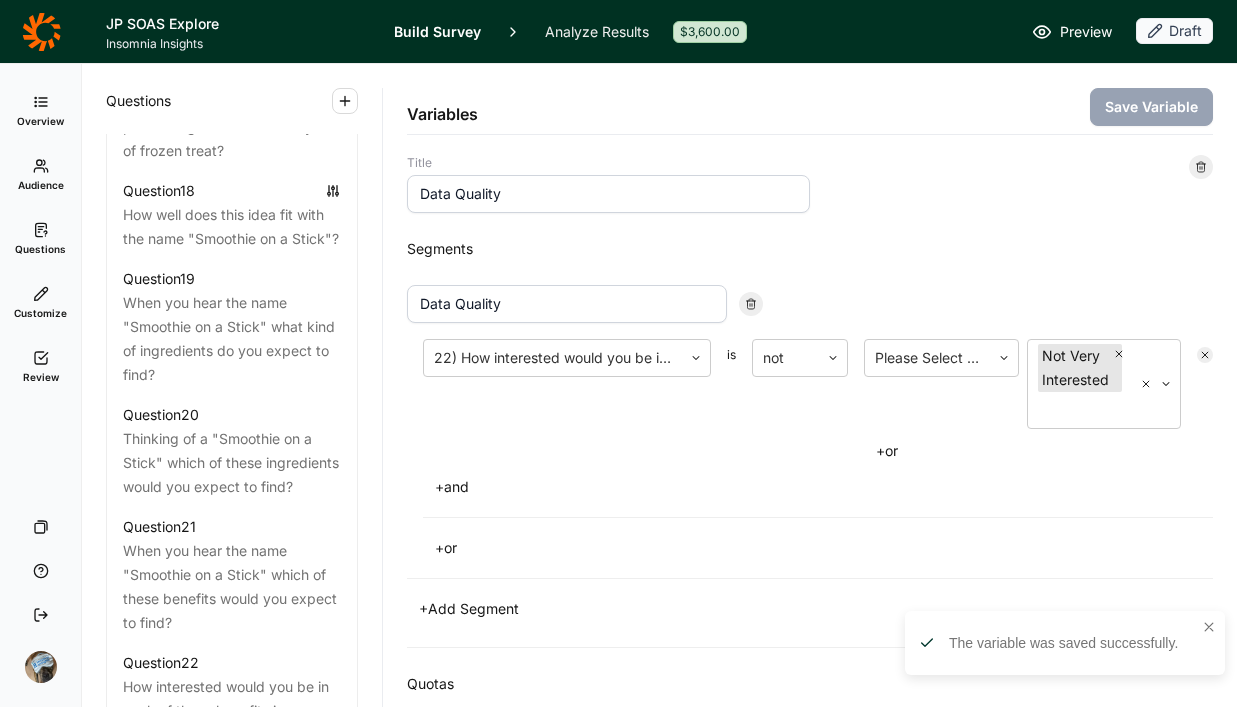click 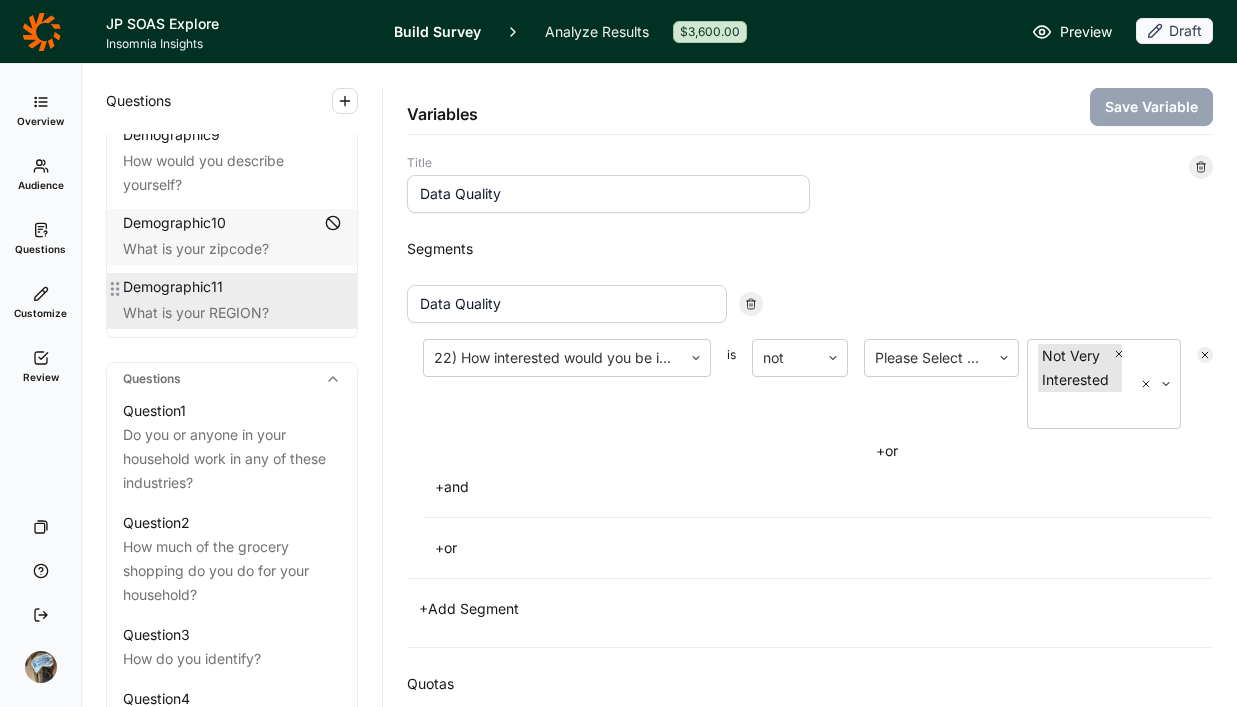 scroll, scrollTop: 676, scrollLeft: 0, axis: vertical 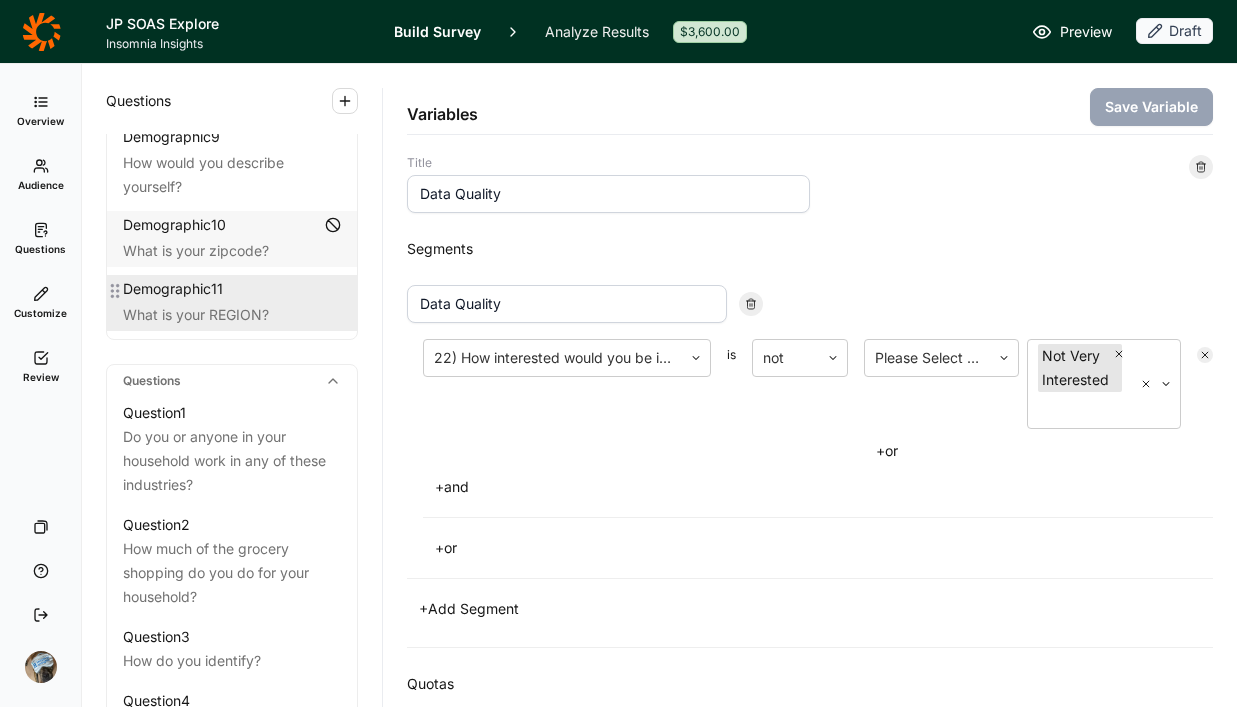 click on "What is your REGION?" at bounding box center [232, 315] 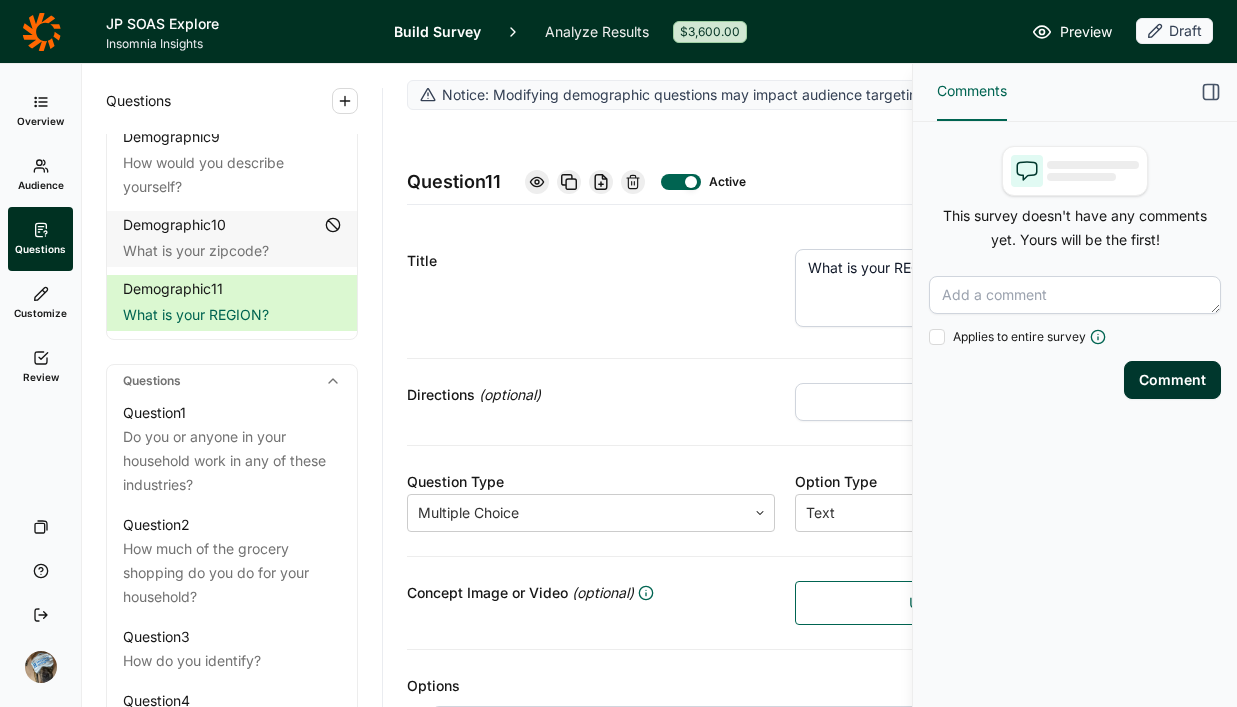 click 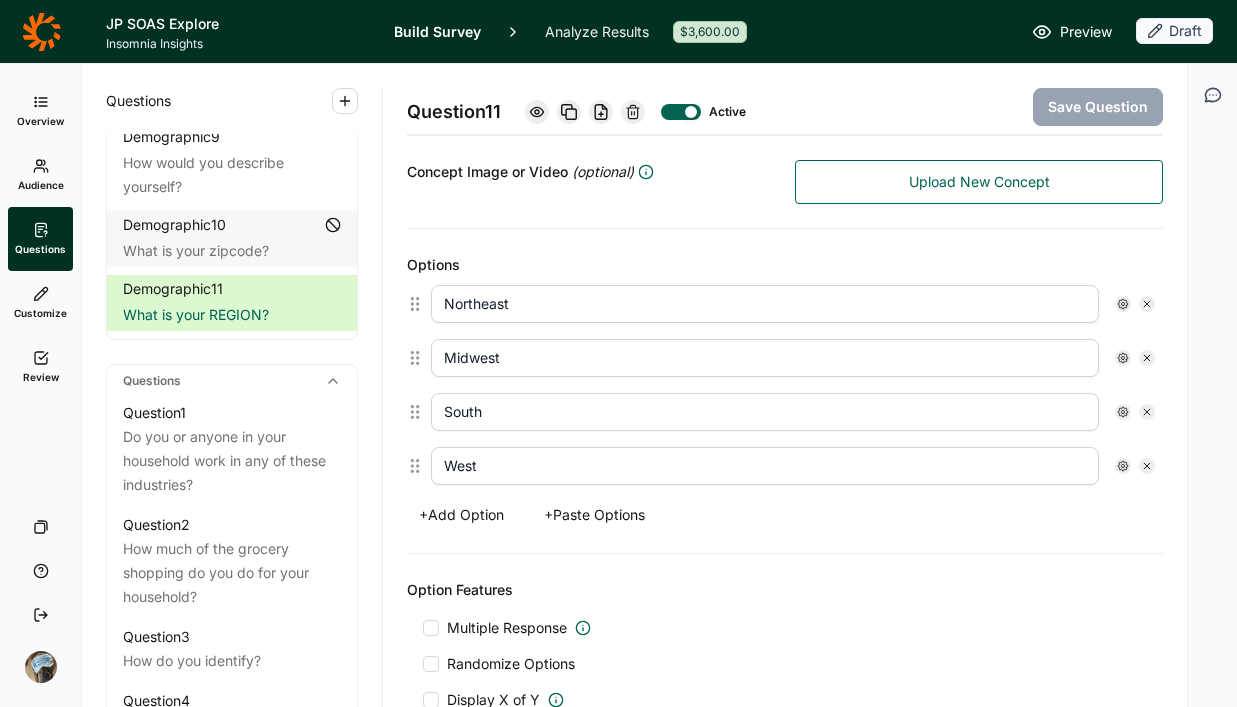 scroll, scrollTop: 567, scrollLeft: 0, axis: vertical 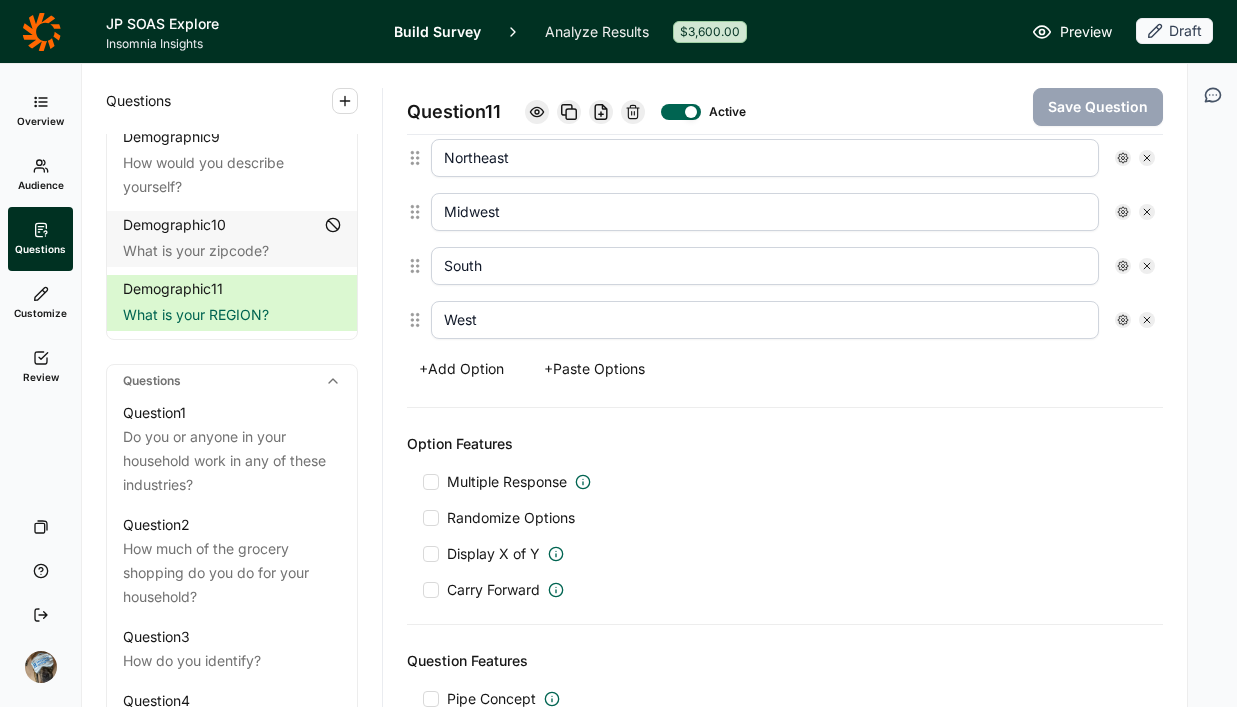 click on "Randomize Options" at bounding box center [507, 518] 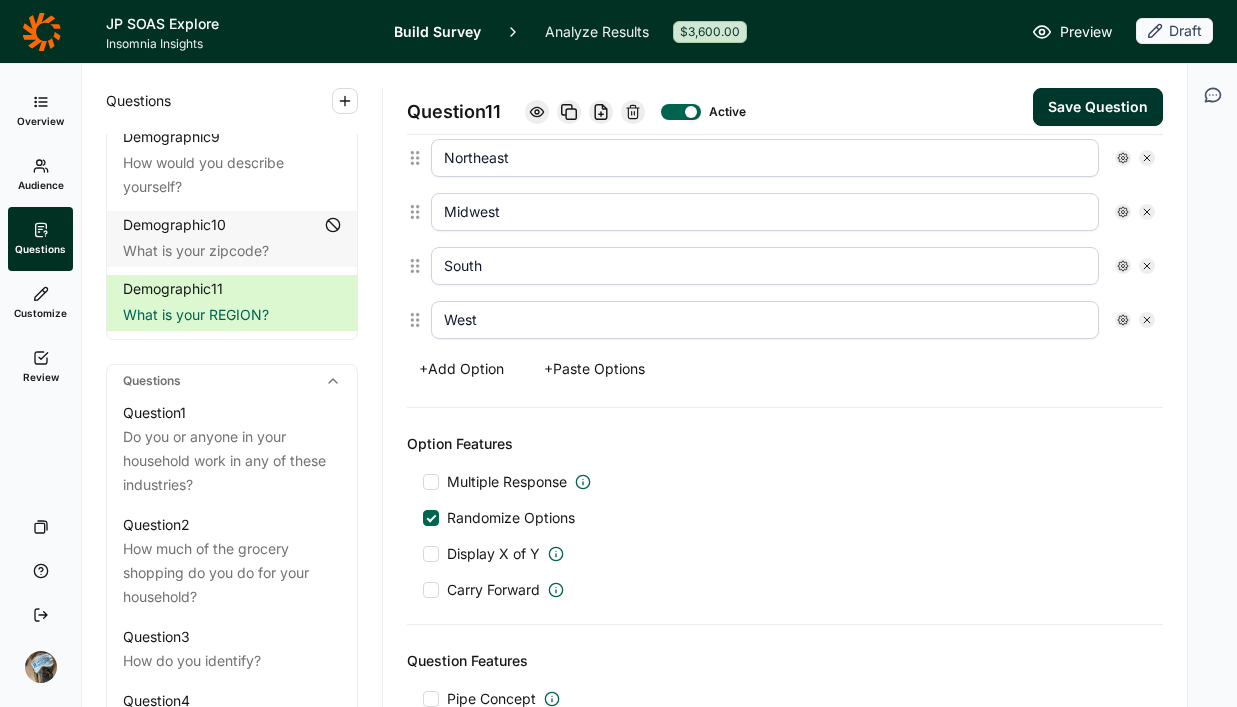 click on "Save Question" at bounding box center (1098, 107) 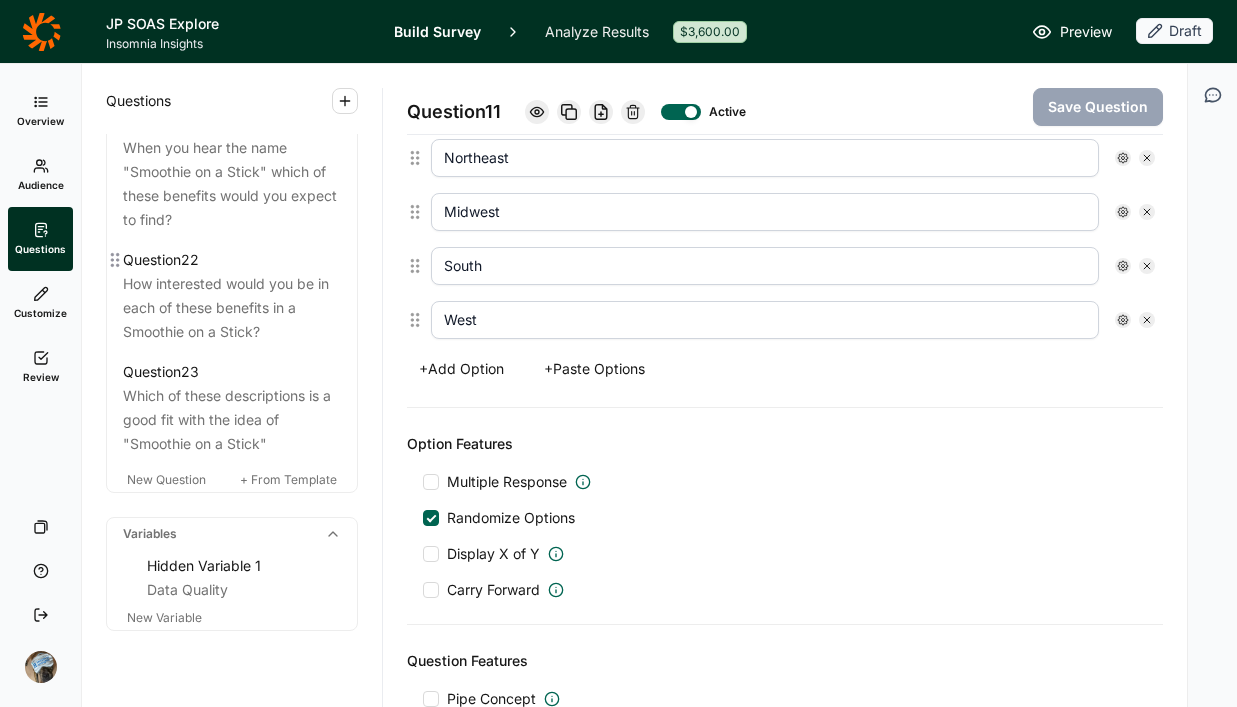 scroll, scrollTop: 3209, scrollLeft: 0, axis: vertical 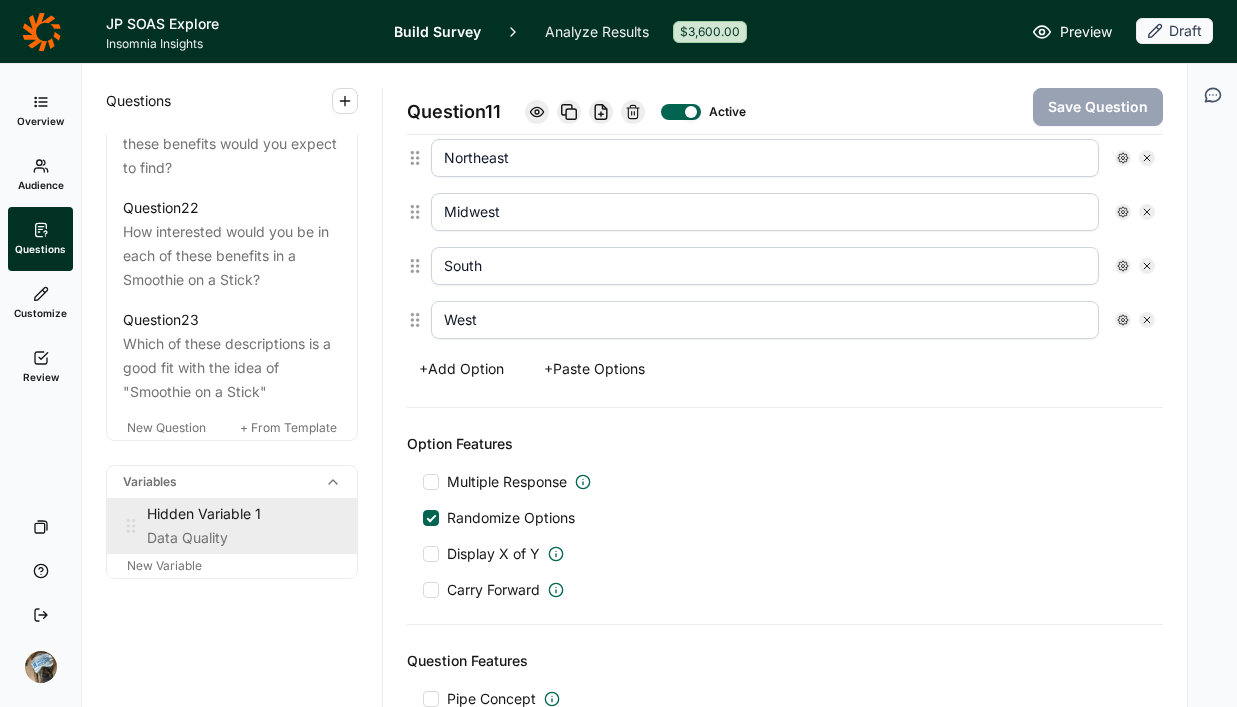 click on "Data Quality" at bounding box center (244, 538) 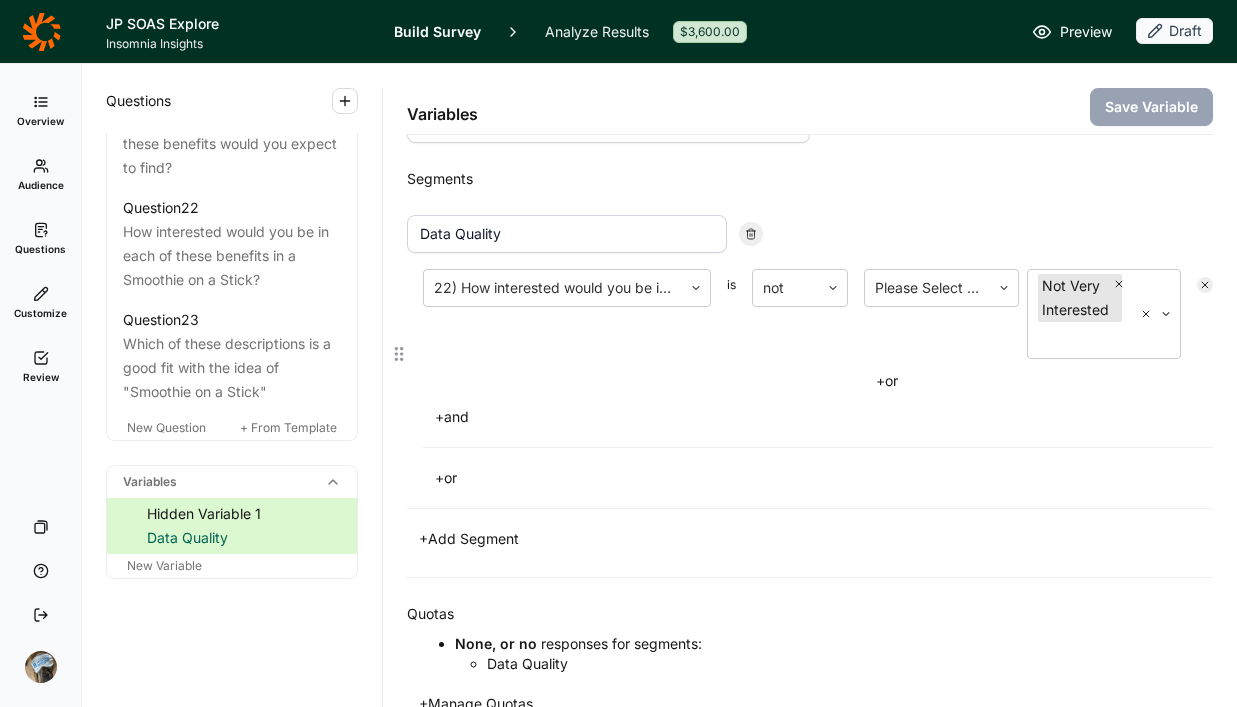scroll, scrollTop: 84, scrollLeft: 0, axis: vertical 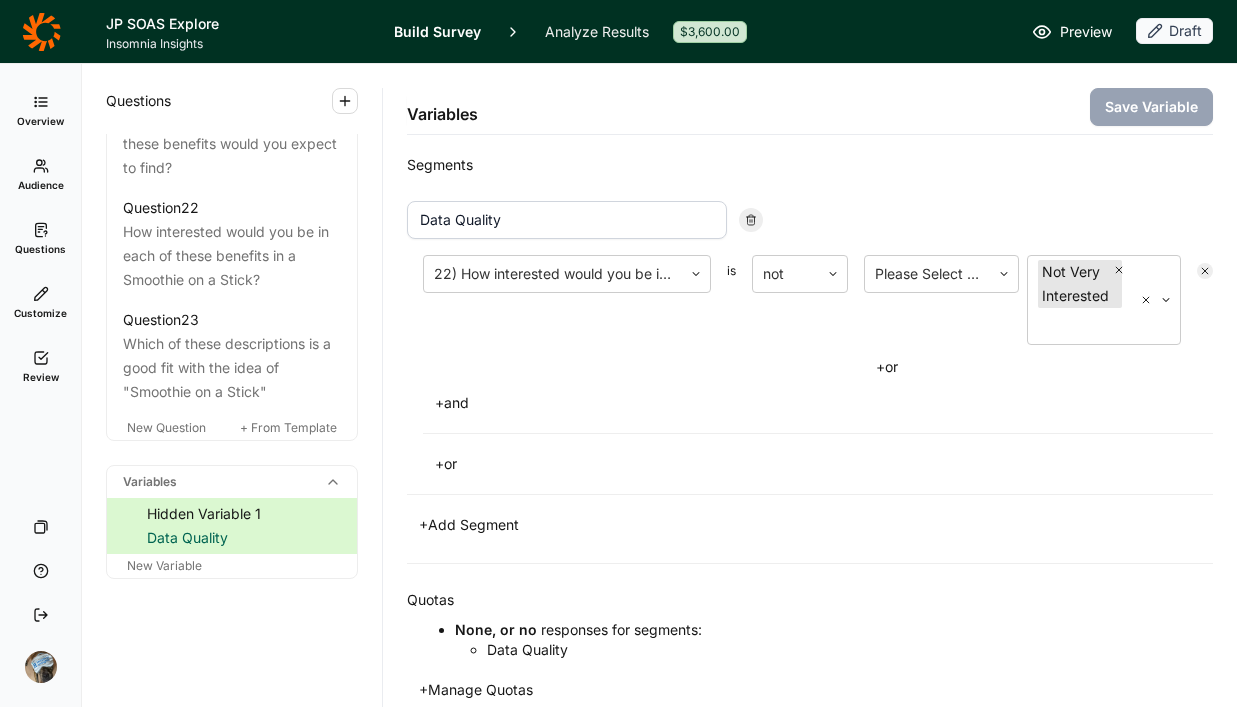 click on "+  Add Segment" at bounding box center [469, 525] 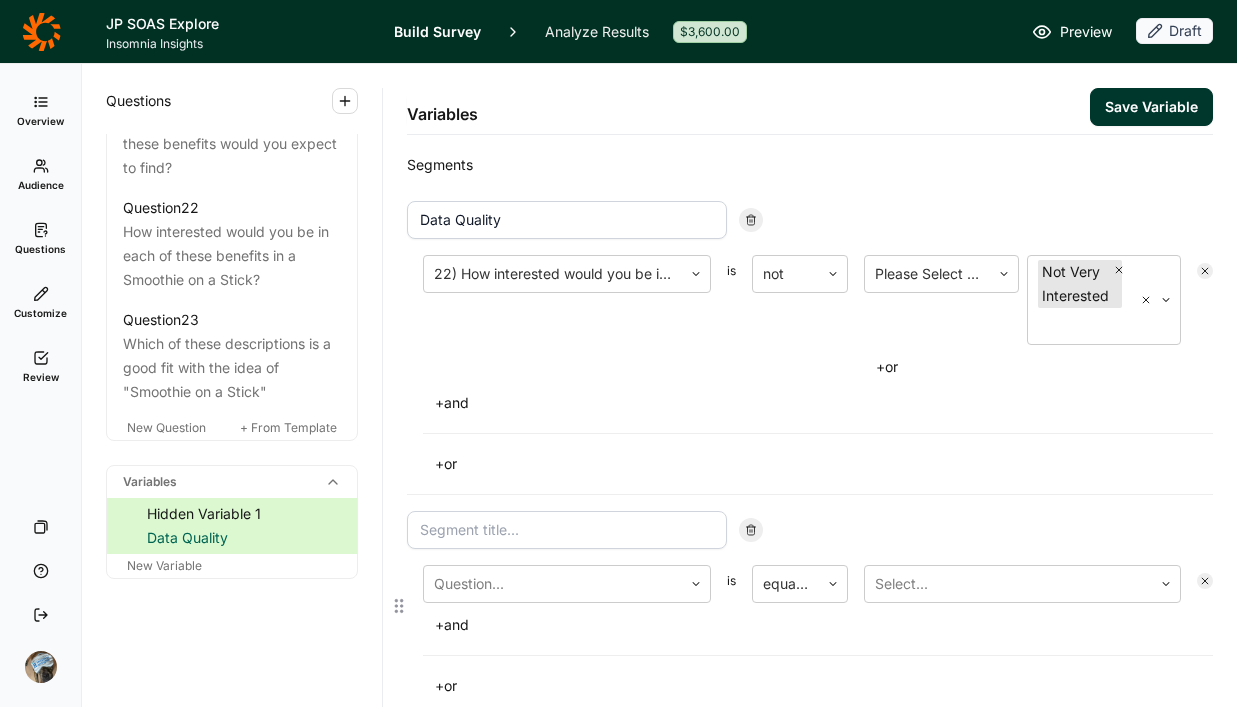 click at bounding box center [567, 530] 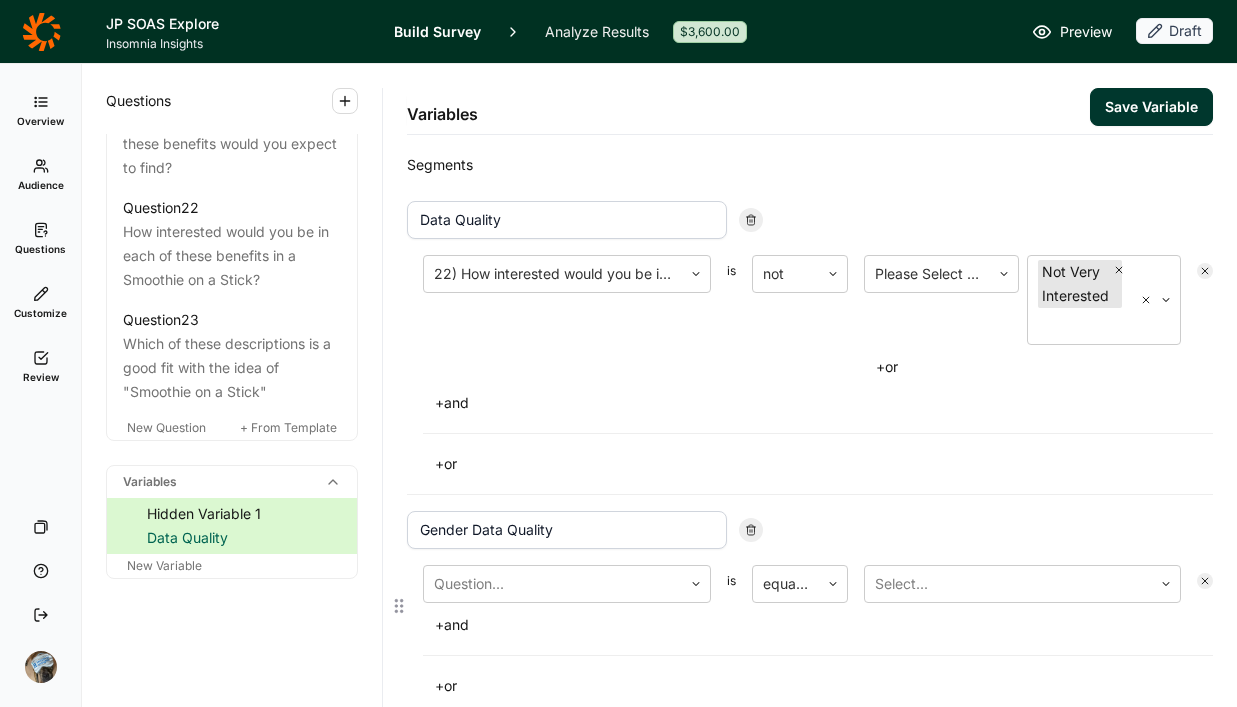 type on "Gender Data Quality" 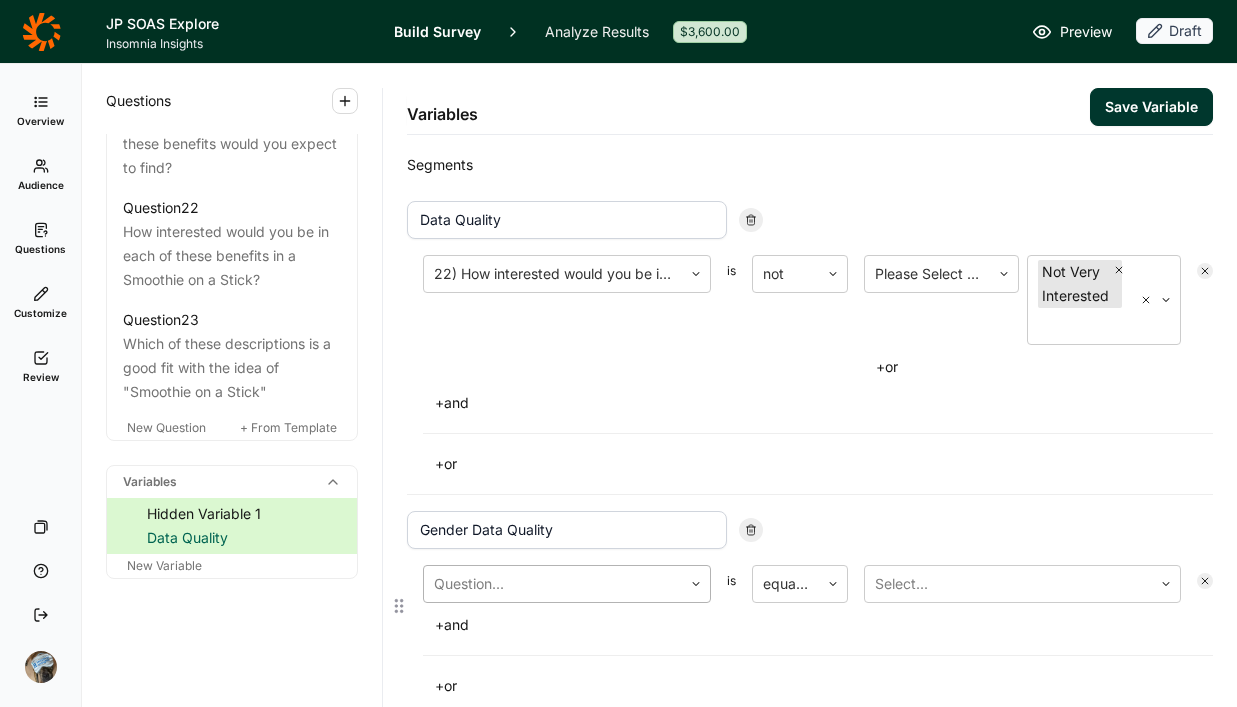 click at bounding box center (553, 584) 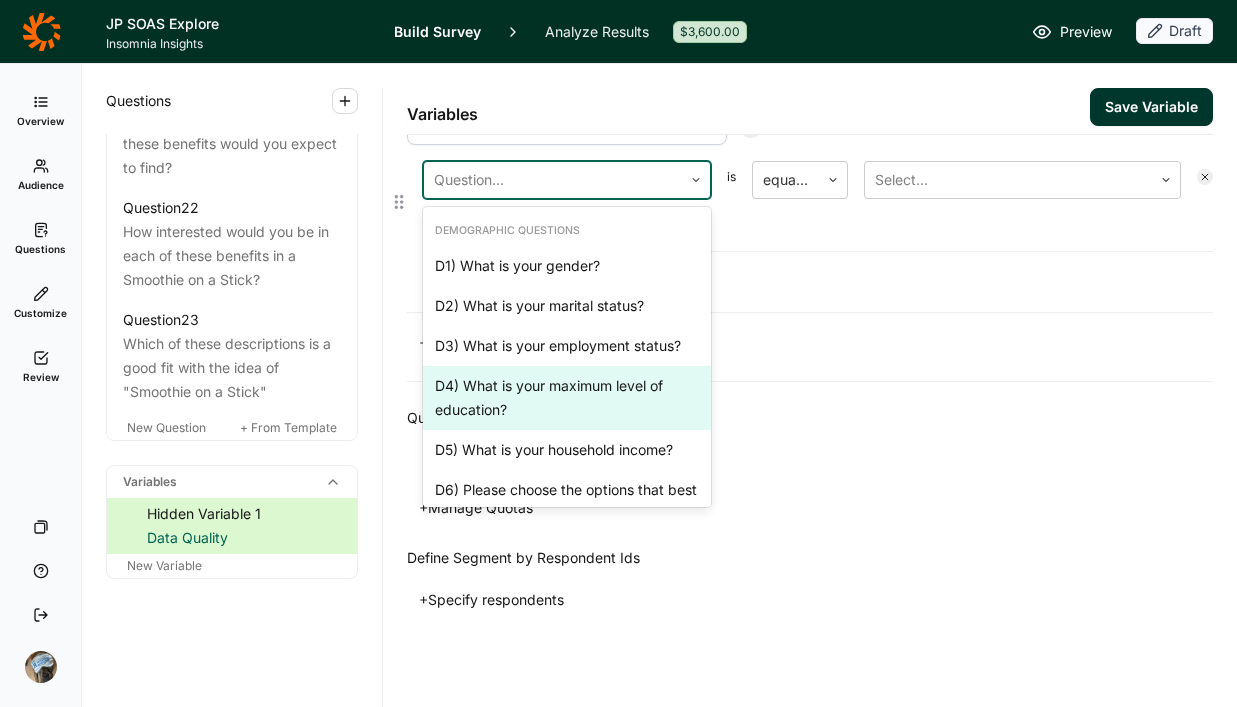 scroll, scrollTop: 487, scrollLeft: 0, axis: vertical 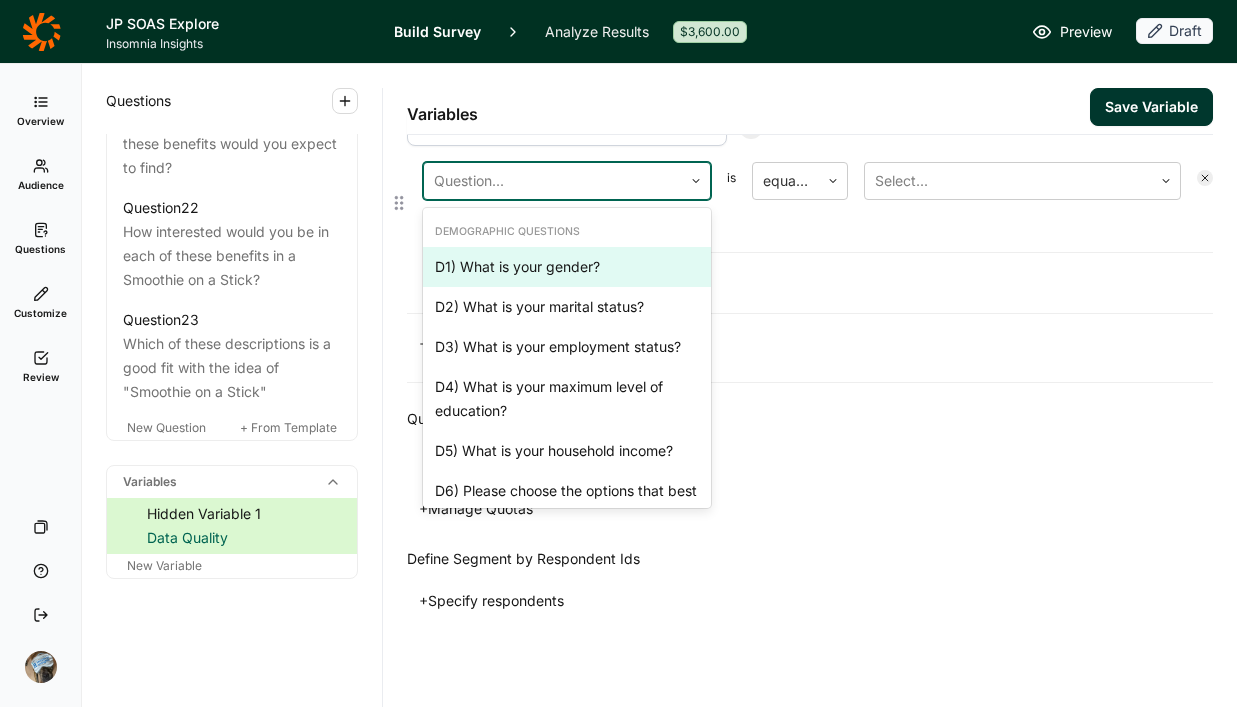 click on "D1) What is your gender?" at bounding box center (567, 267) 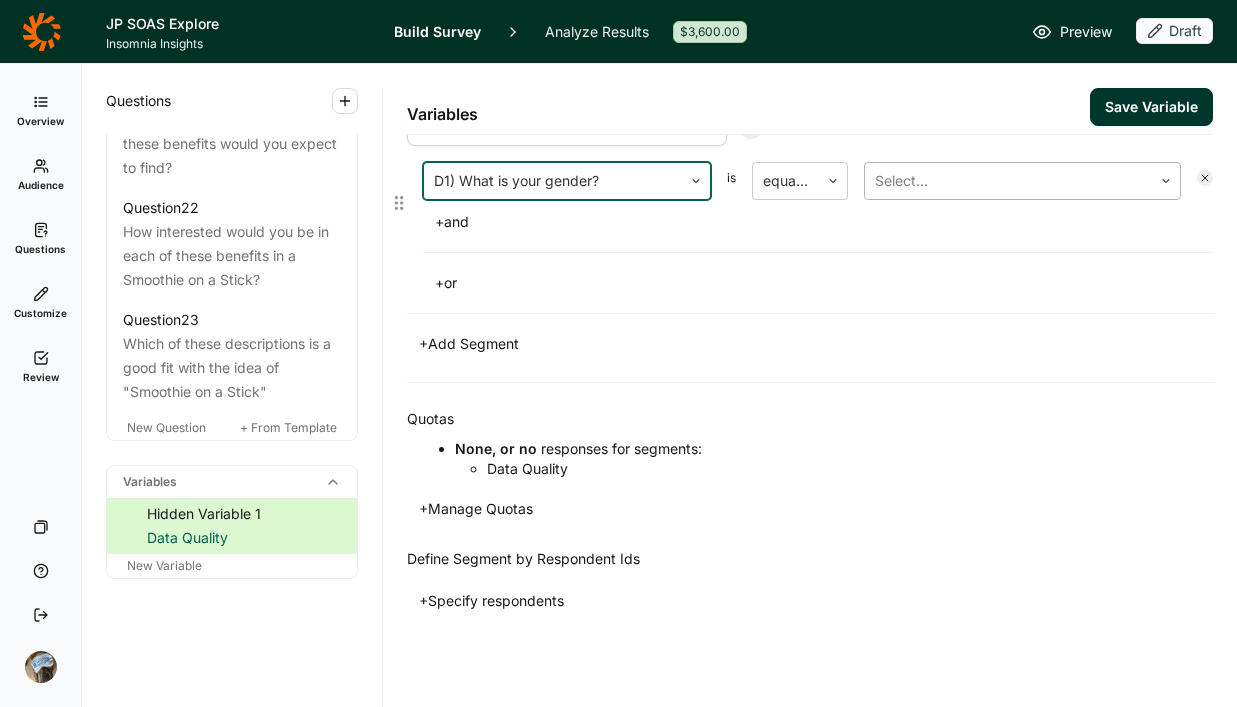 click at bounding box center (1008, 181) 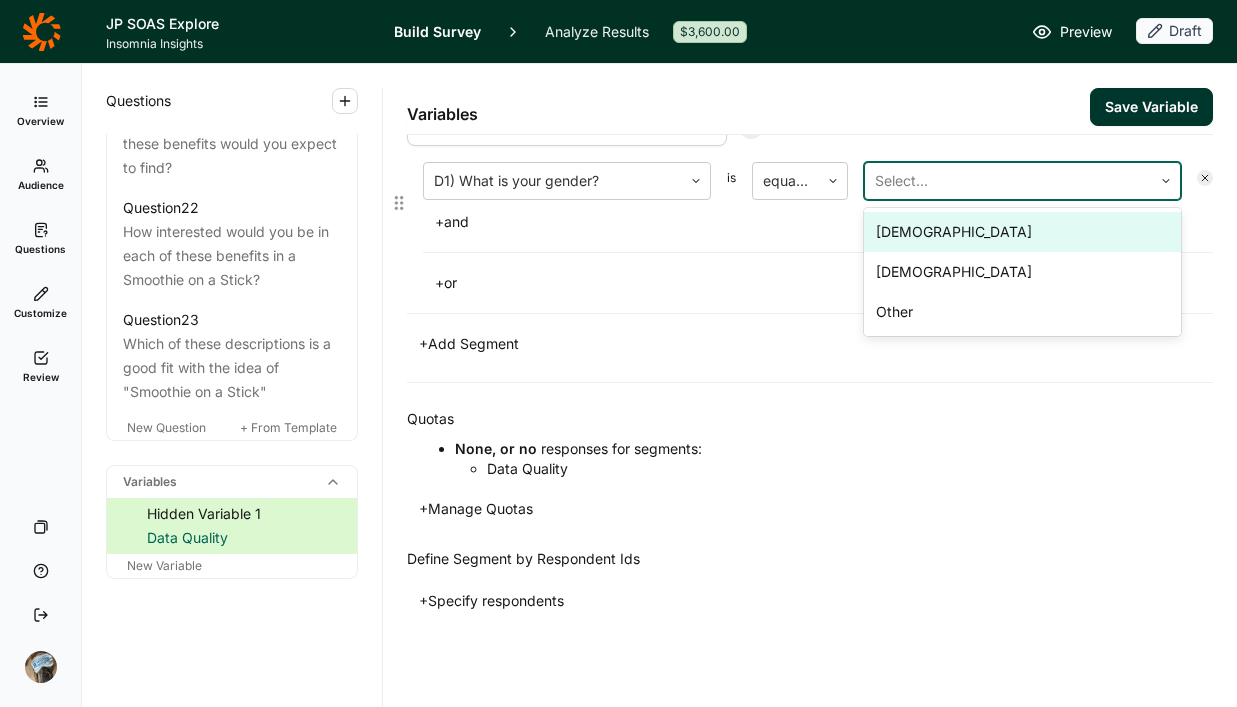 click on "[DEMOGRAPHIC_DATA]" at bounding box center [1022, 232] 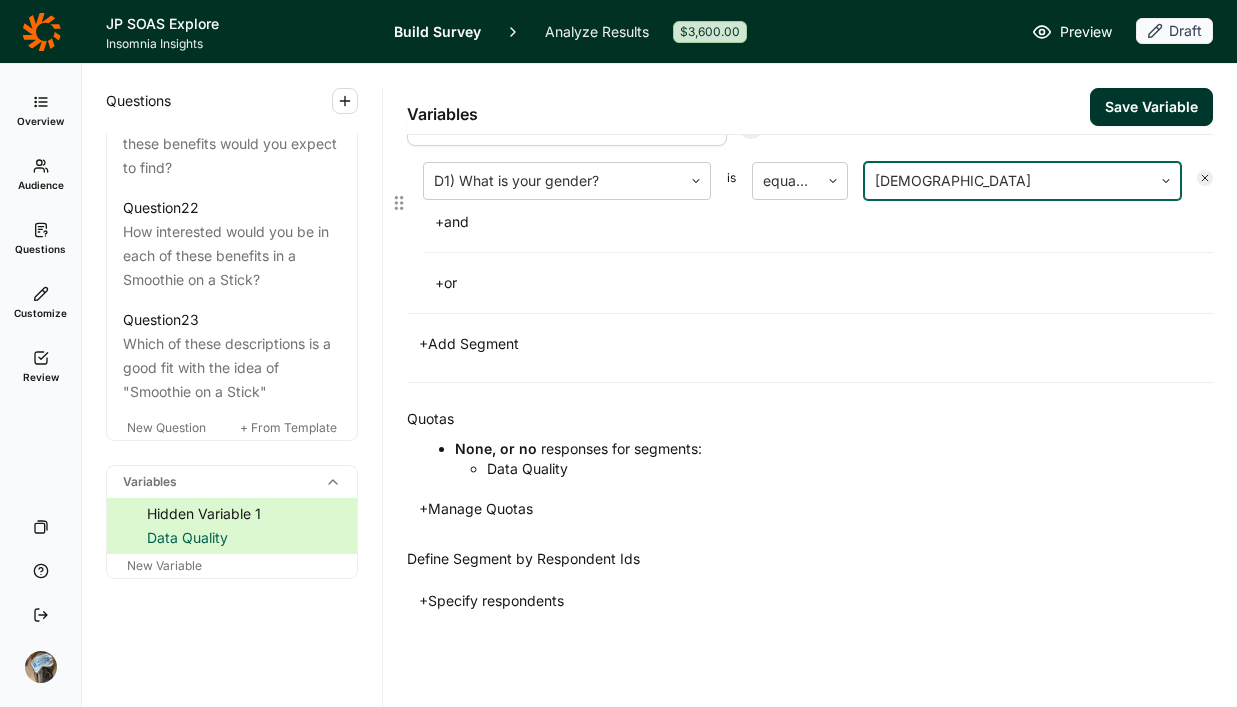 click on "+  and" at bounding box center [452, 222] 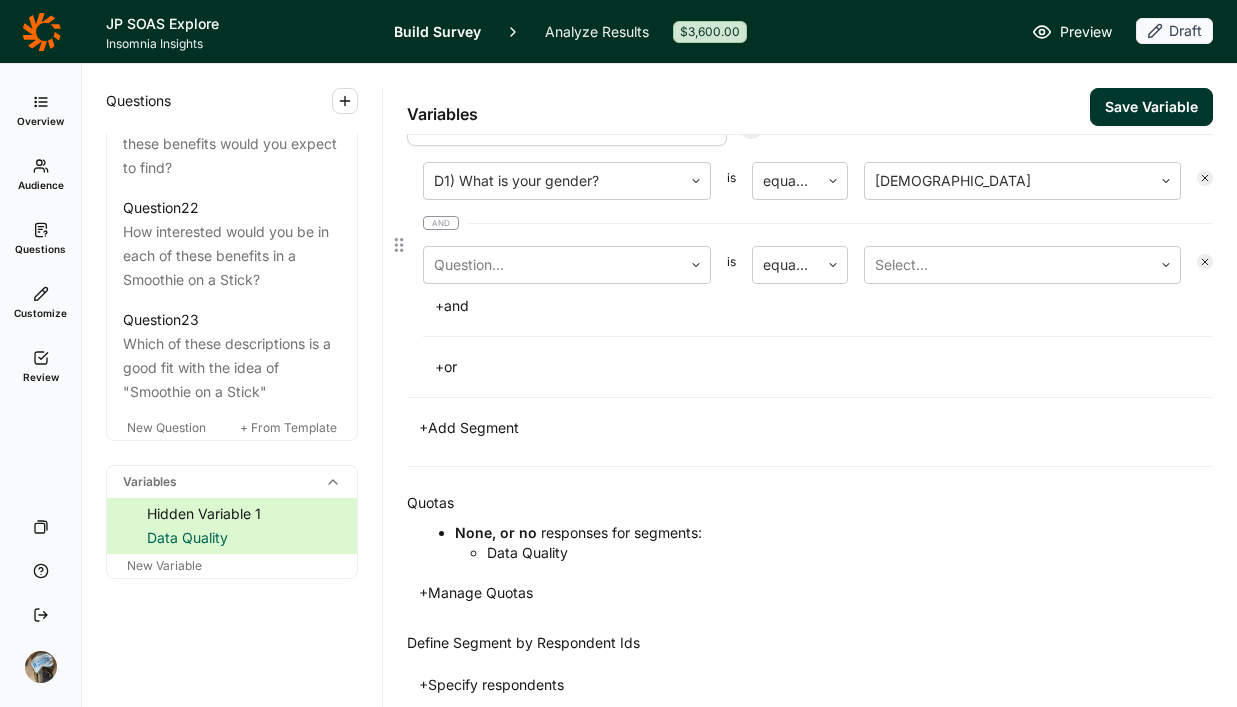 scroll, scrollTop: 571, scrollLeft: 0, axis: vertical 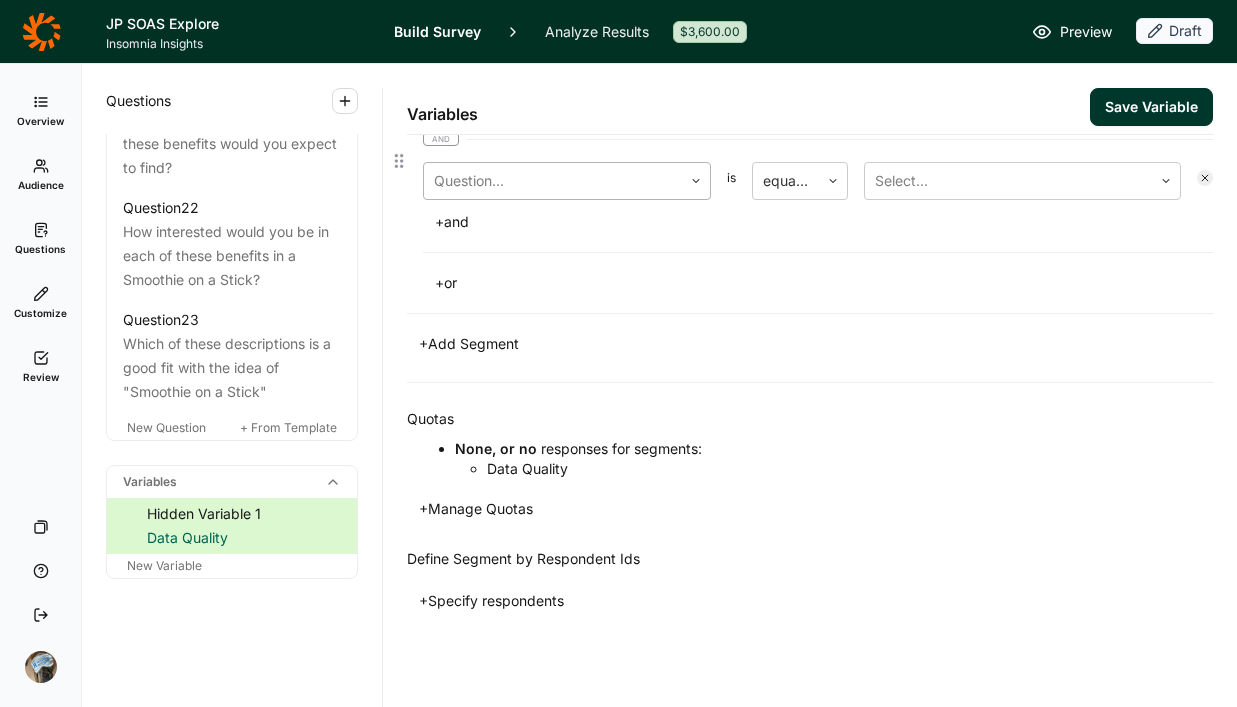 click at bounding box center [553, 181] 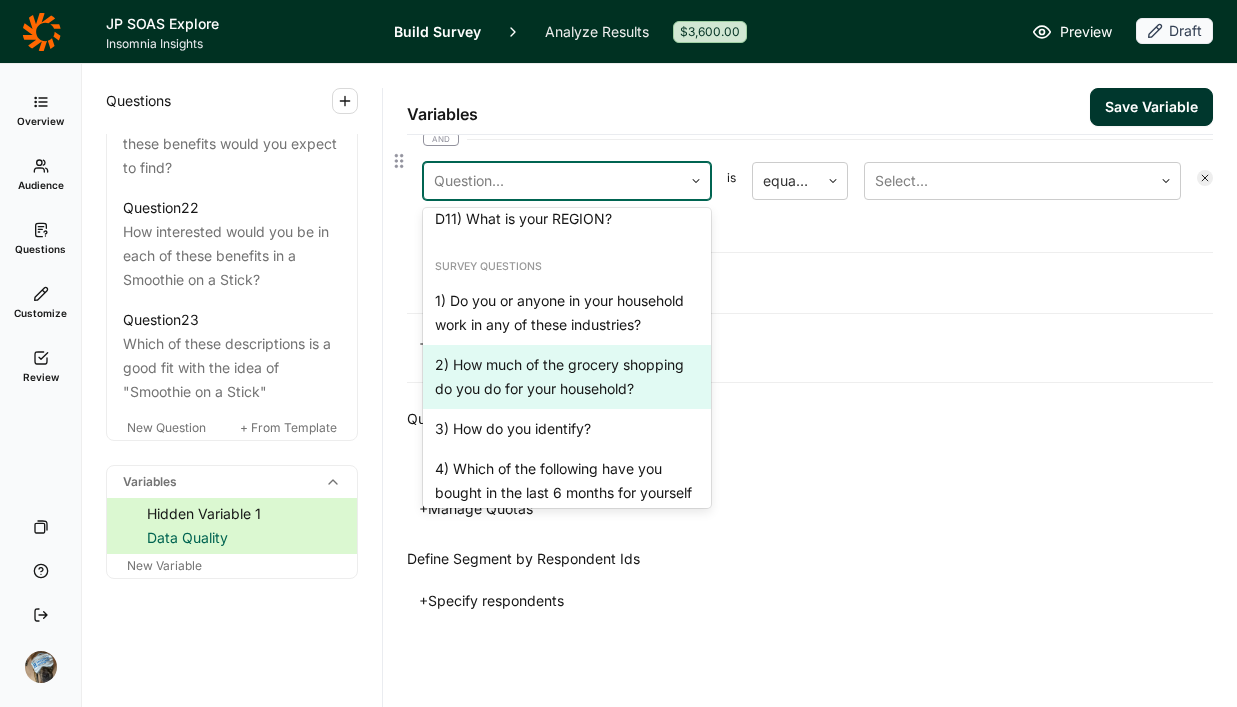 scroll, scrollTop: 545, scrollLeft: 0, axis: vertical 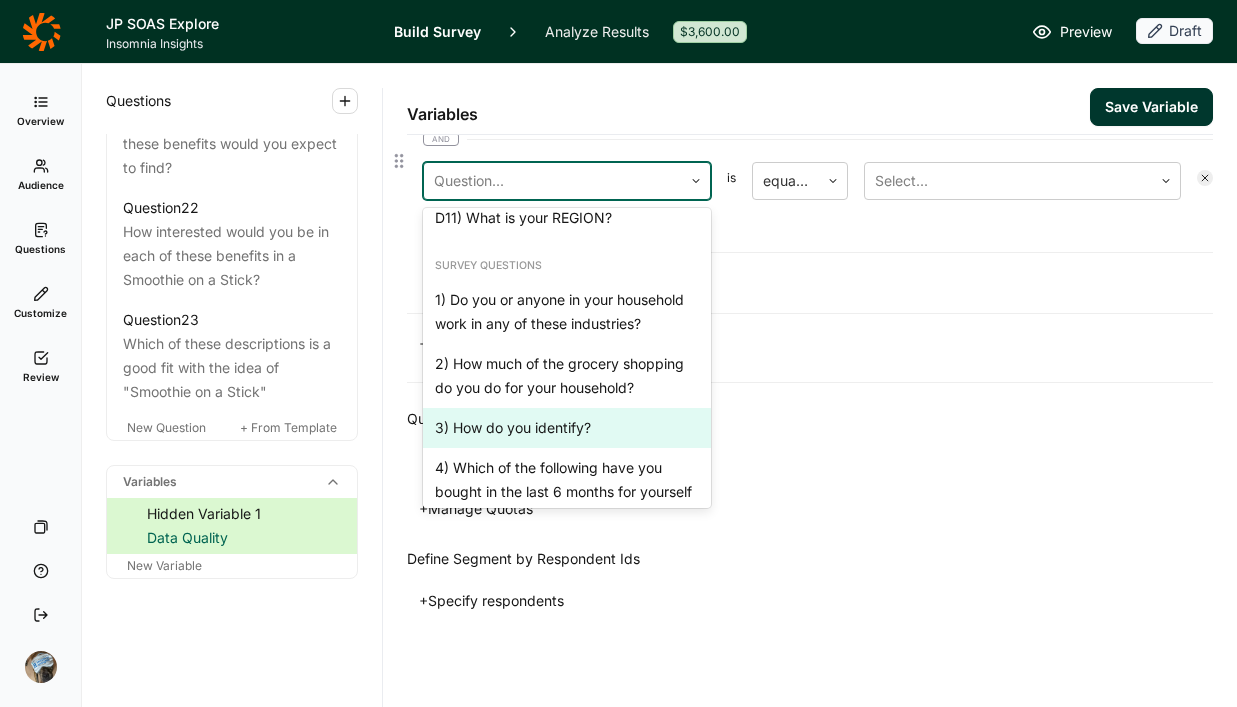 click on "3) How do you identify?" at bounding box center (567, 428) 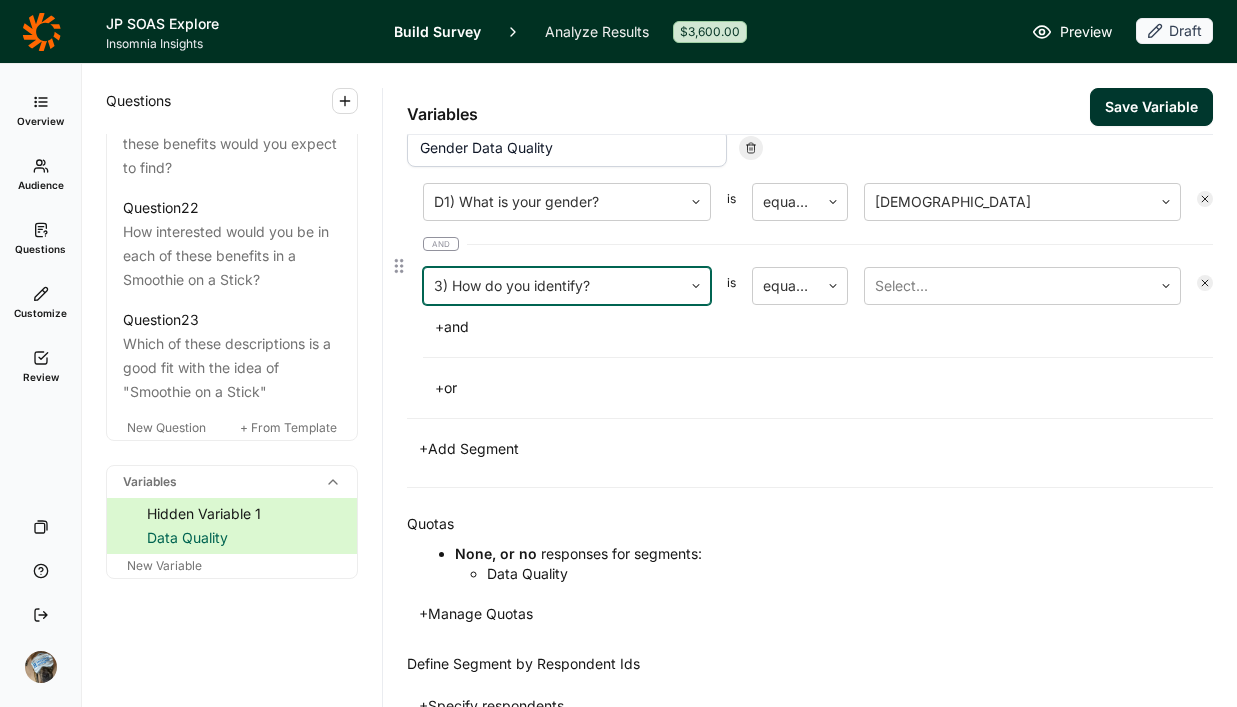 scroll, scrollTop: 463, scrollLeft: 0, axis: vertical 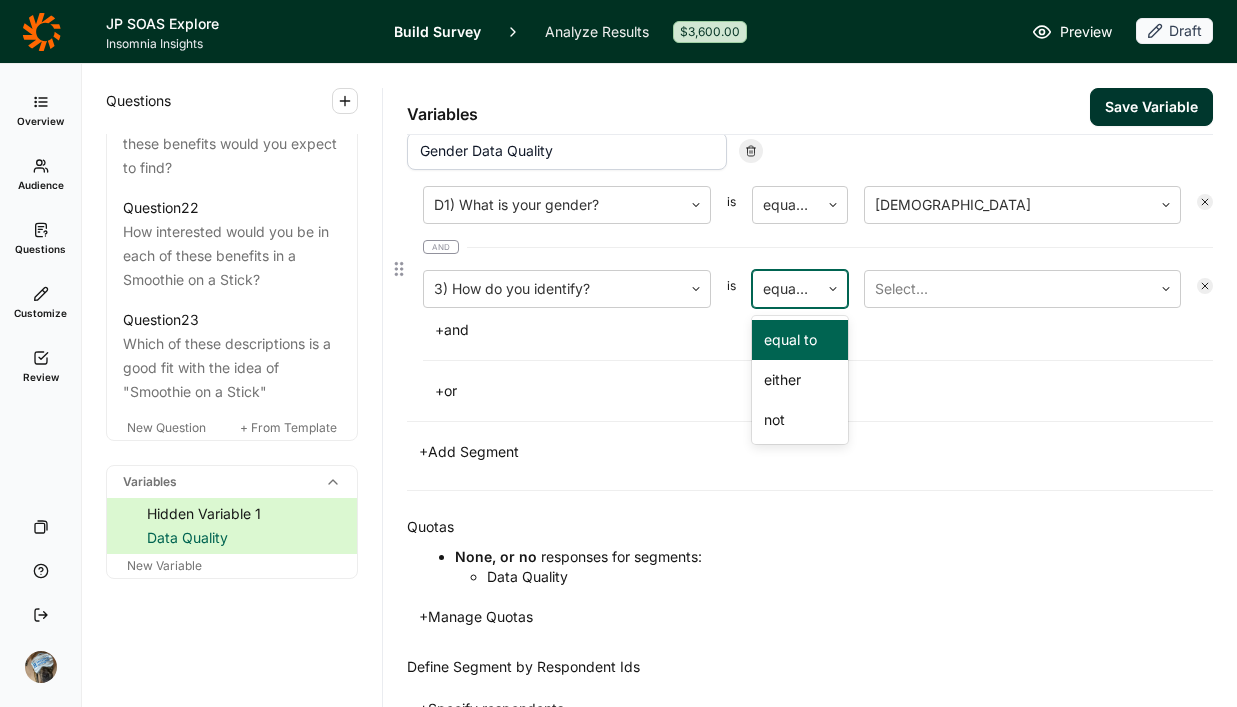 click at bounding box center (786, 289) 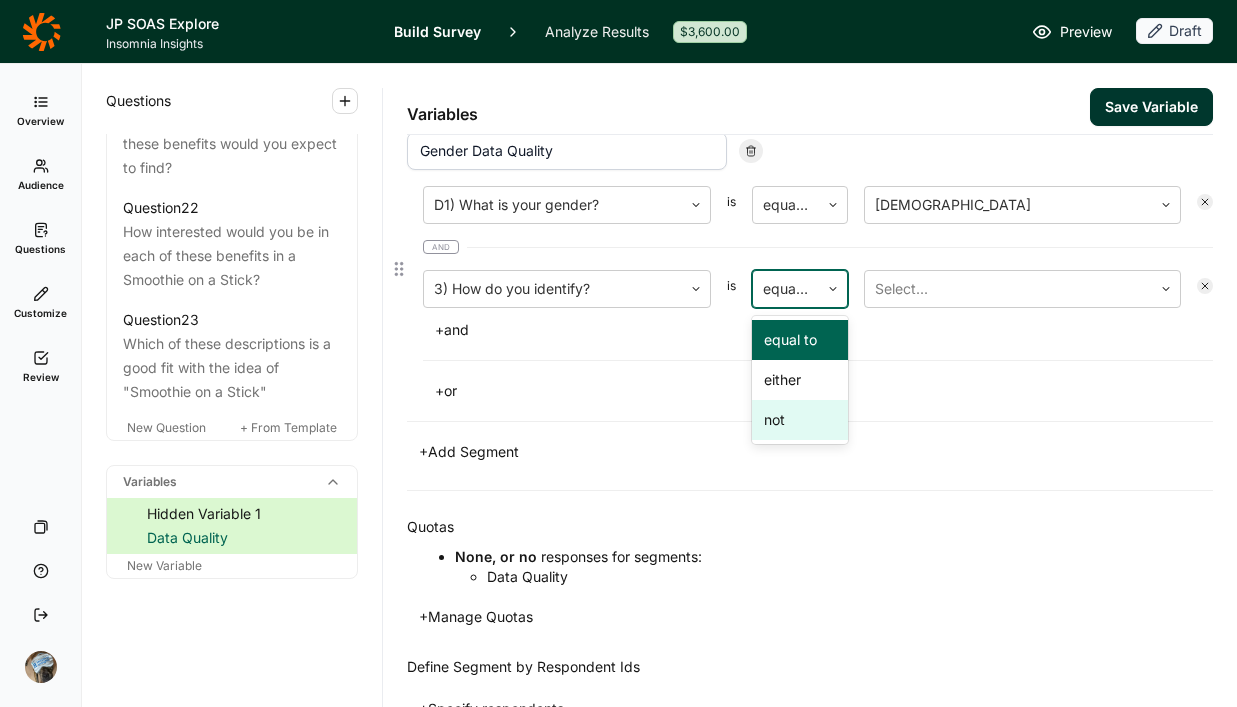 click on "not" at bounding box center [800, 420] 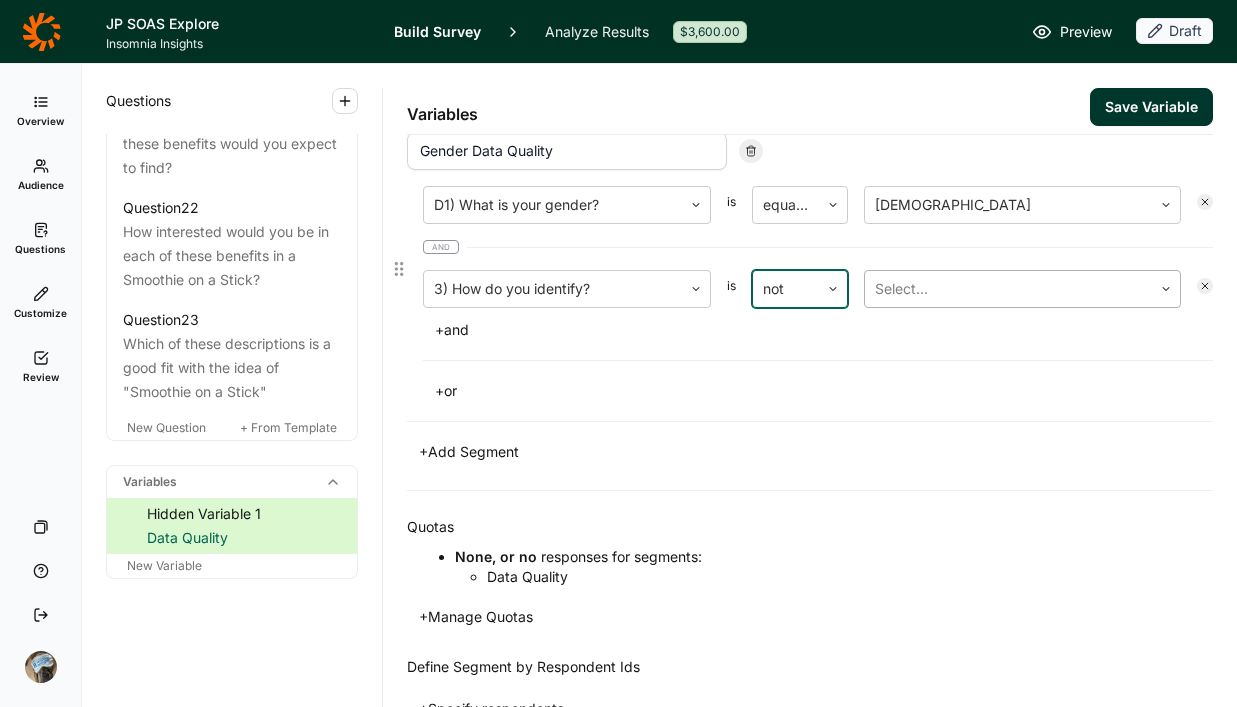 click at bounding box center [1008, 289] 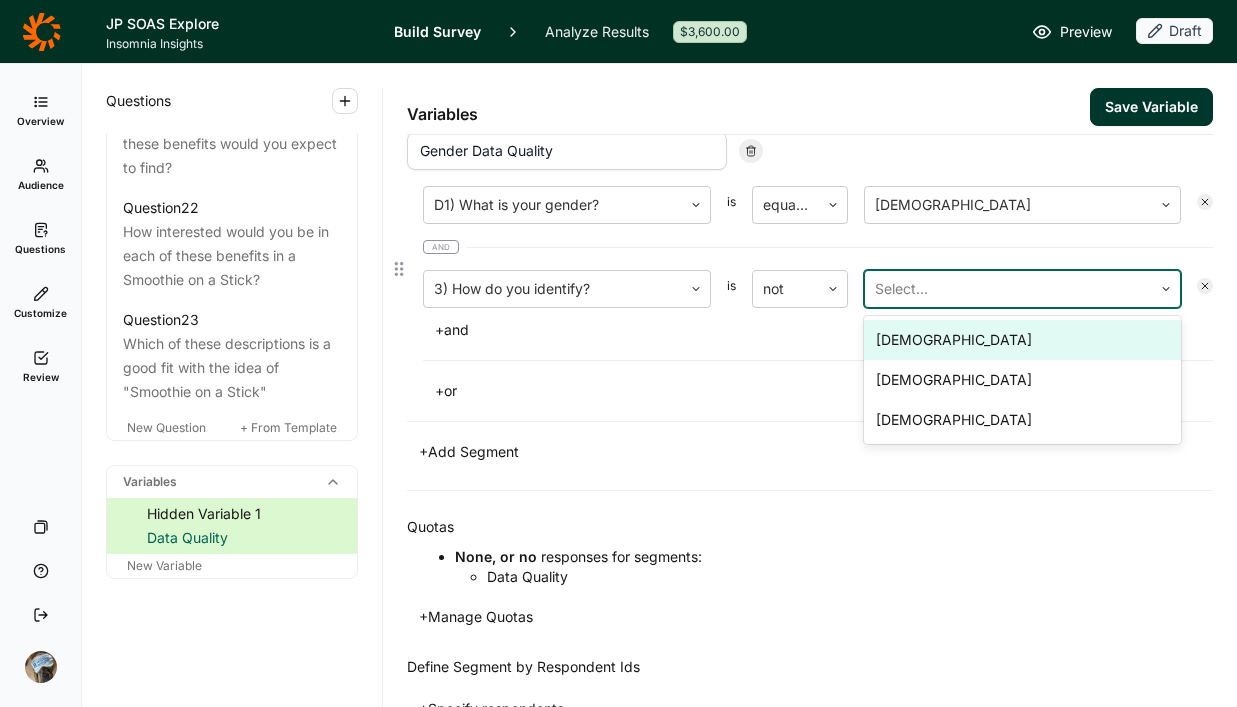 click on "[DEMOGRAPHIC_DATA]" at bounding box center [1022, 340] 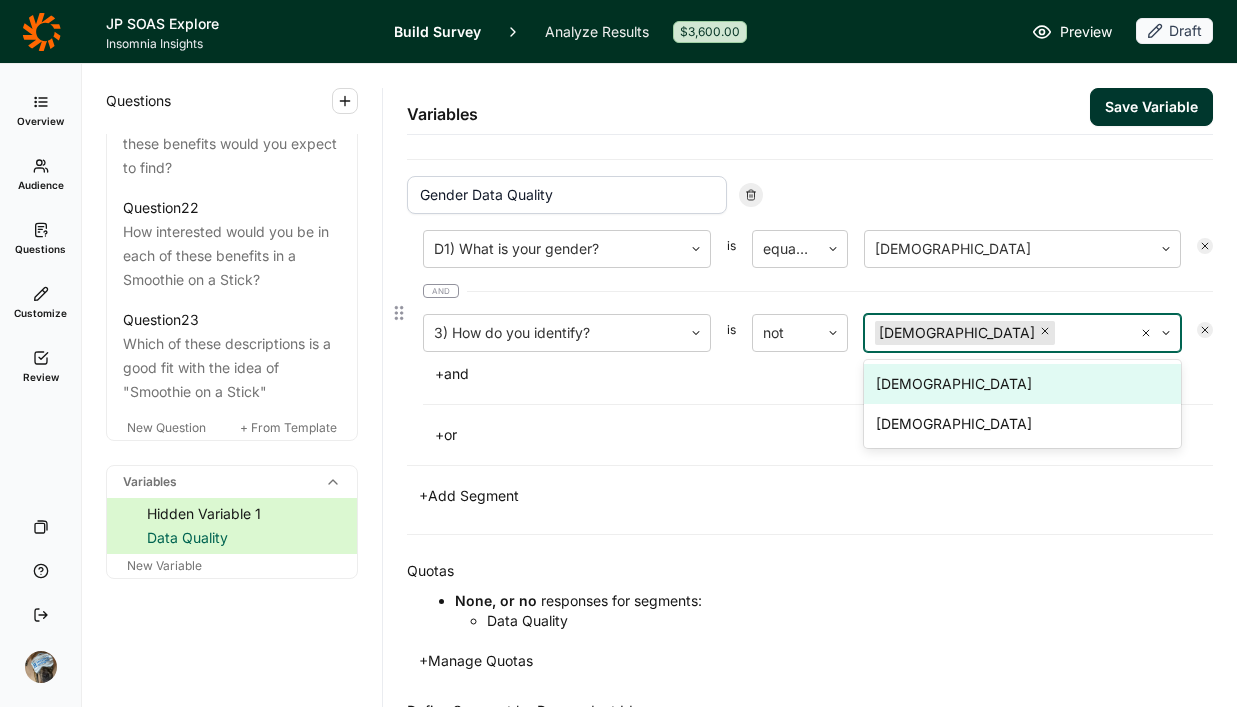 scroll, scrollTop: 415, scrollLeft: 0, axis: vertical 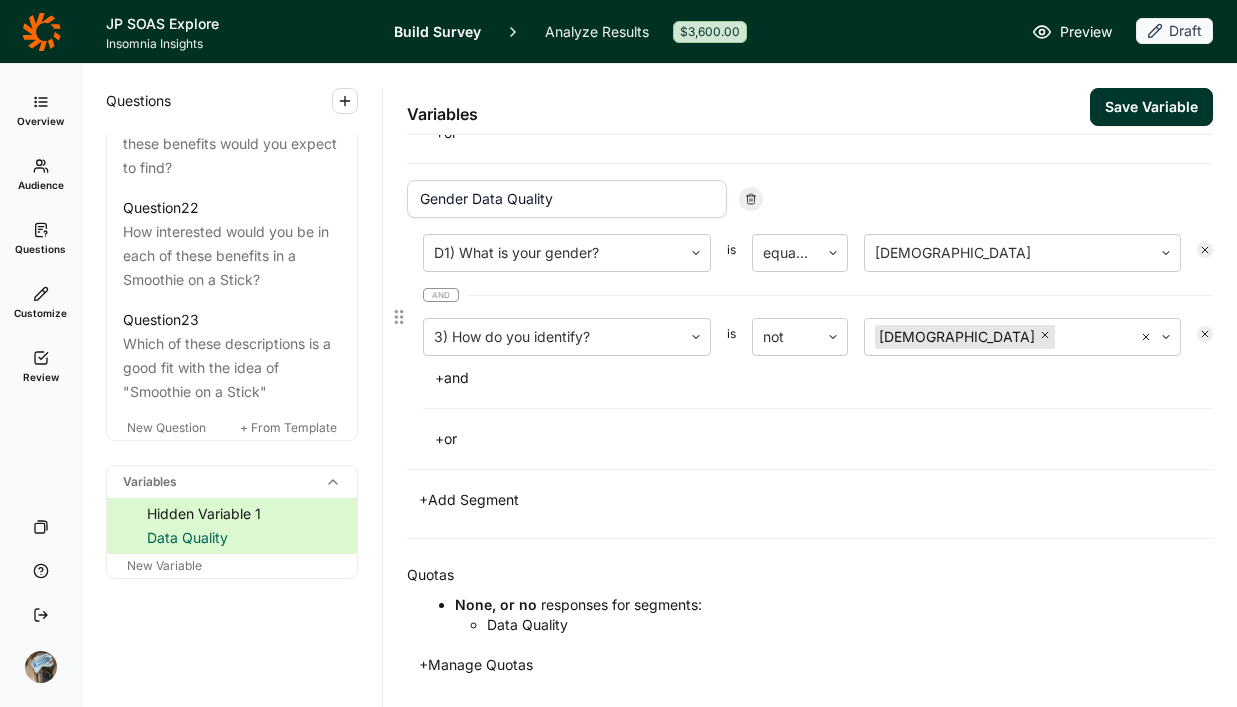 click on "Gender Data Quality D1) What is your gender? is equal to [DEMOGRAPHIC_DATA] and 3) How do you identify? is not [DEMOGRAPHIC_DATA] +  and +  or" at bounding box center [810, 317] 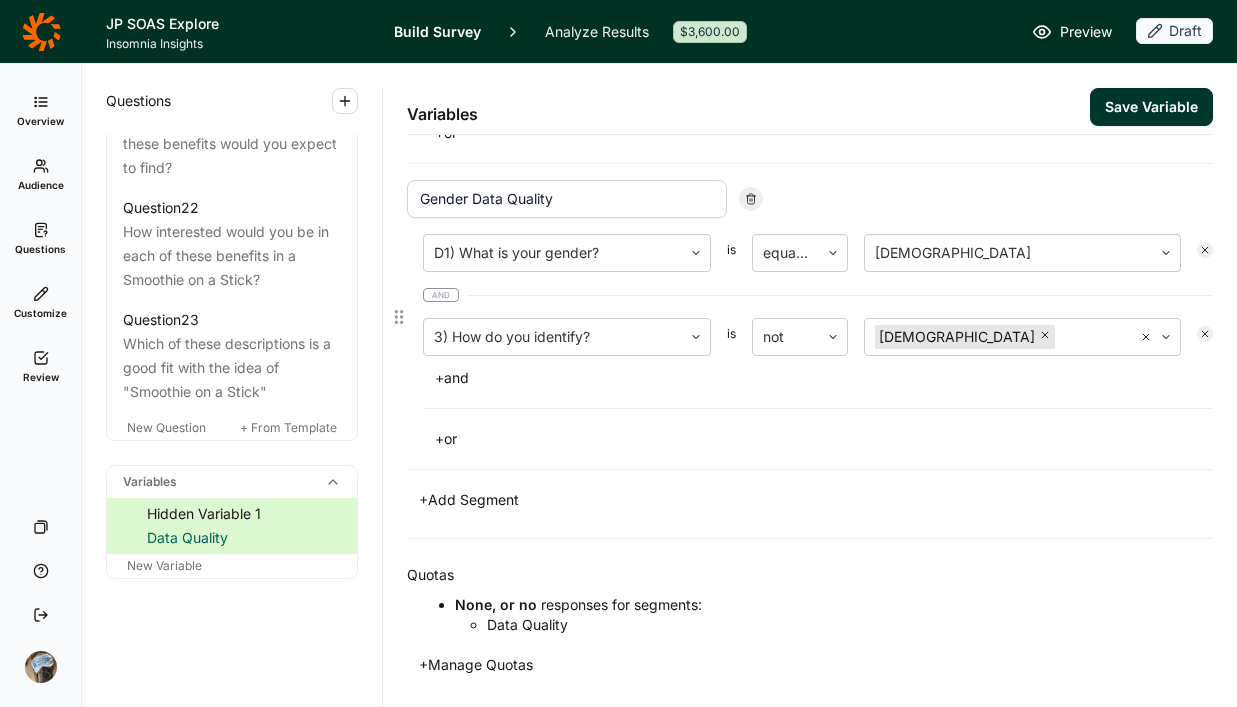 click on "+  or" at bounding box center (446, 439) 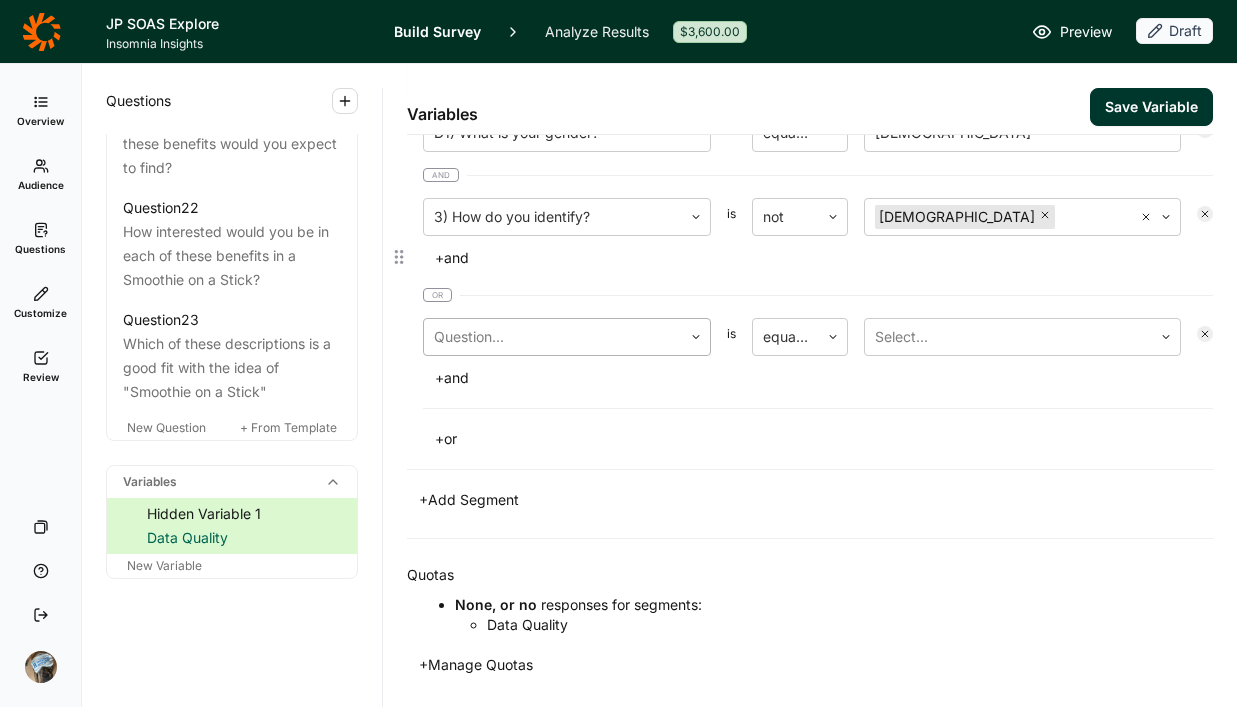 click at bounding box center [553, 337] 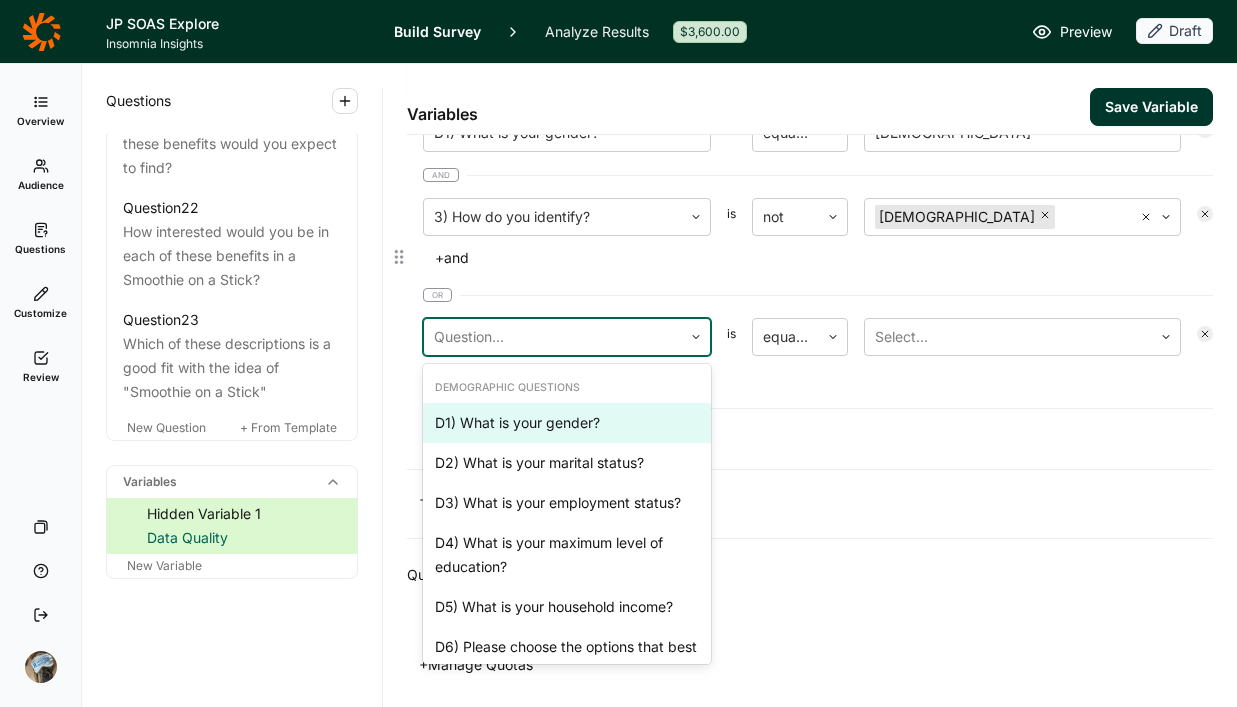 click on "D1) What is your gender?" at bounding box center (567, 423) 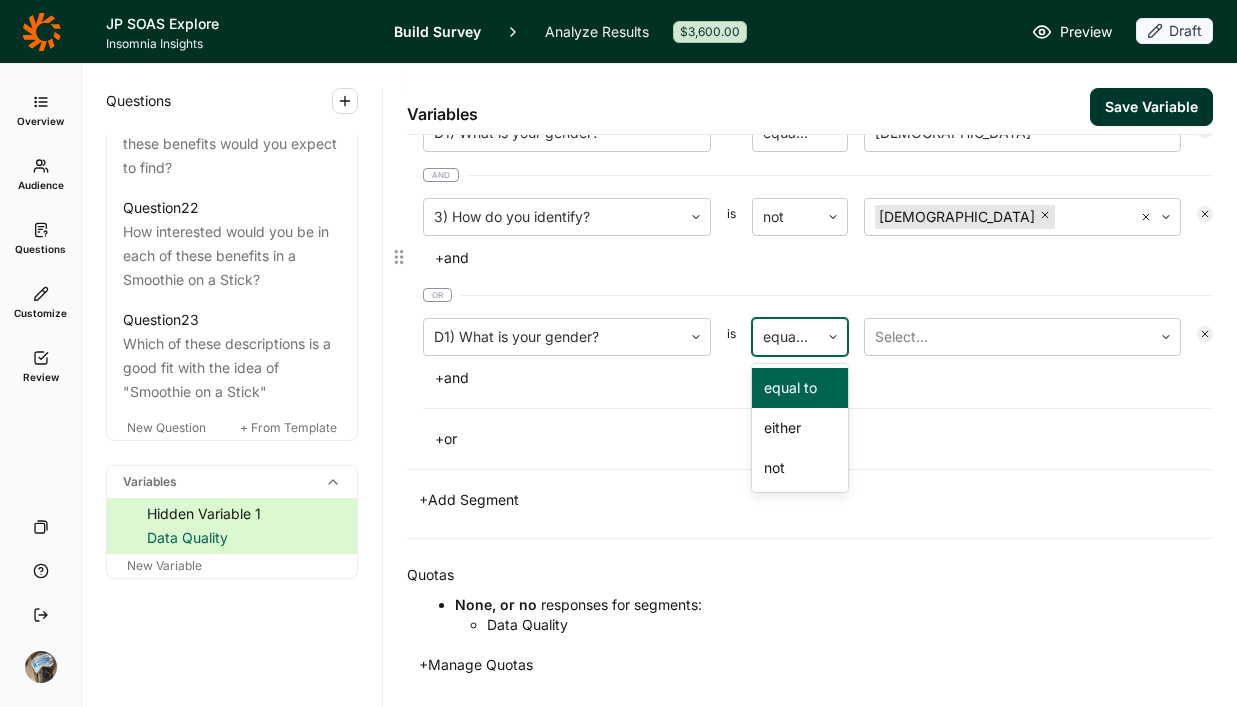 click at bounding box center [786, 337] 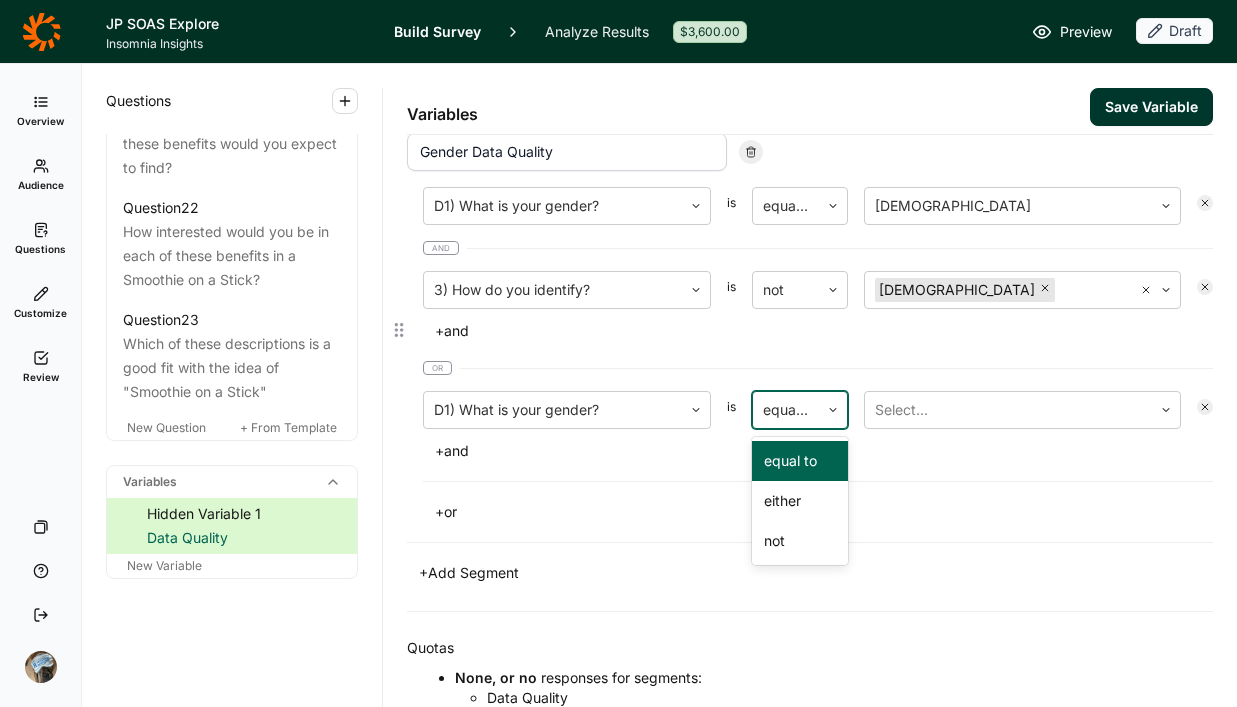 scroll, scrollTop: 396, scrollLeft: 0, axis: vertical 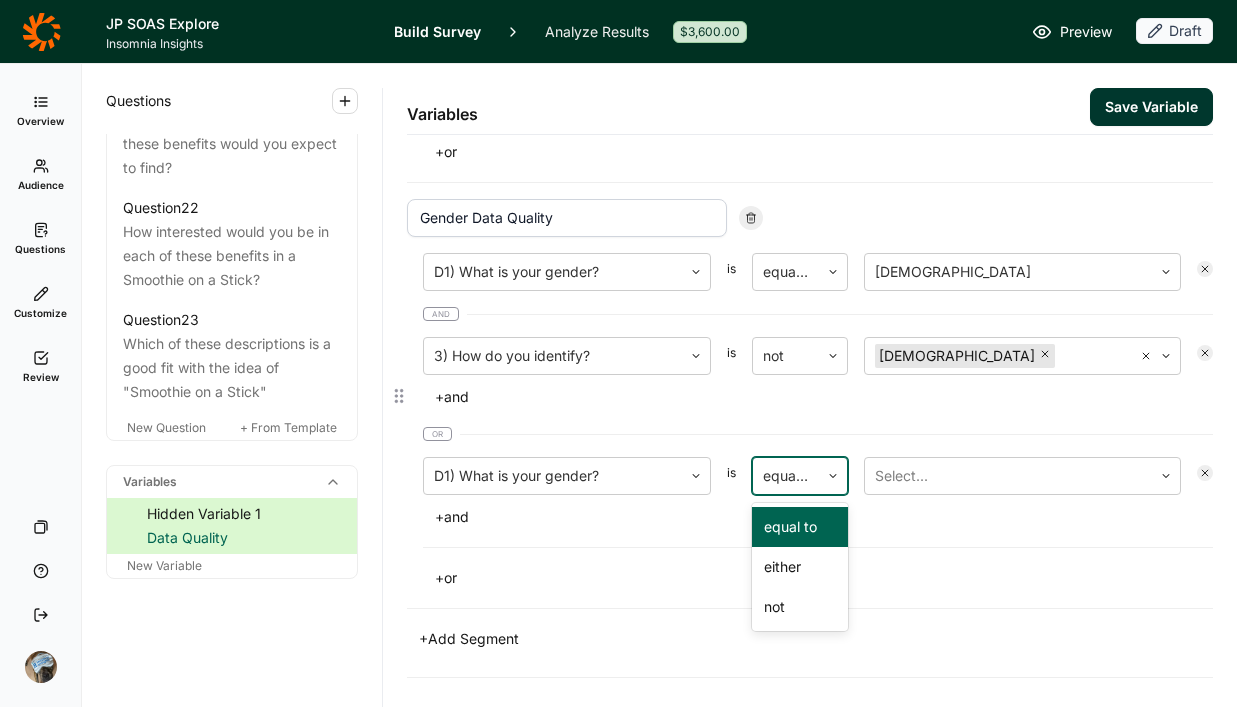 click on "equal to" at bounding box center (800, 527) 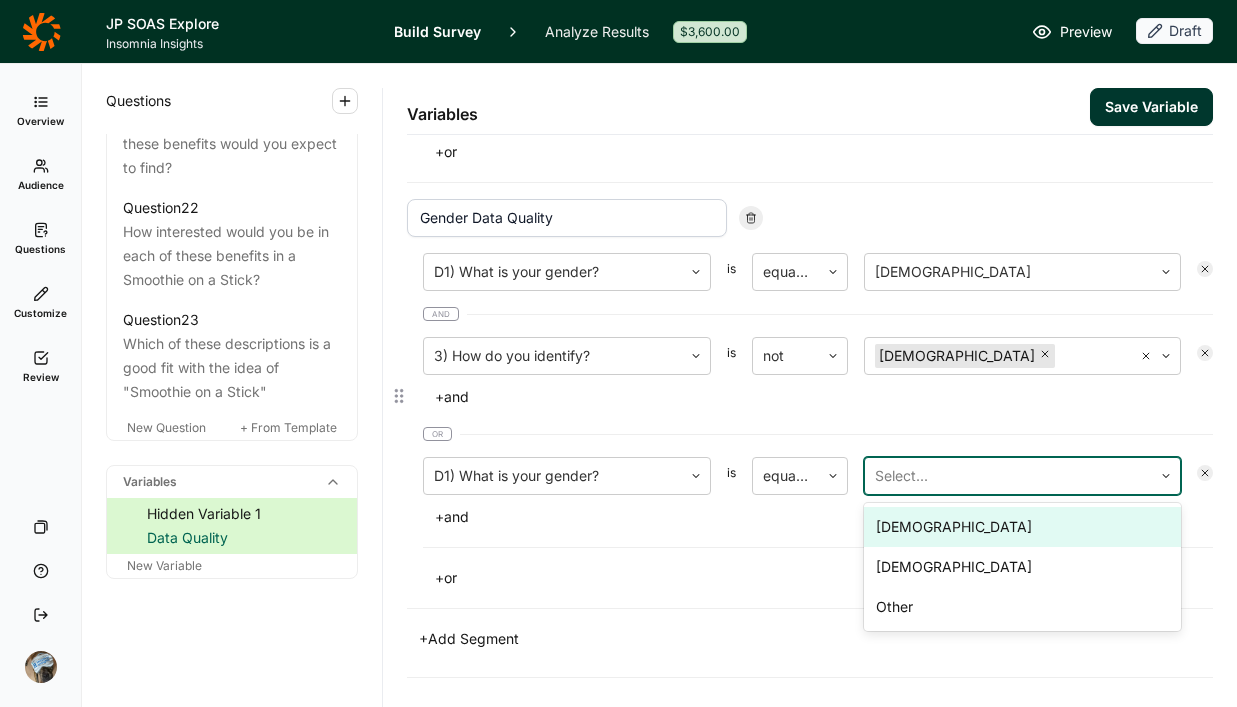 click at bounding box center (1008, 476) 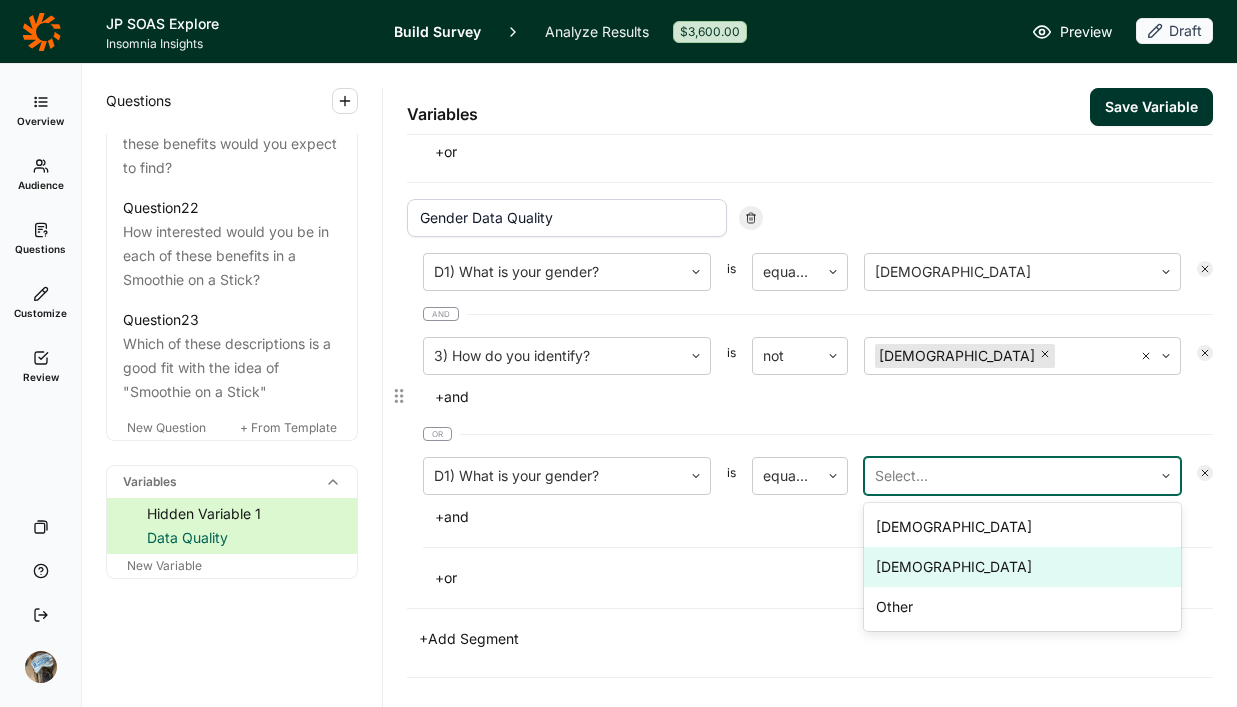 click on "[DEMOGRAPHIC_DATA]" at bounding box center [1022, 567] 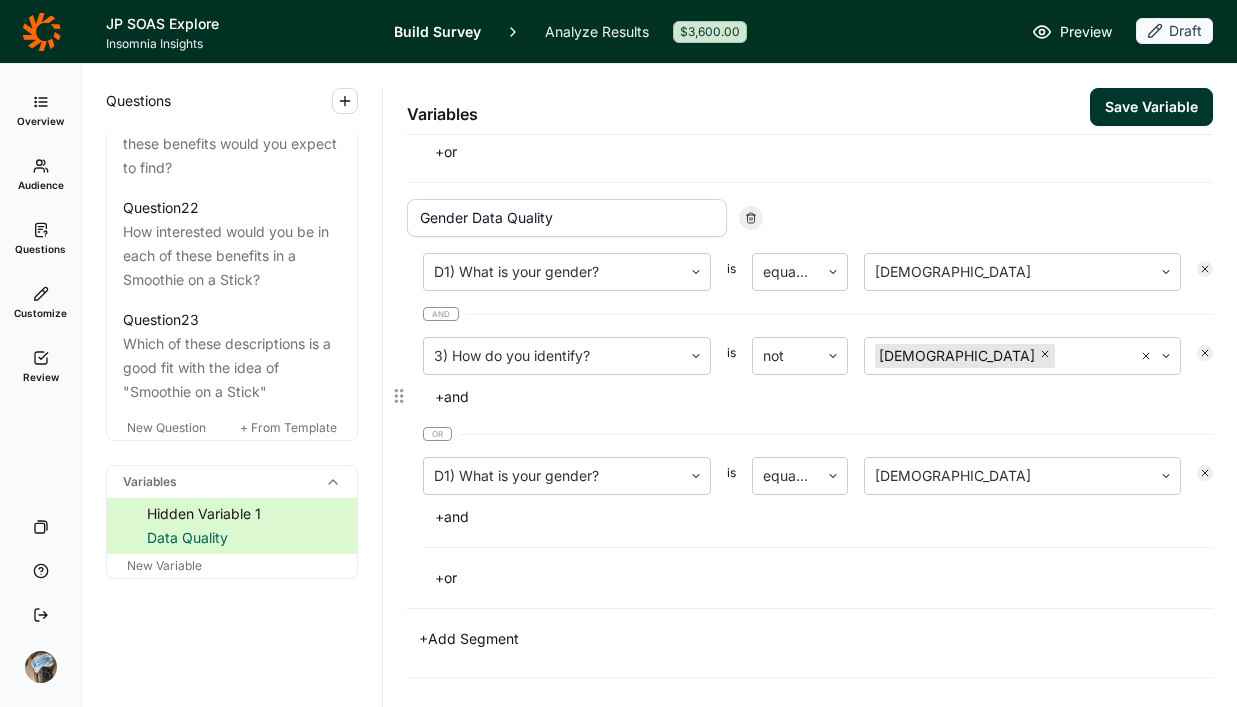 click on "+  and" at bounding box center (452, 517) 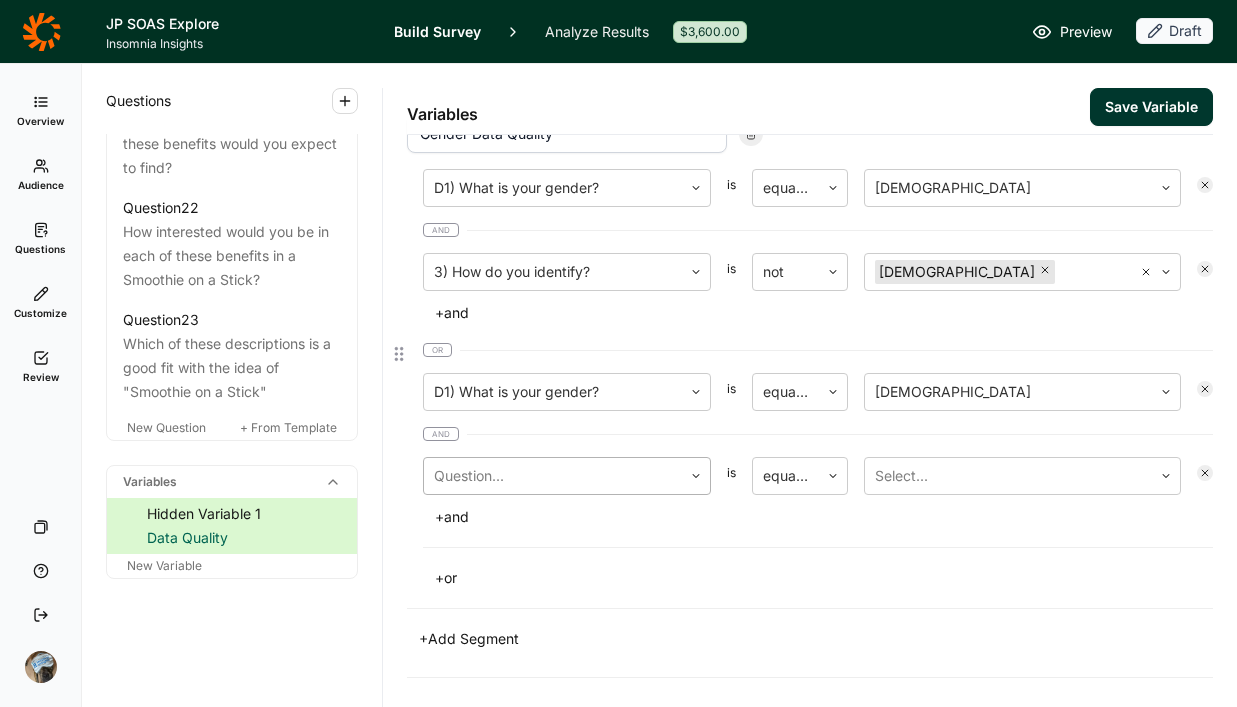 click at bounding box center (553, 476) 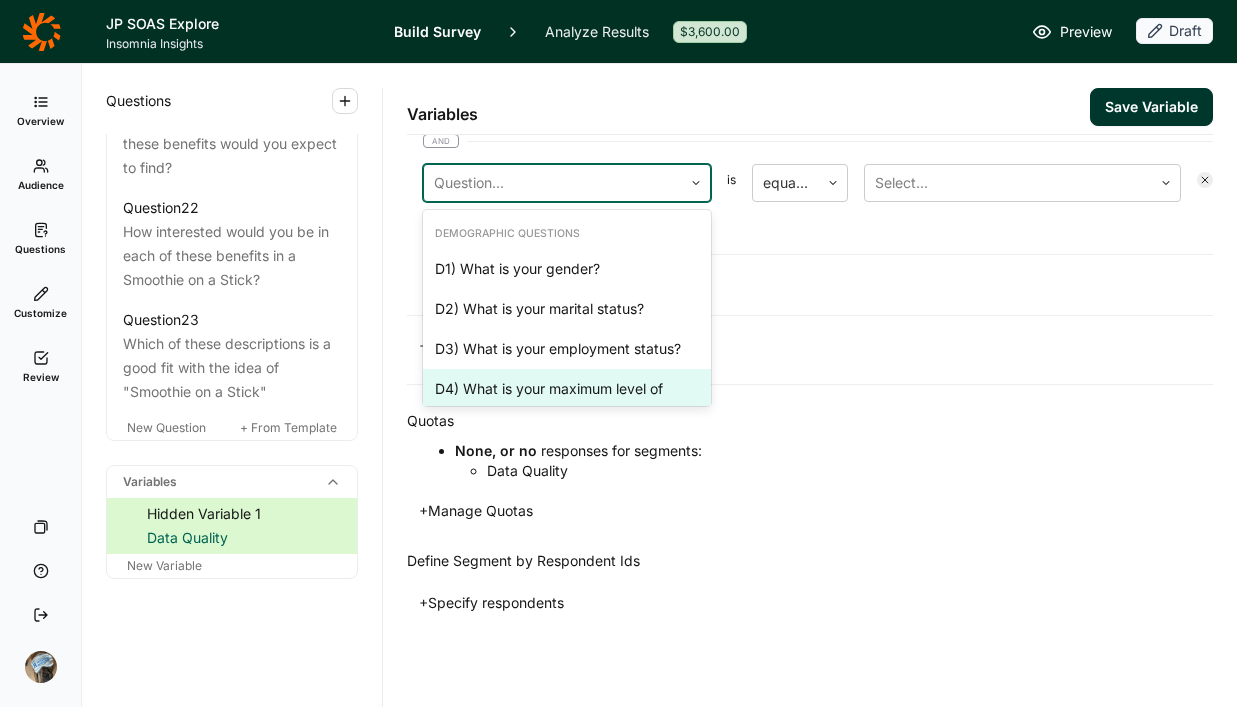 scroll, scrollTop: 779, scrollLeft: 0, axis: vertical 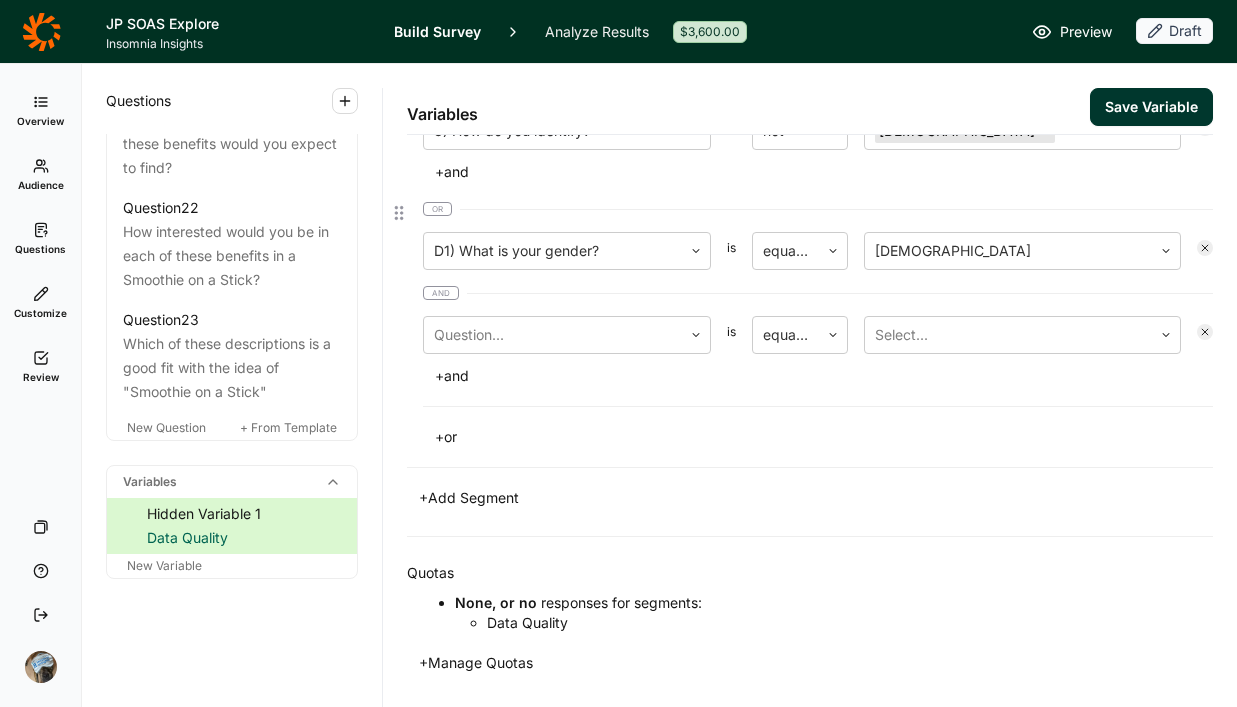 click on "D1) What is your gender? is equal to [DEMOGRAPHIC_DATA] and Question... is equal to Select... +  and" at bounding box center (818, 311) 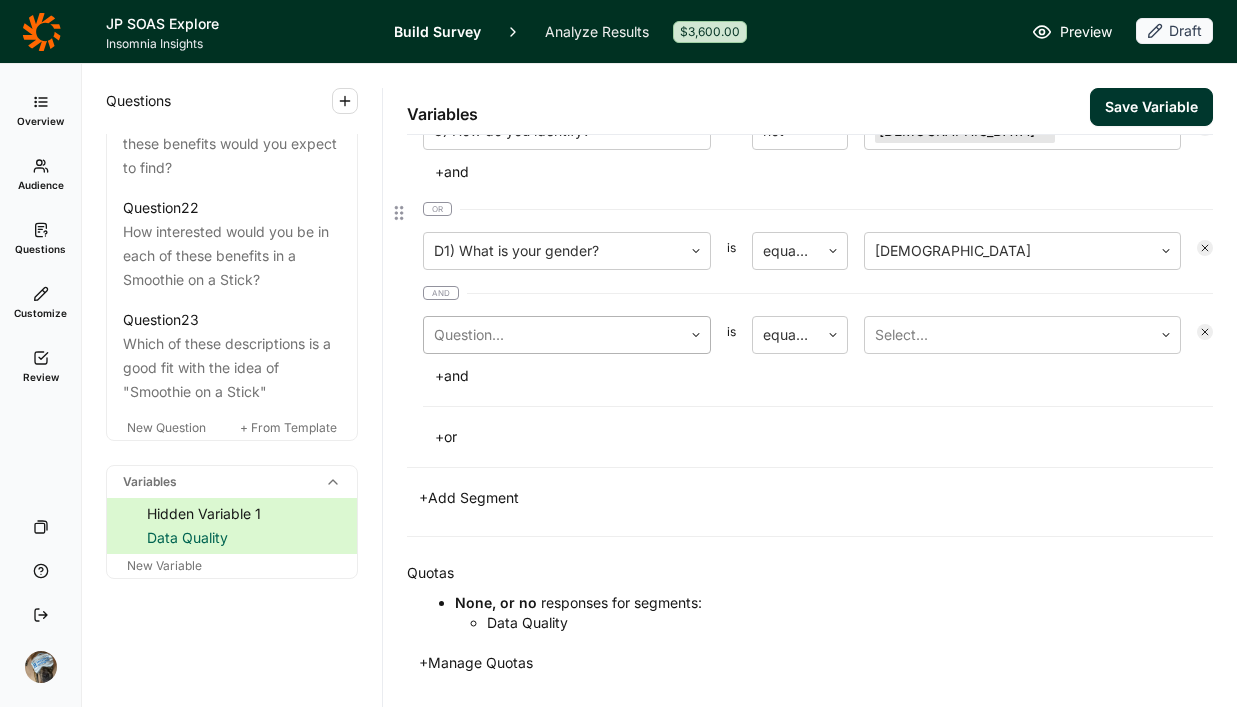 click at bounding box center [553, 335] 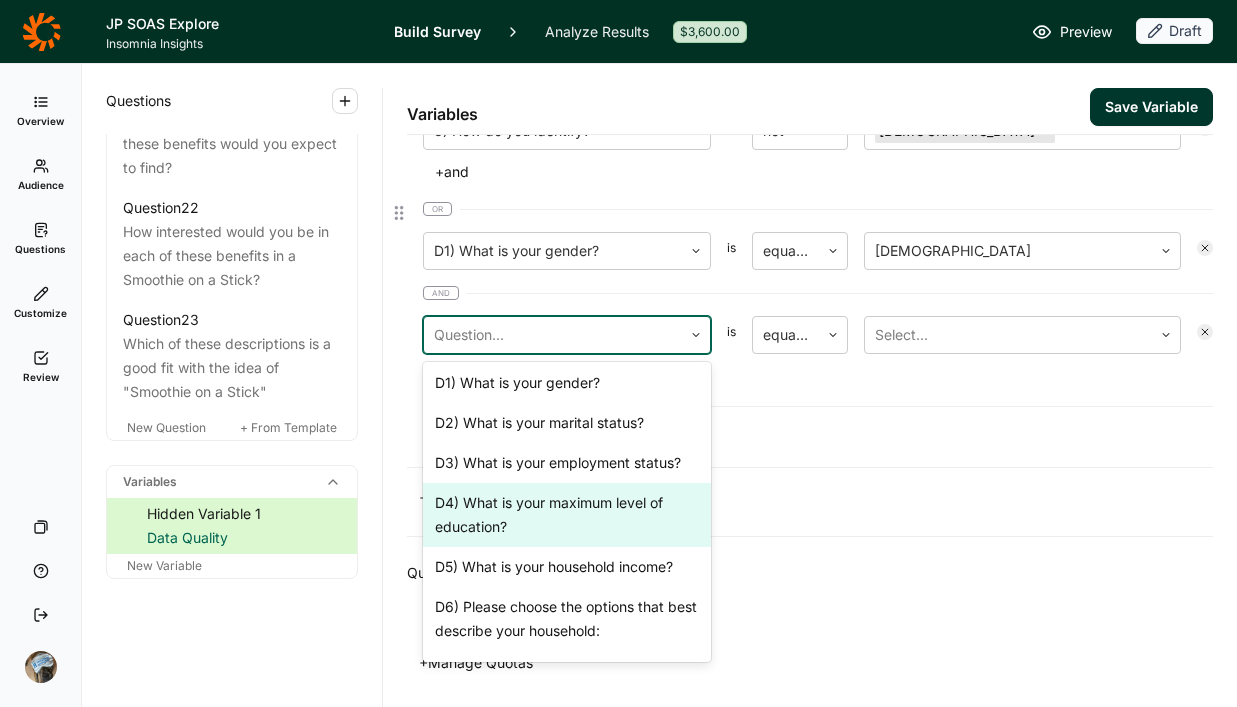 scroll, scrollTop: 342, scrollLeft: 0, axis: vertical 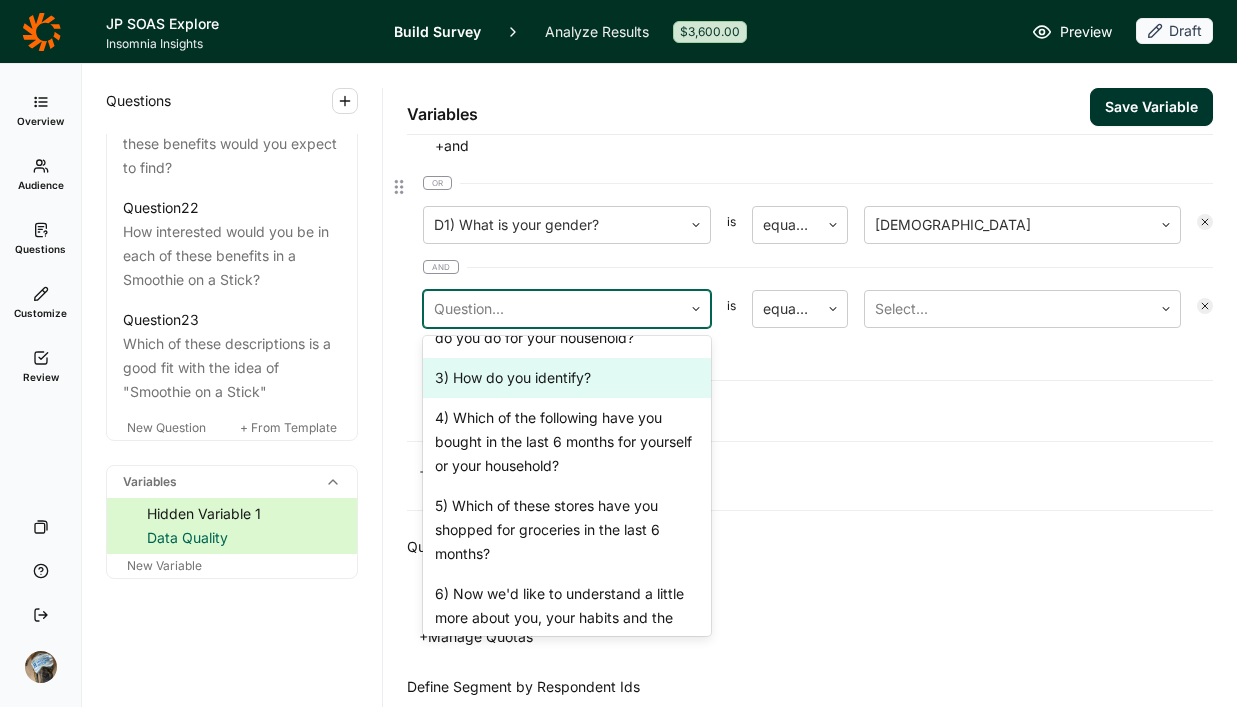 click on "3) How do you identify?" at bounding box center [567, 378] 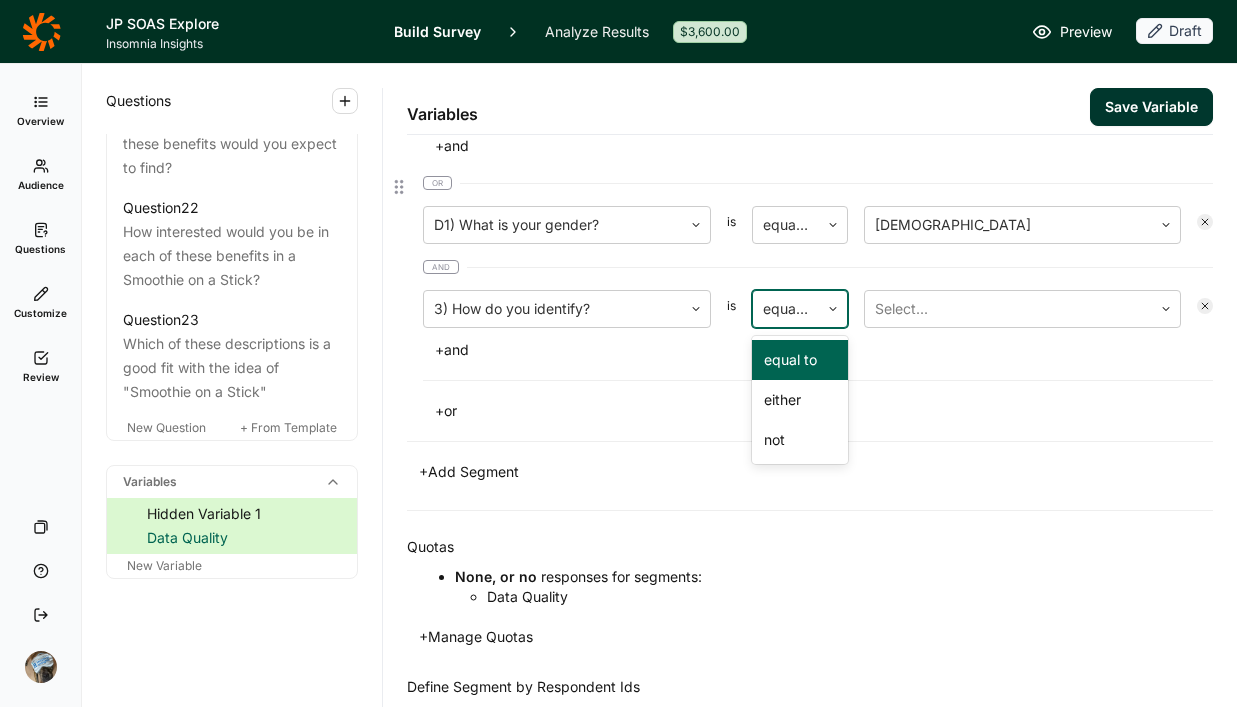 click on "equal to" at bounding box center [786, 309] 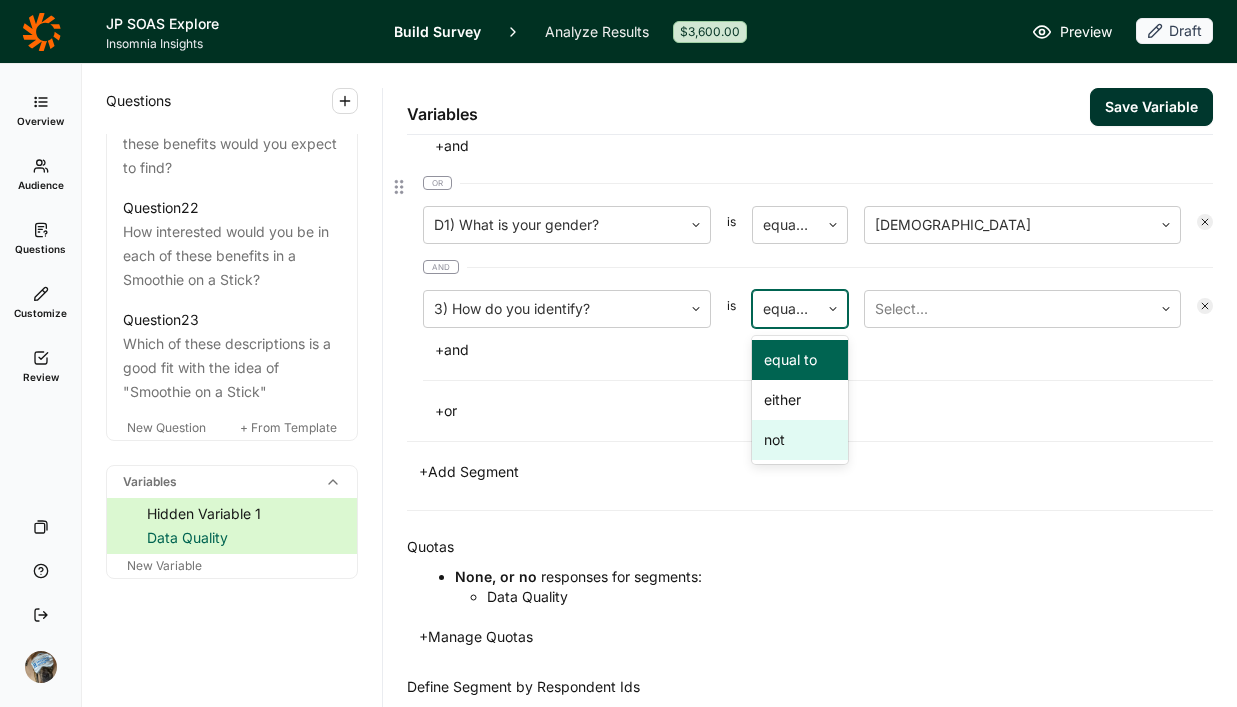 click on "not" at bounding box center [800, 440] 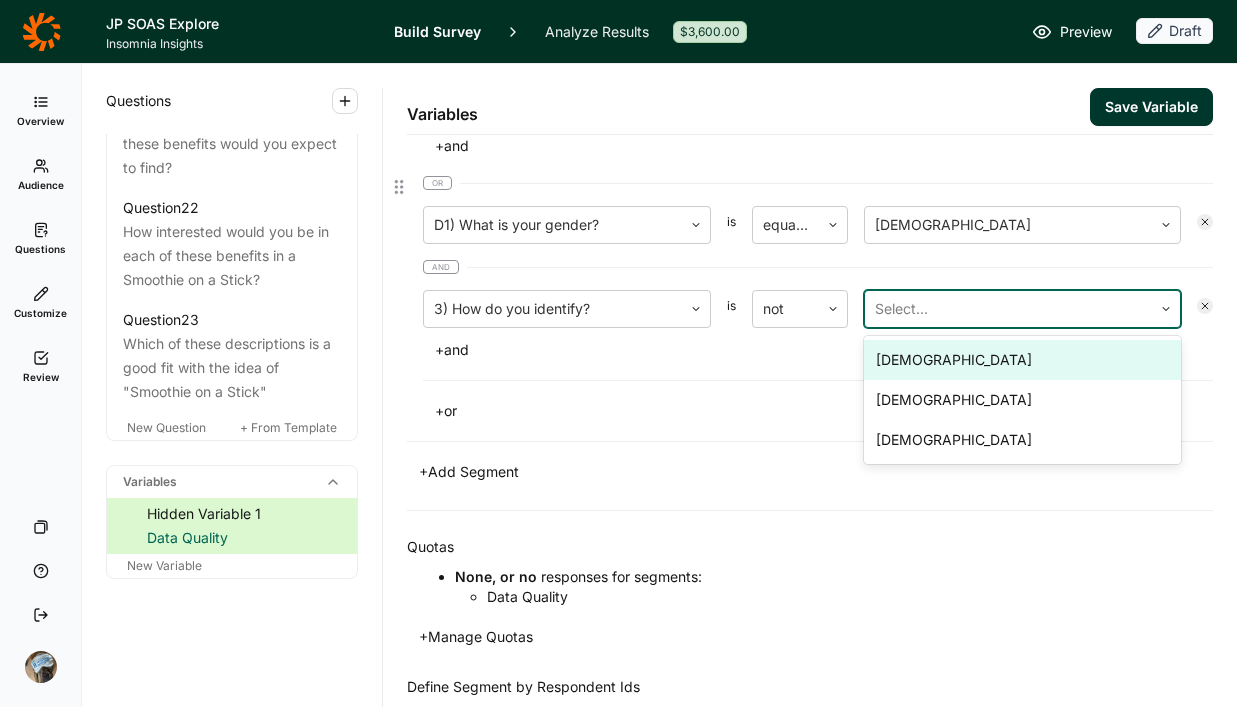 click at bounding box center (1008, 309) 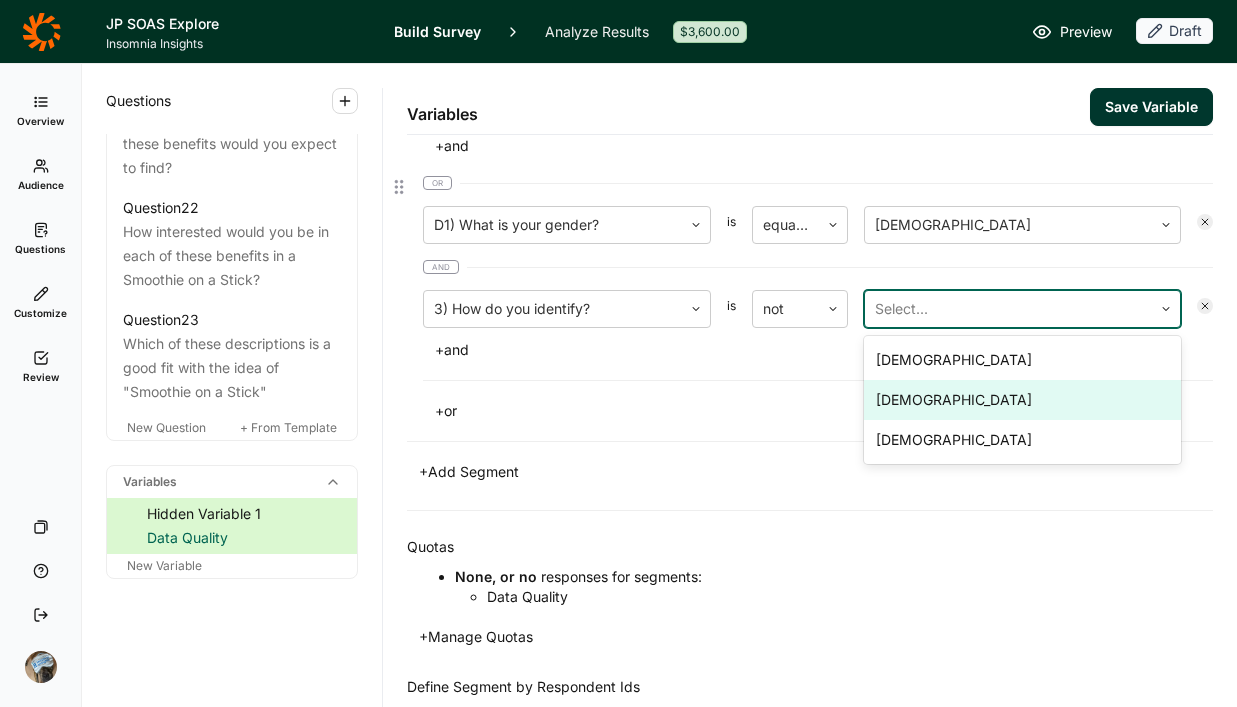 click on "[DEMOGRAPHIC_DATA]" at bounding box center [1022, 400] 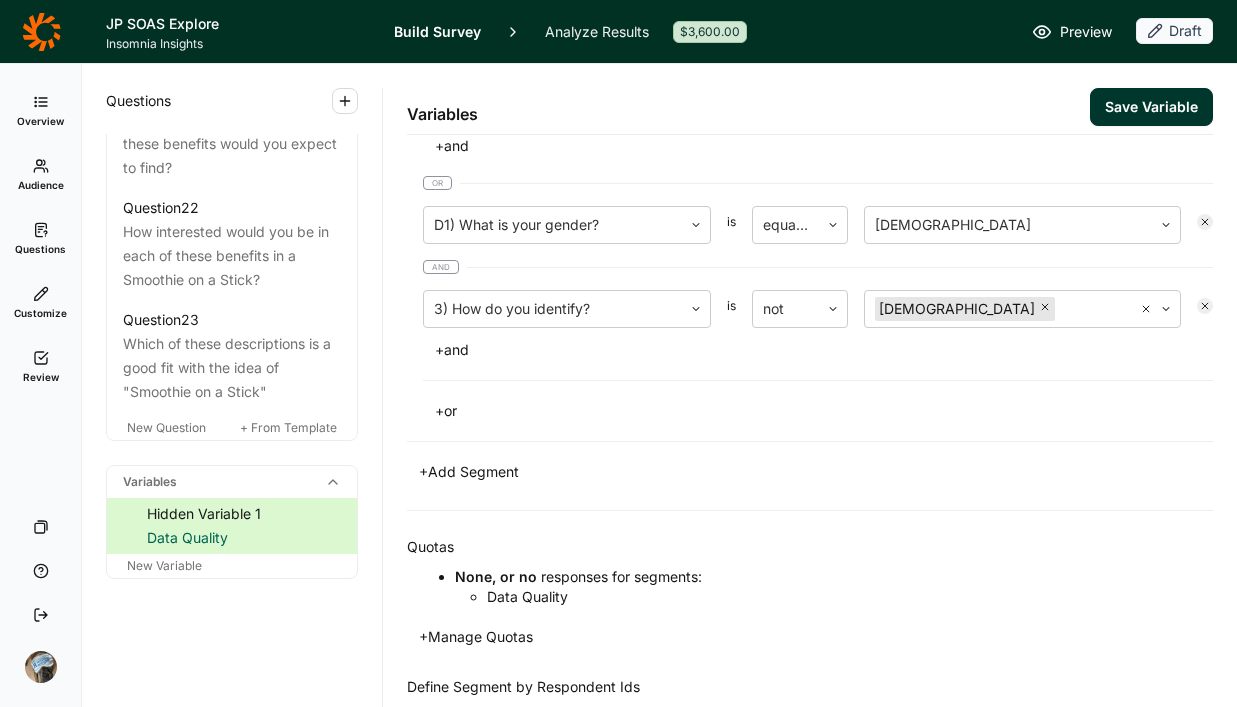 click on "None, or no    responses for segments: Data Quality" at bounding box center (834, 587) 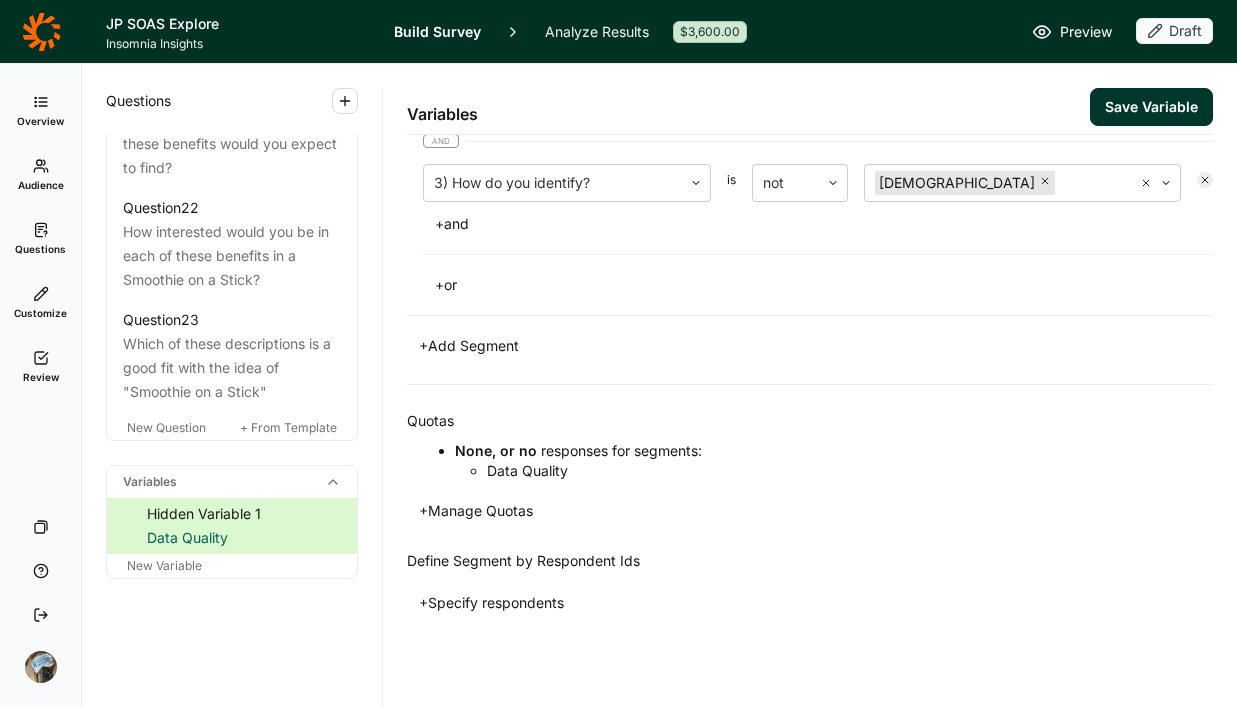 scroll, scrollTop: 779, scrollLeft: 0, axis: vertical 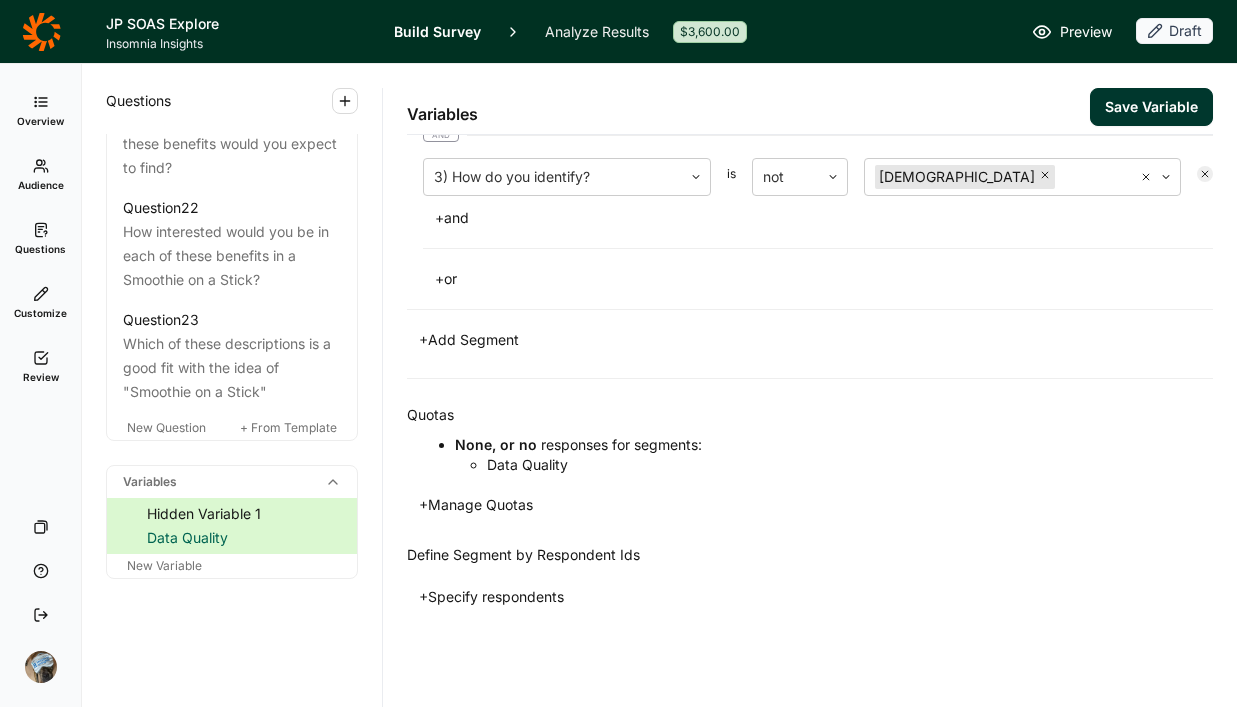 click on "+  Manage Quotas" at bounding box center (476, 505) 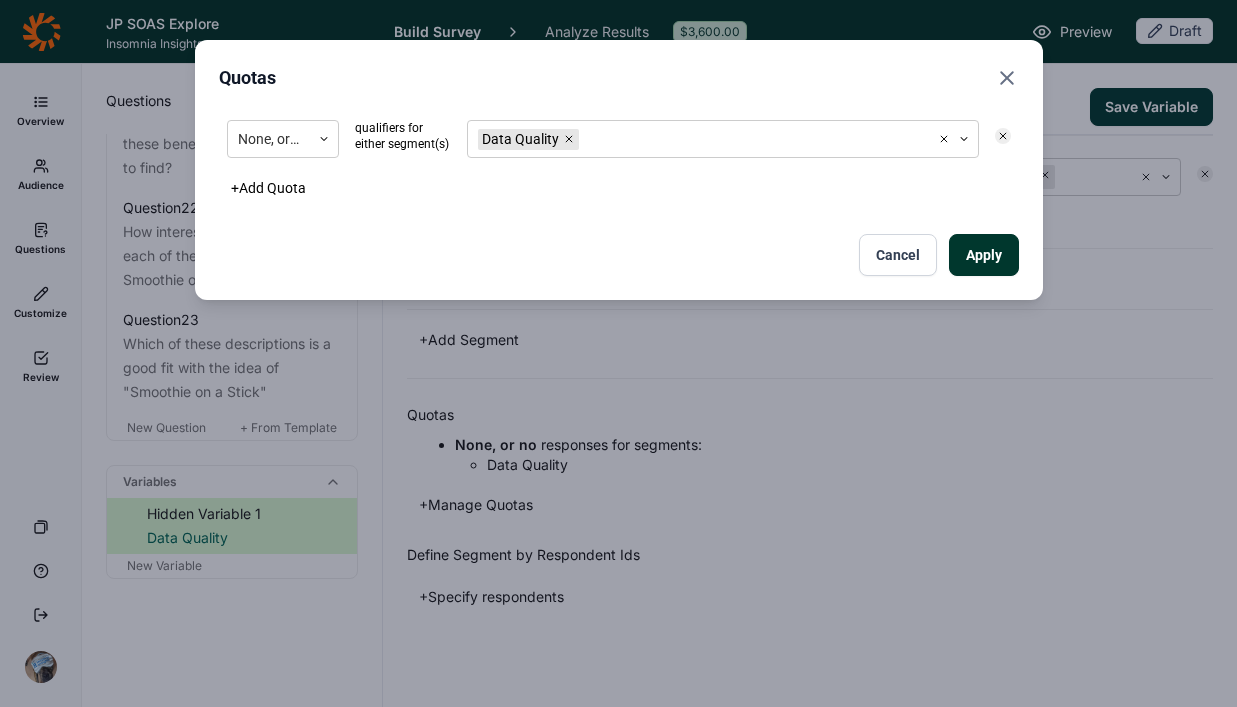 click on "+  Add Quota" at bounding box center [268, 188] 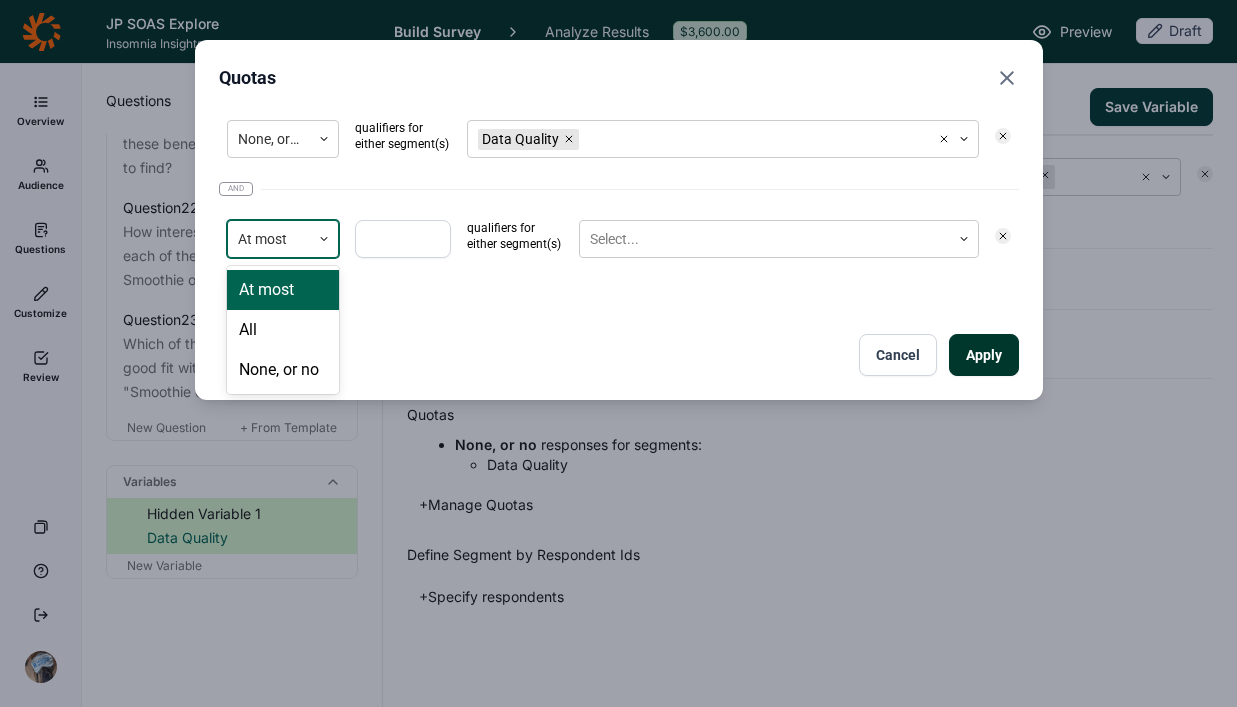 click on "At most" at bounding box center (269, 239) 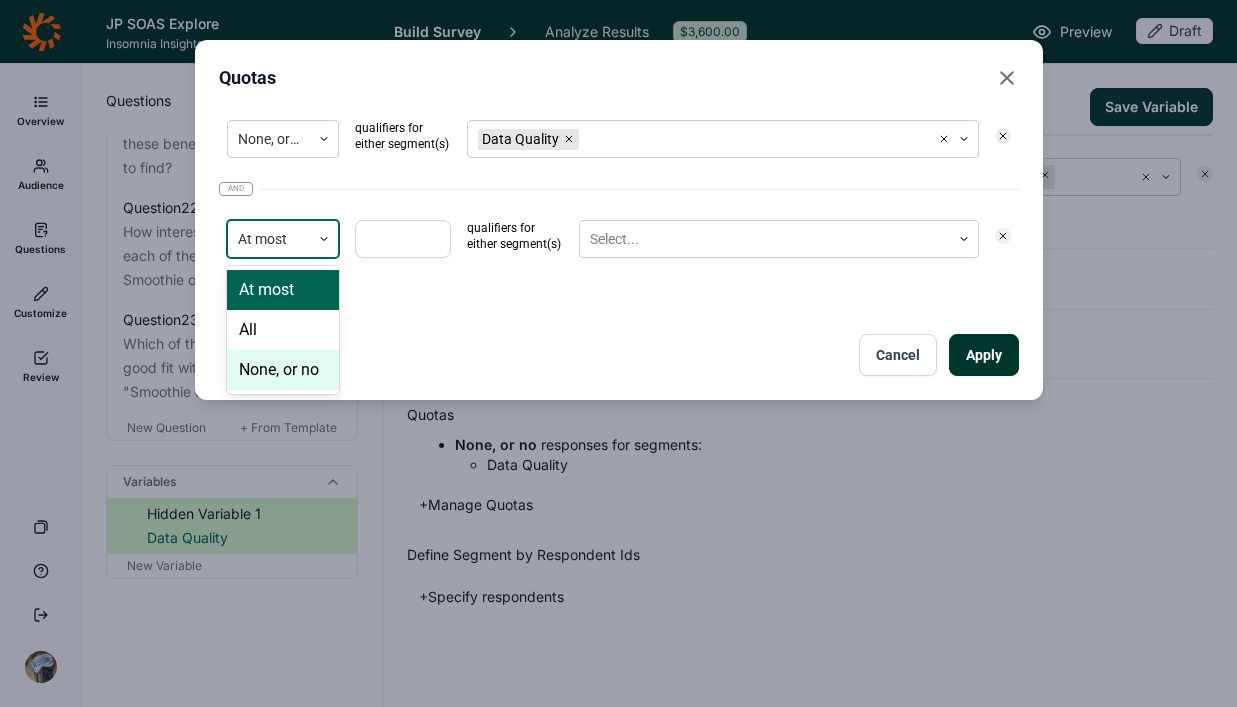 click on "None, or no" at bounding box center [283, 370] 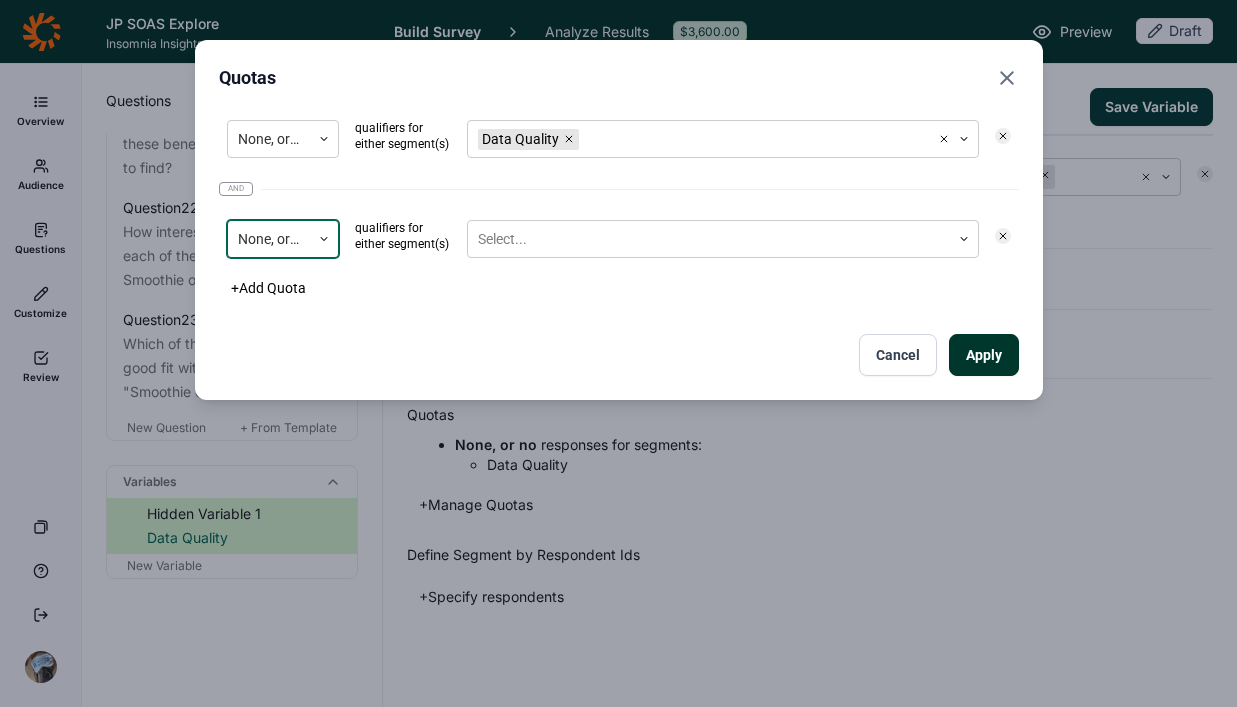 click on "None, or no qualifiers for  either segment(s) Data Quality and option None, or no, selected. None, or no qualifiers for  either segment(s) Select..." at bounding box center (619, 189) 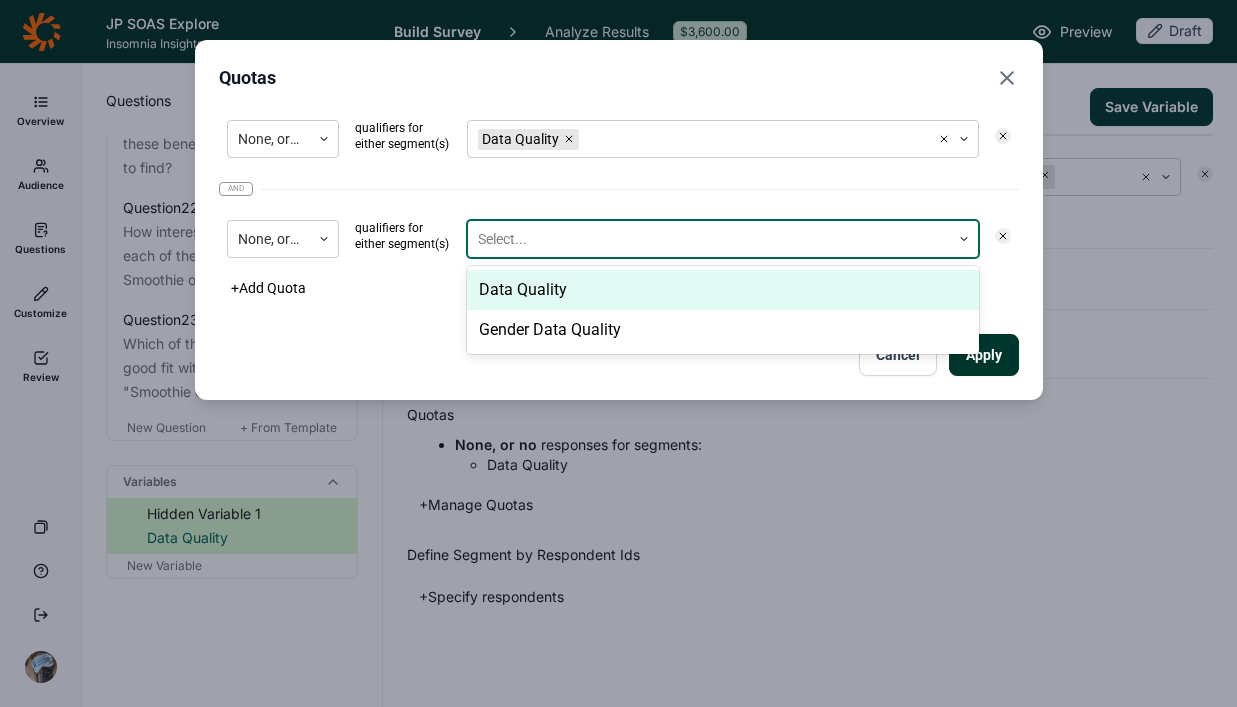 click at bounding box center [709, 239] 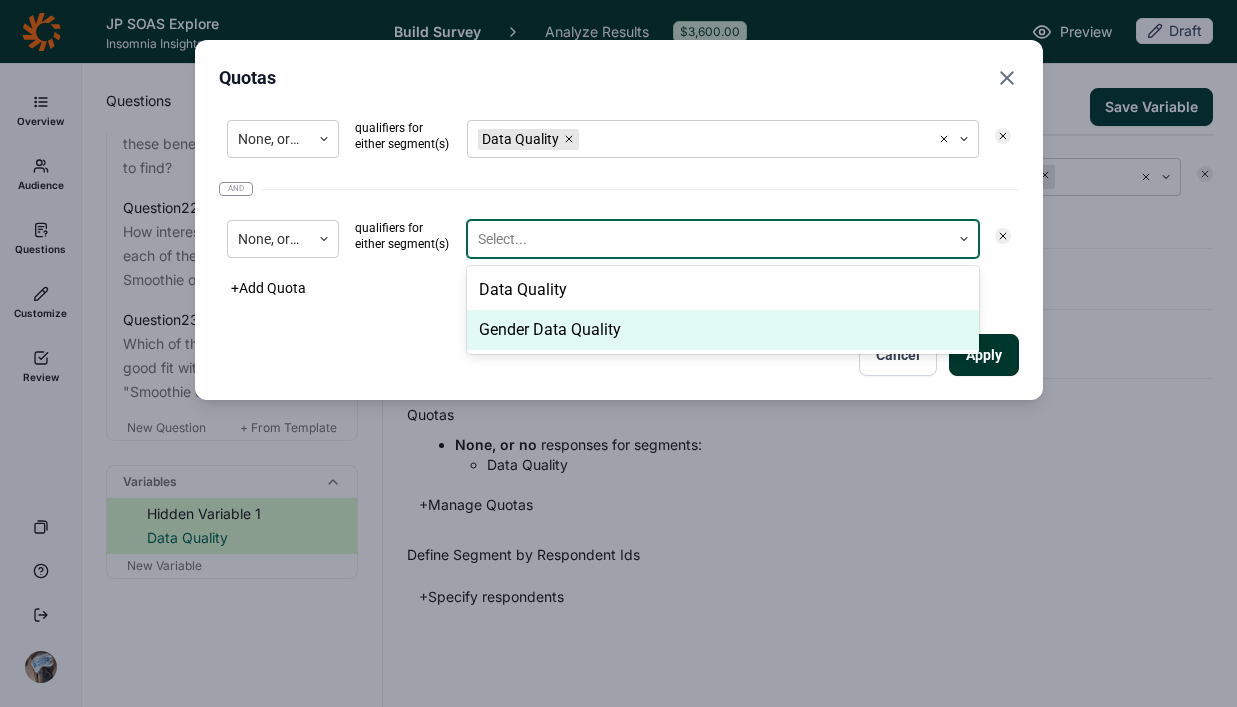 click on "Gender Data Quality" at bounding box center (723, 330) 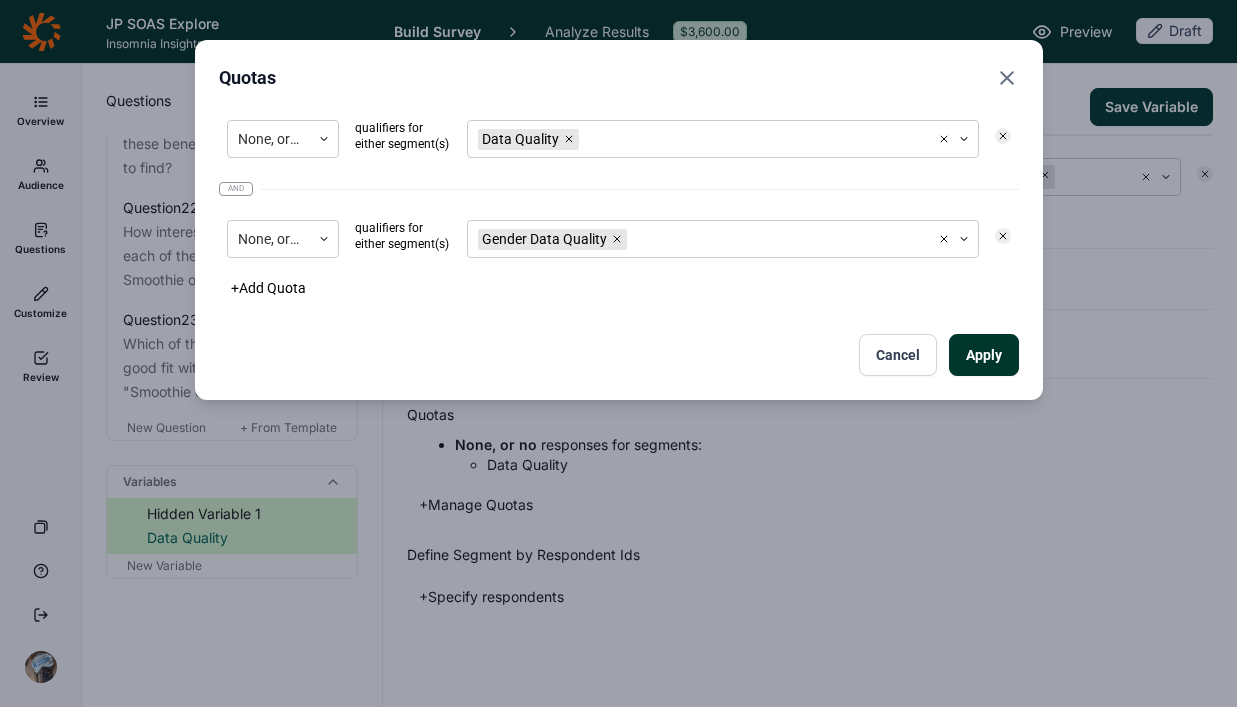 click on "Apply Cancel" at bounding box center (619, 355) 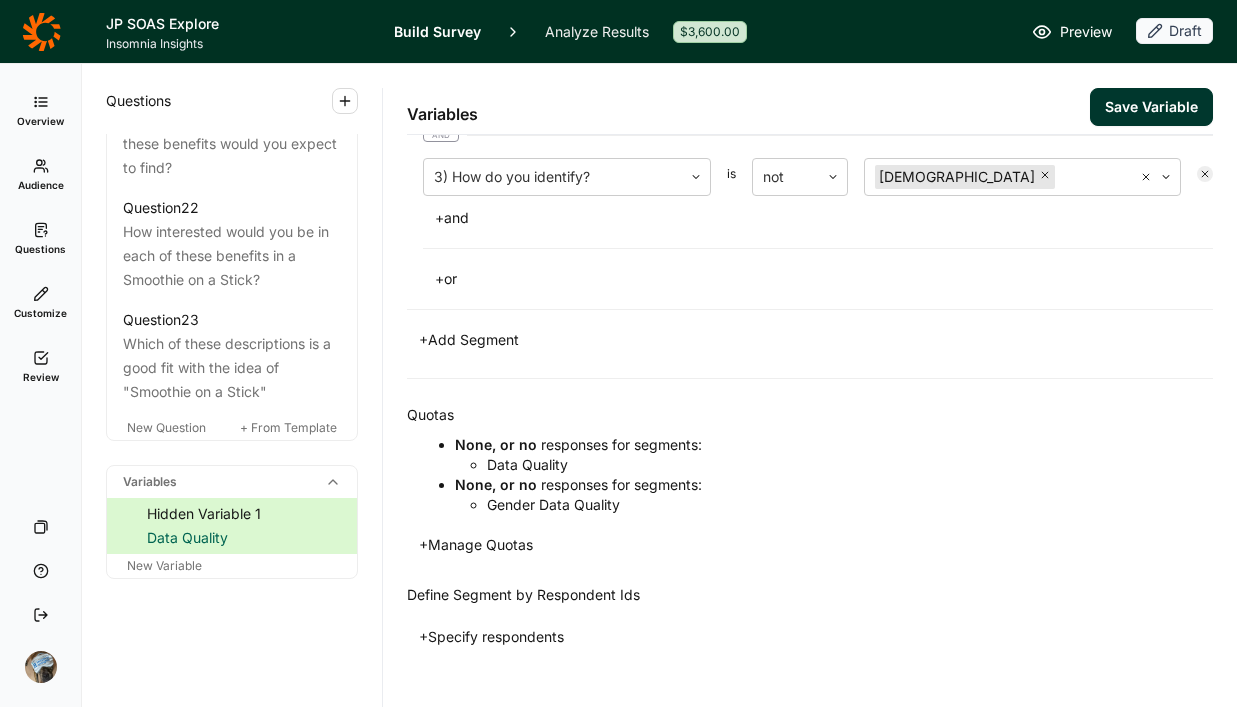 click on "Segments Data Quality 22) How interested would you be in each of these benefits in a Smoothie on a Stick?  is not Please Select Not Very Interested Not Very Interested +  or +  and +  or Gender Data Quality D1) What is your gender? is equal to [DEMOGRAPHIC_DATA] and 3) How do you identify? is not [DEMOGRAPHIC_DATA] +  and or D1) What is your gender? is equal to [DEMOGRAPHIC_DATA] and 3) How do you identify? is not [DEMOGRAPHIC_DATA] +  and +  or +  Add Segment" at bounding box center [810, -94] 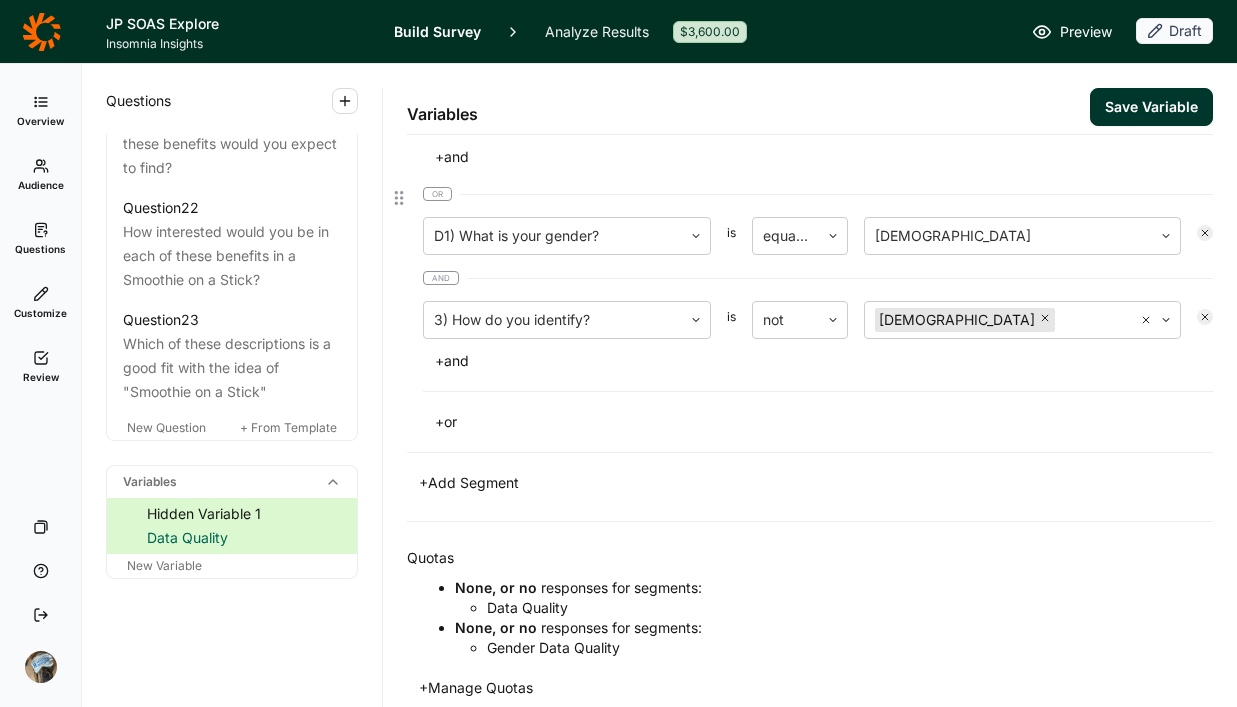 scroll, scrollTop: 636, scrollLeft: 0, axis: vertical 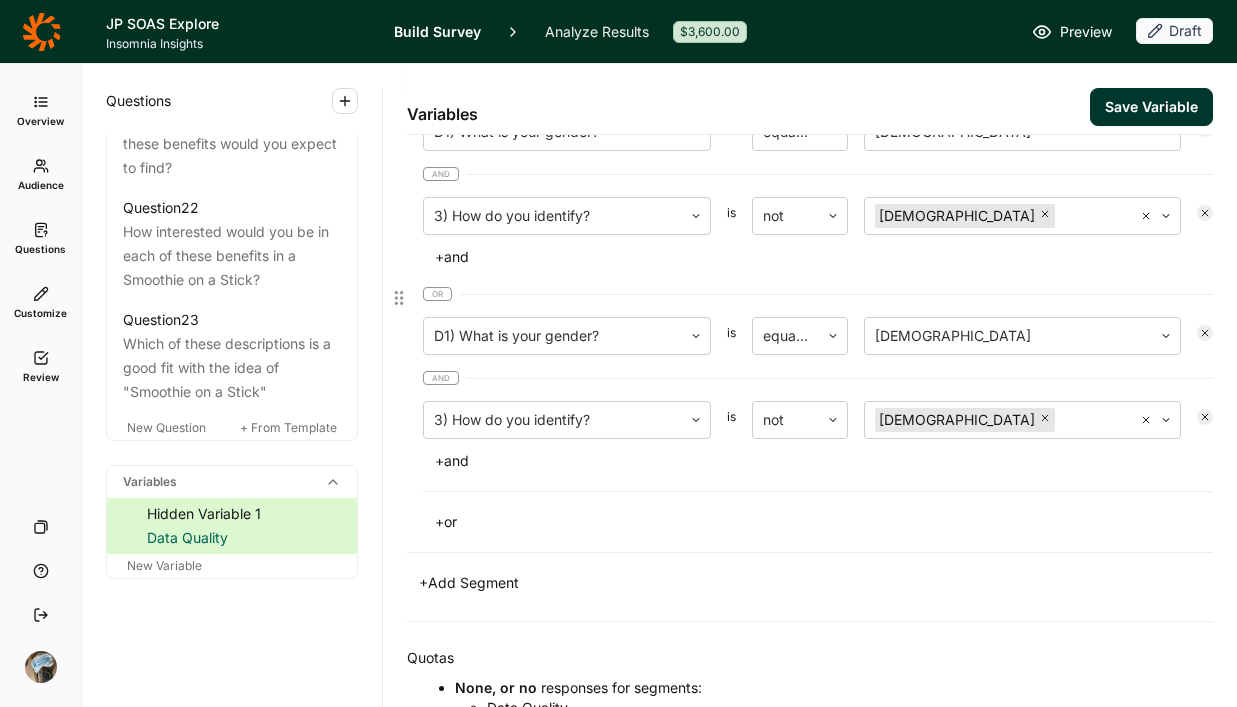 click on "+  or" at bounding box center (446, 522) 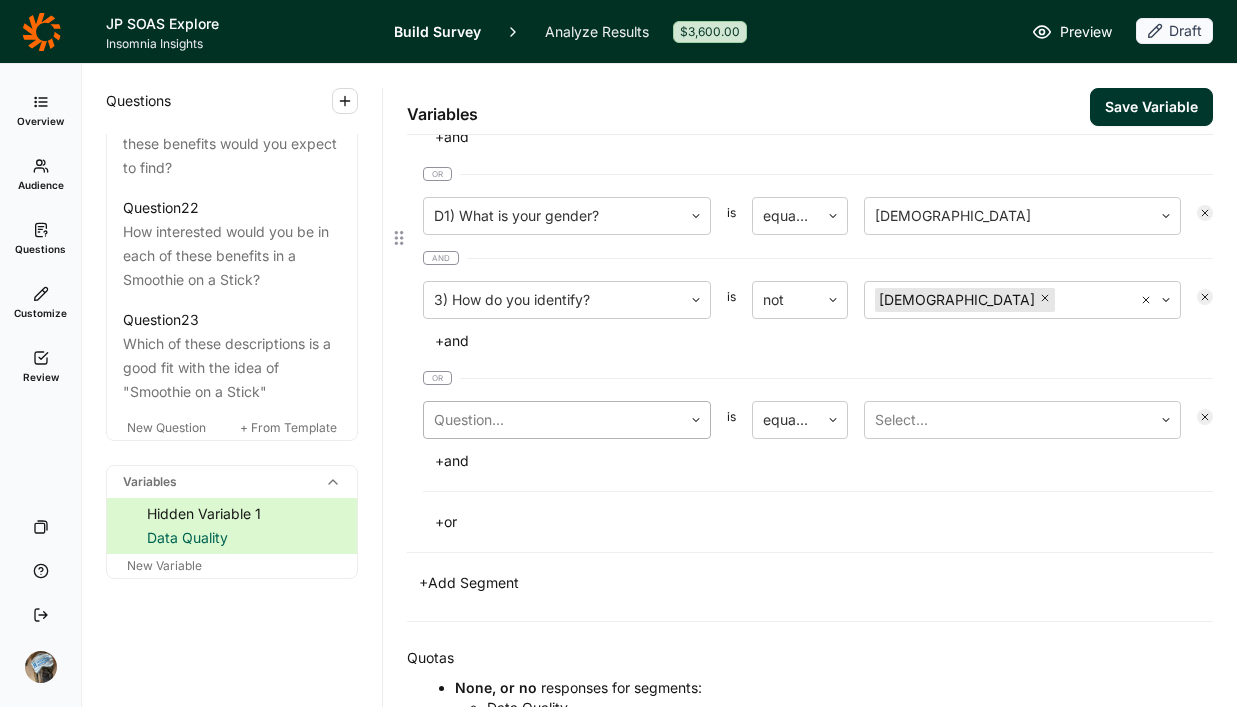 click at bounding box center [553, 420] 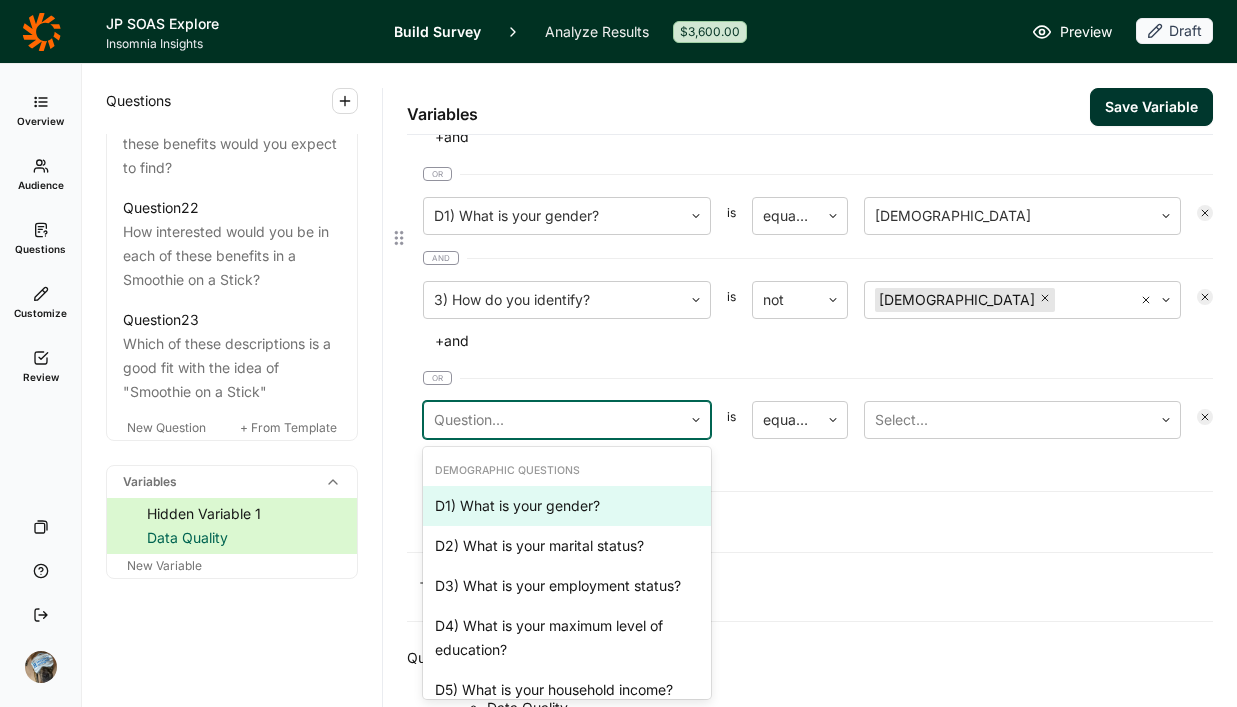 click on "D1) What is your gender?" at bounding box center [567, 506] 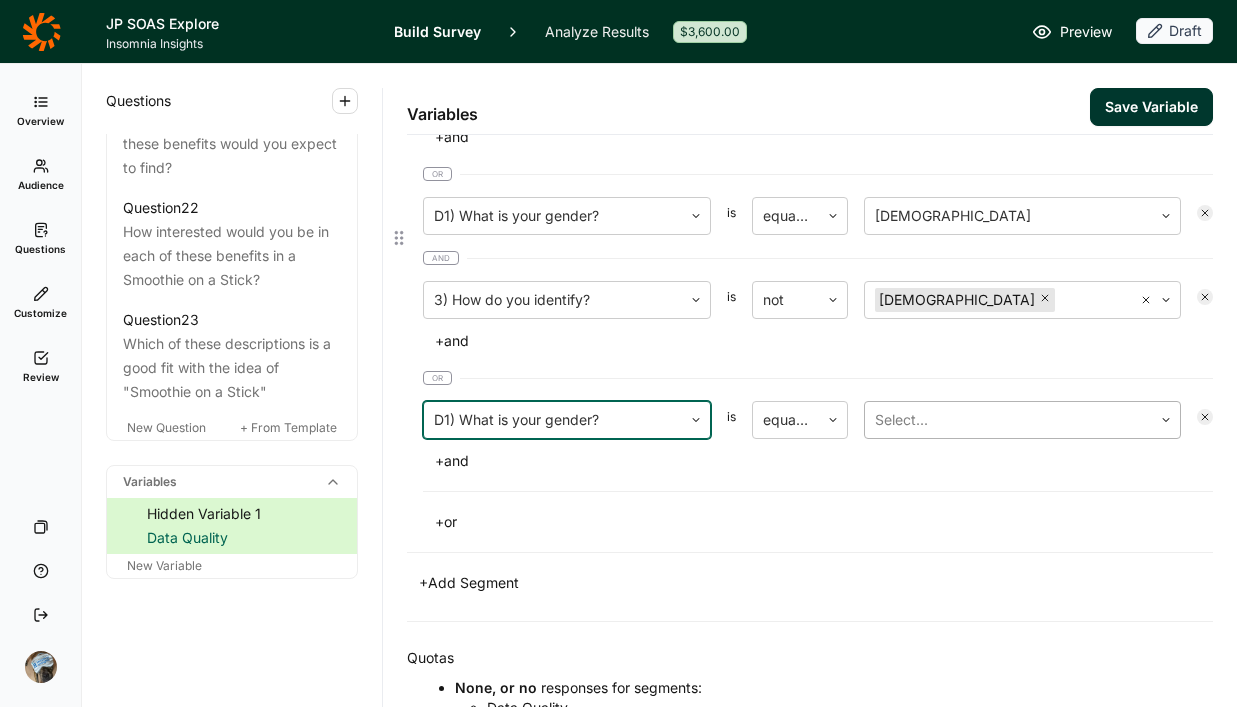 click at bounding box center [1008, 420] 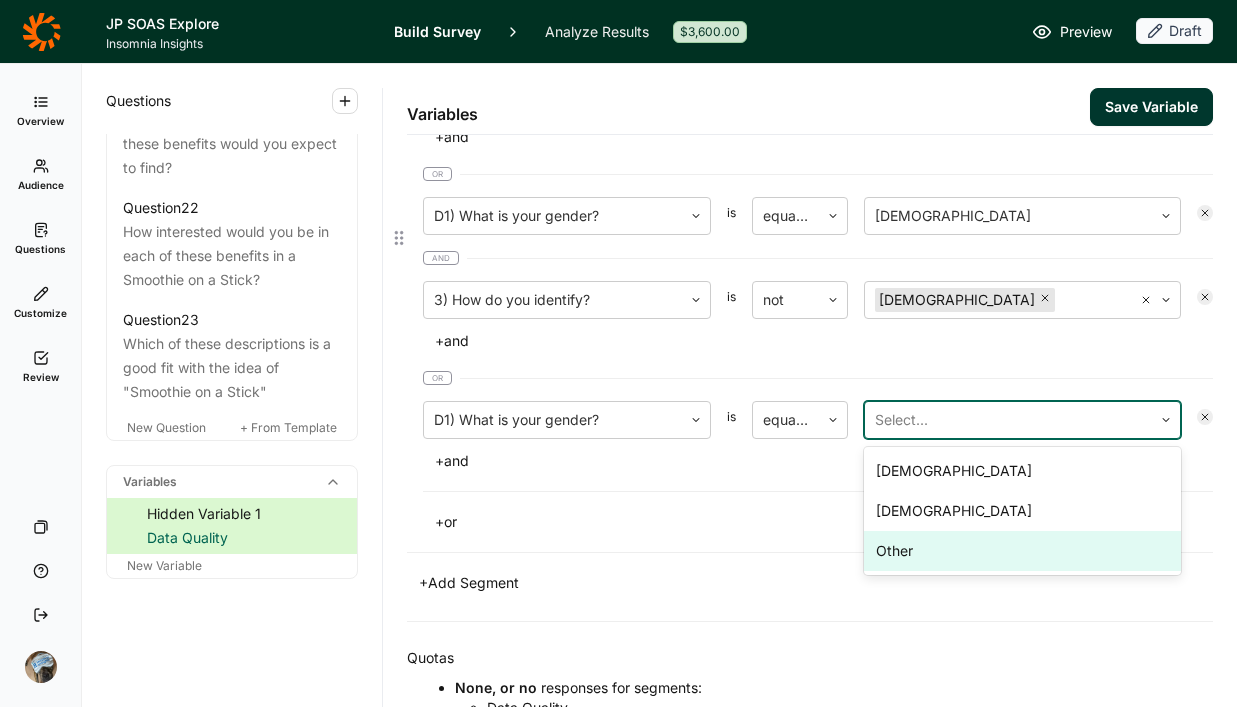 click on "Other" at bounding box center (1022, 551) 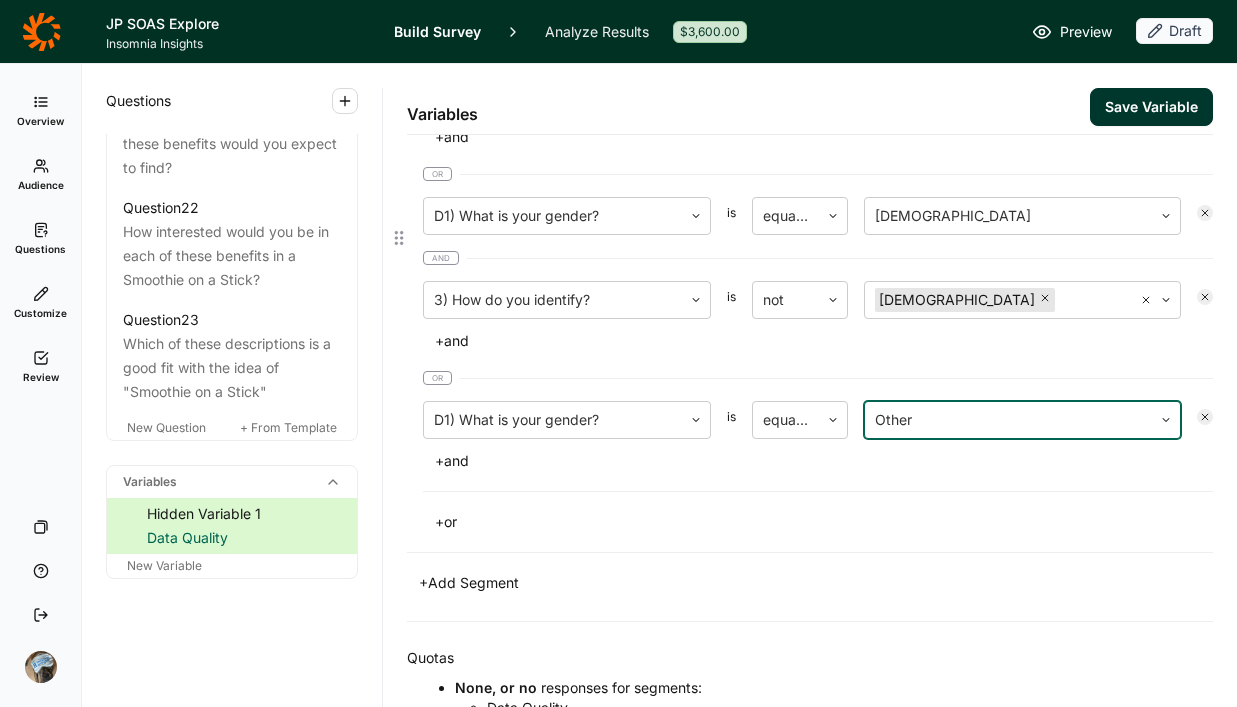 click on "+  and" at bounding box center [452, 461] 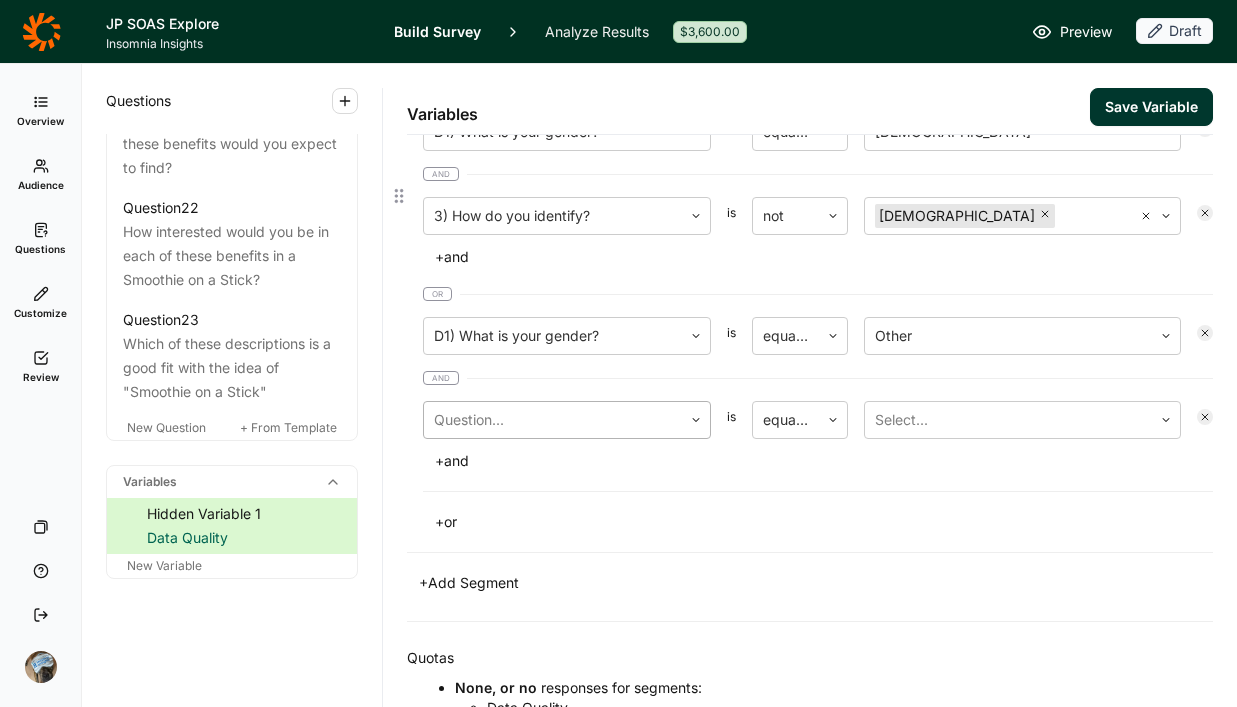 click at bounding box center (553, 420) 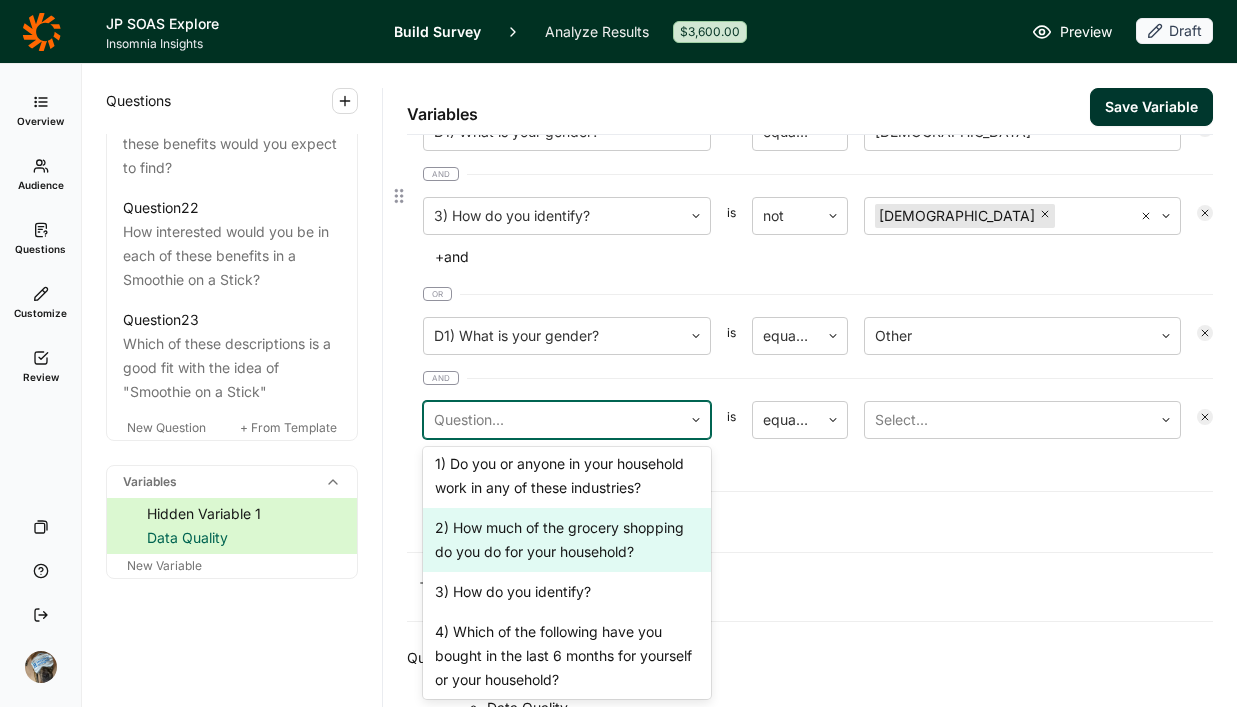 scroll, scrollTop: 620, scrollLeft: 0, axis: vertical 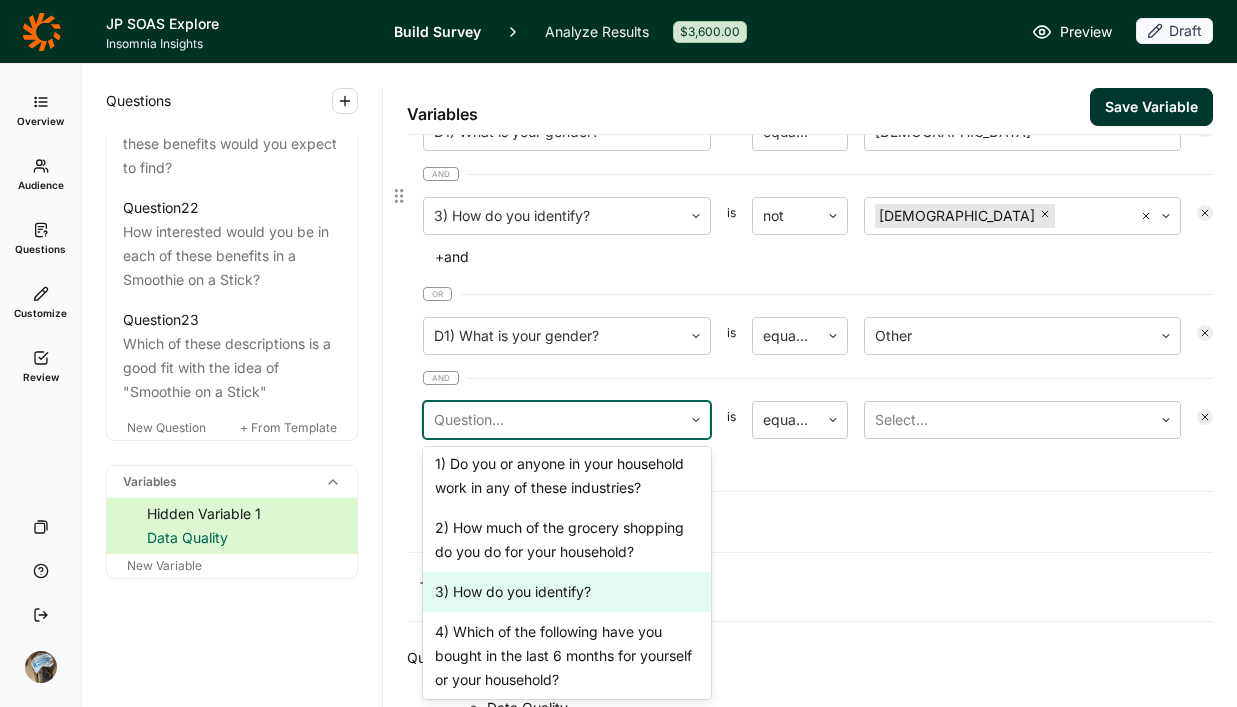 click on "3) How do you identify?" at bounding box center (567, 592) 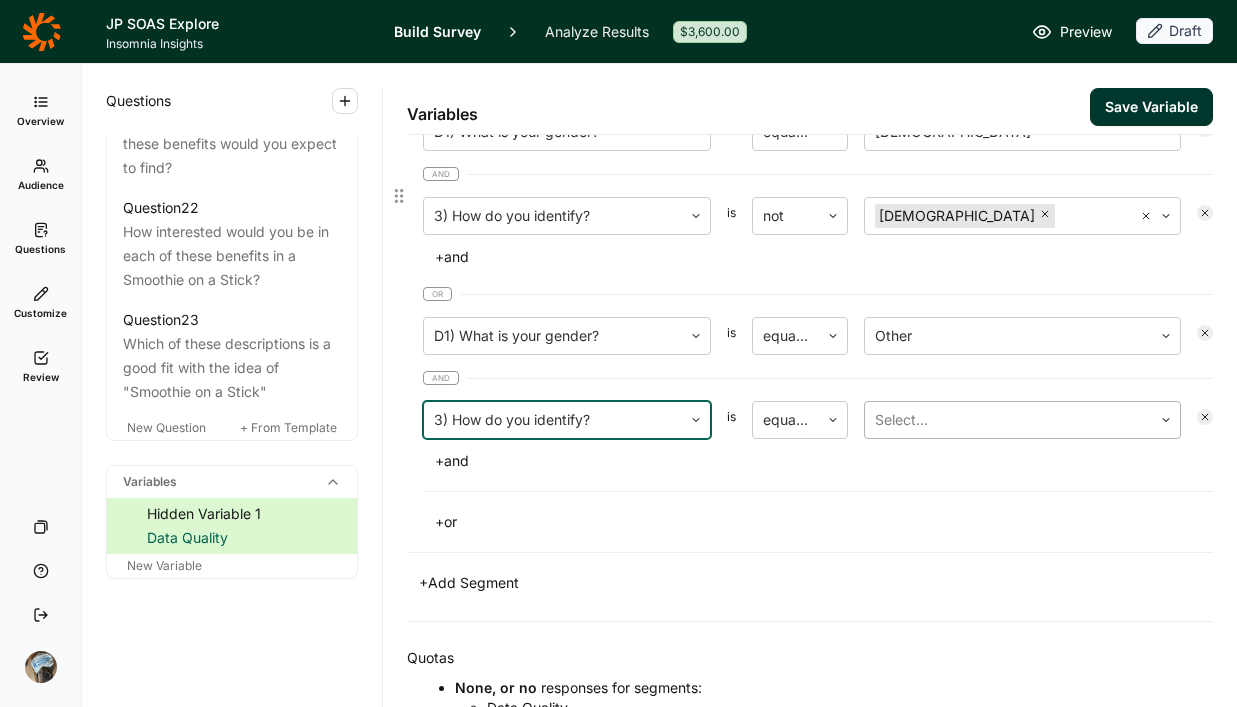 click at bounding box center (1008, 420) 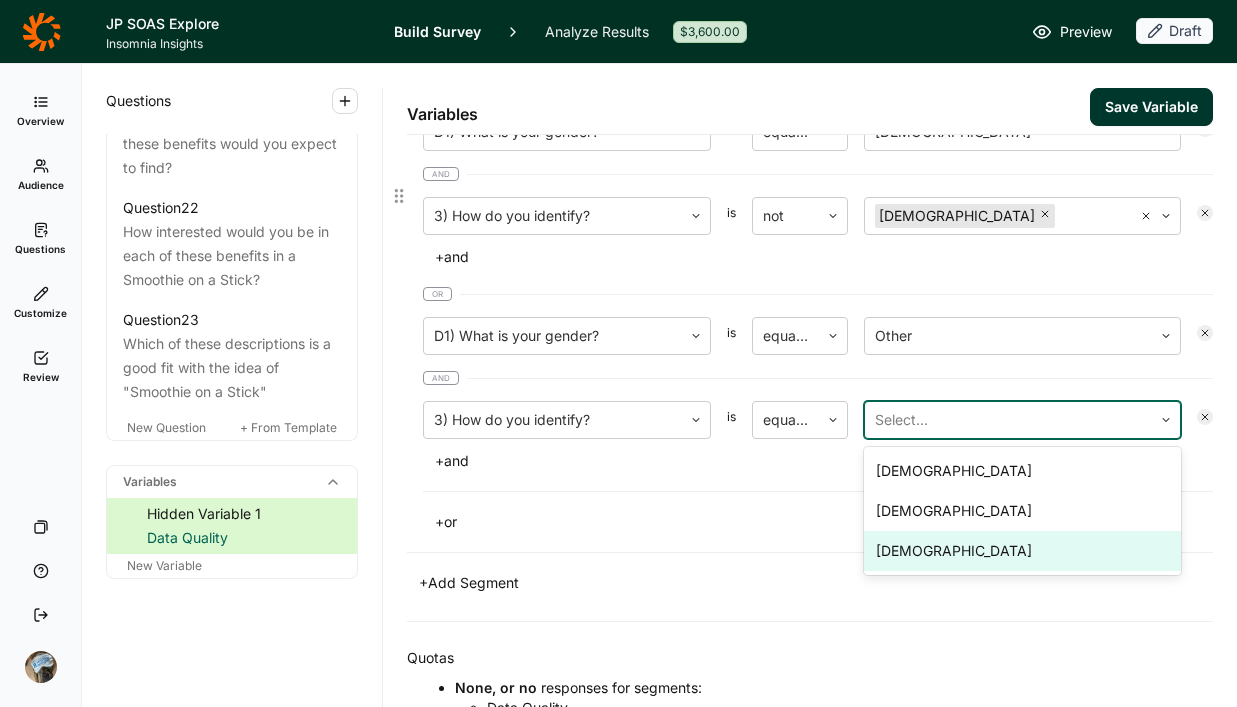 click on "[DEMOGRAPHIC_DATA]" at bounding box center [1022, 551] 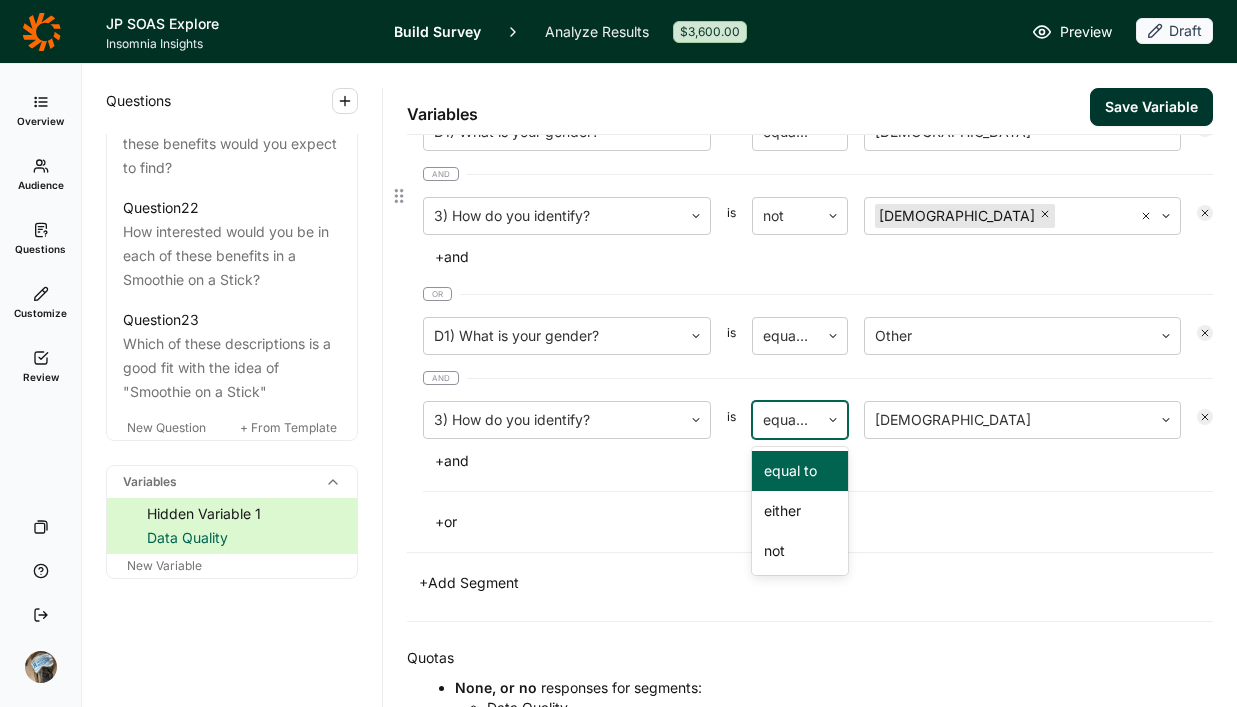 click at bounding box center (786, 420) 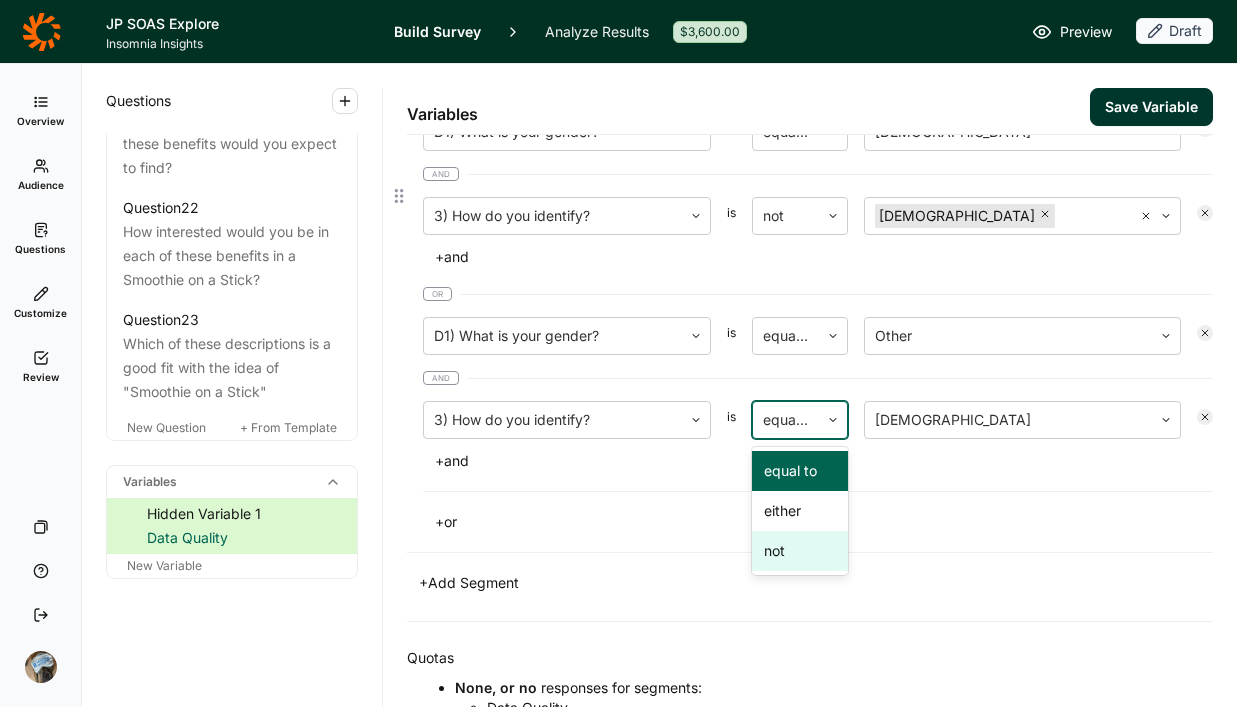 click on "not" at bounding box center [800, 551] 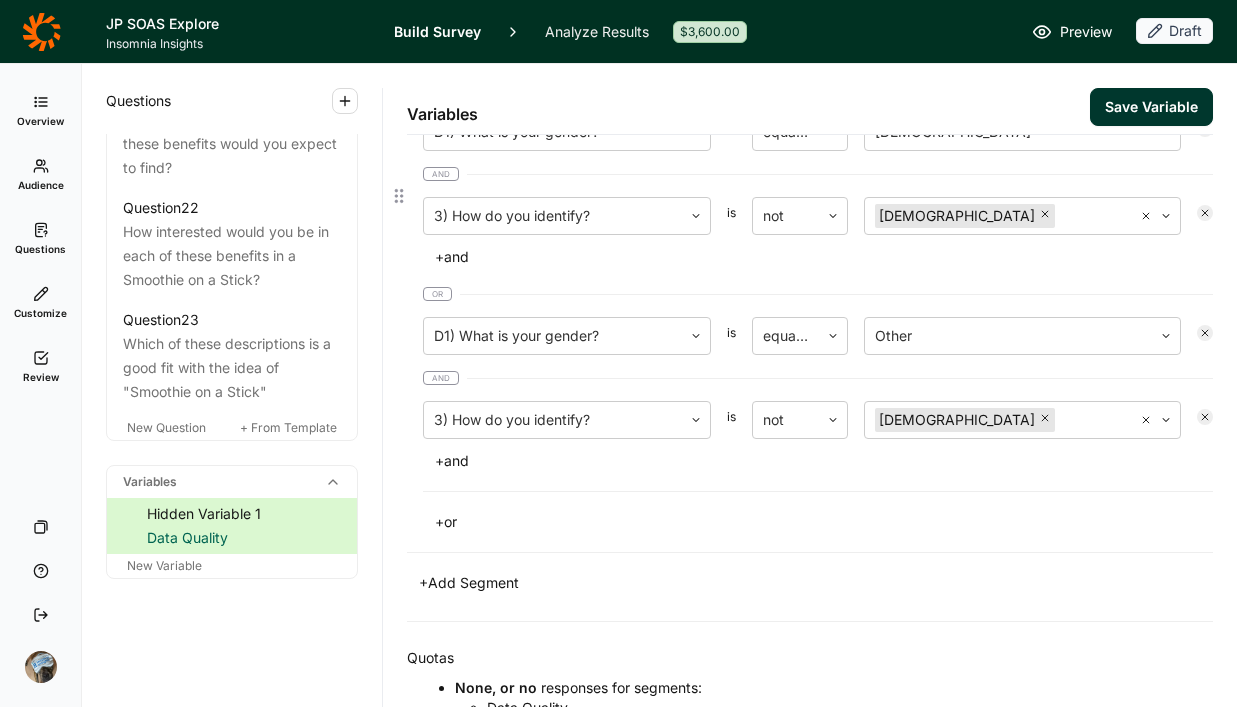 click on "+  or" at bounding box center [818, 522] 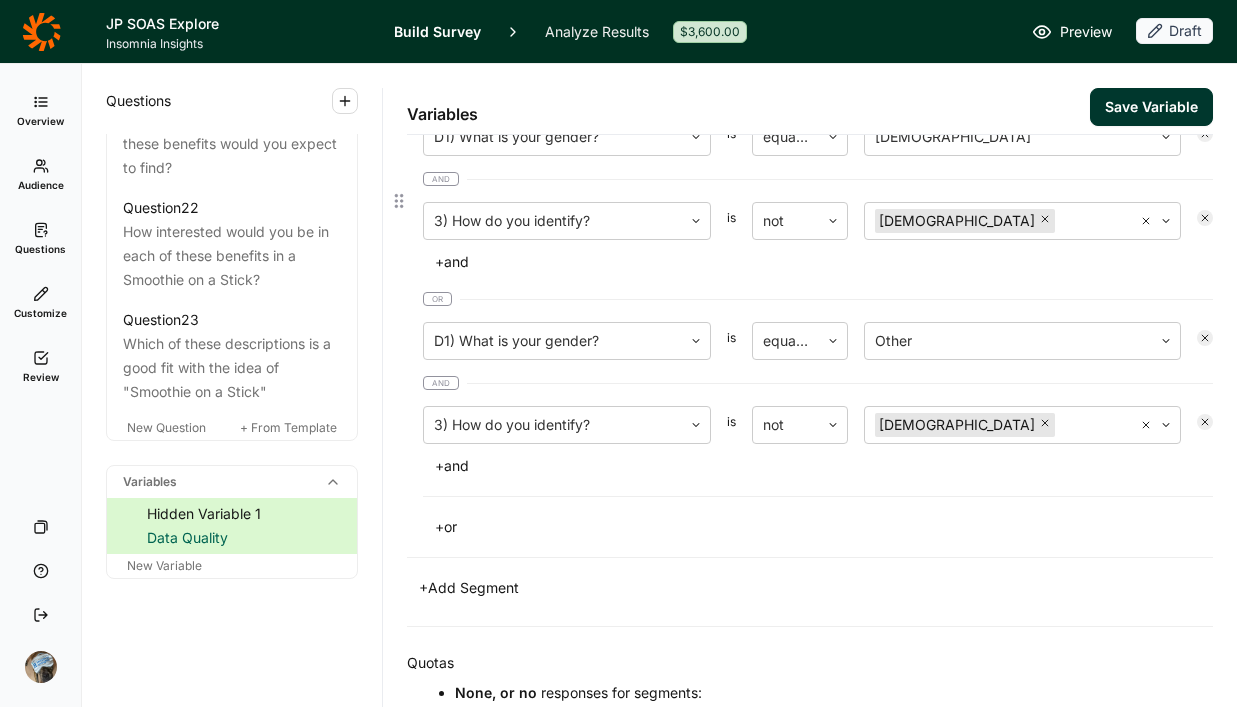 scroll, scrollTop: 732, scrollLeft: 0, axis: vertical 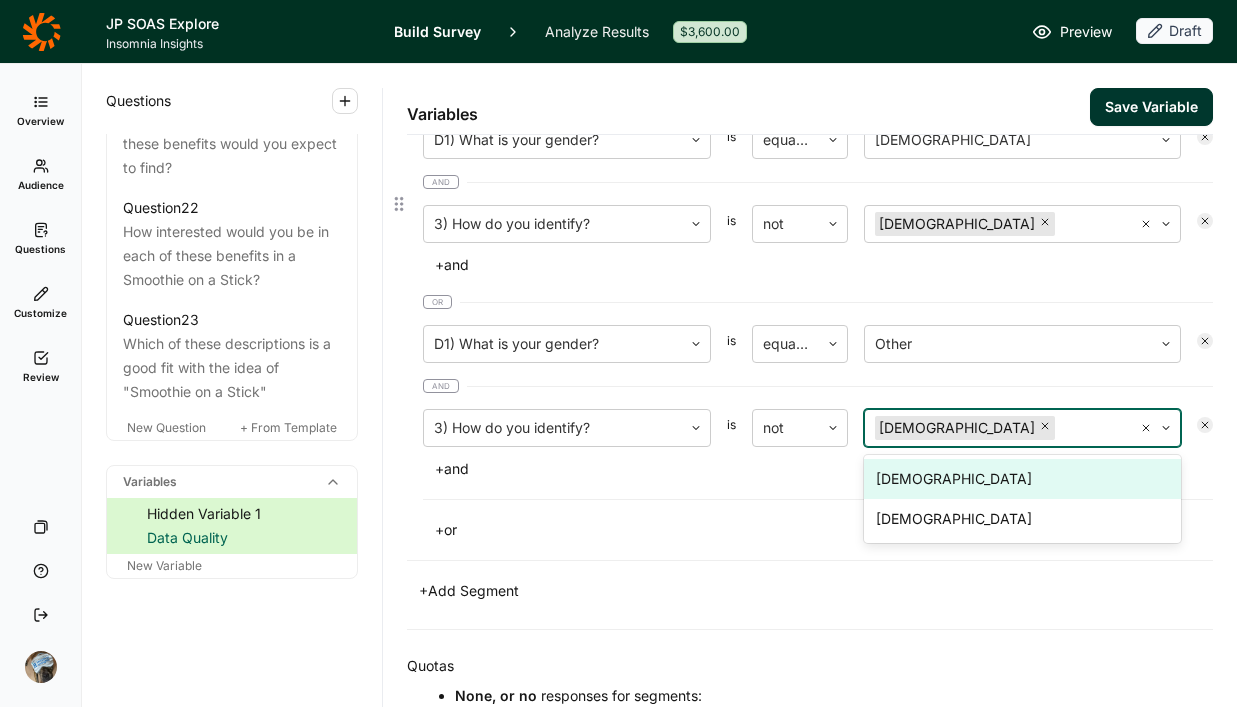 click on "[DEMOGRAPHIC_DATA]" at bounding box center (998, 428) 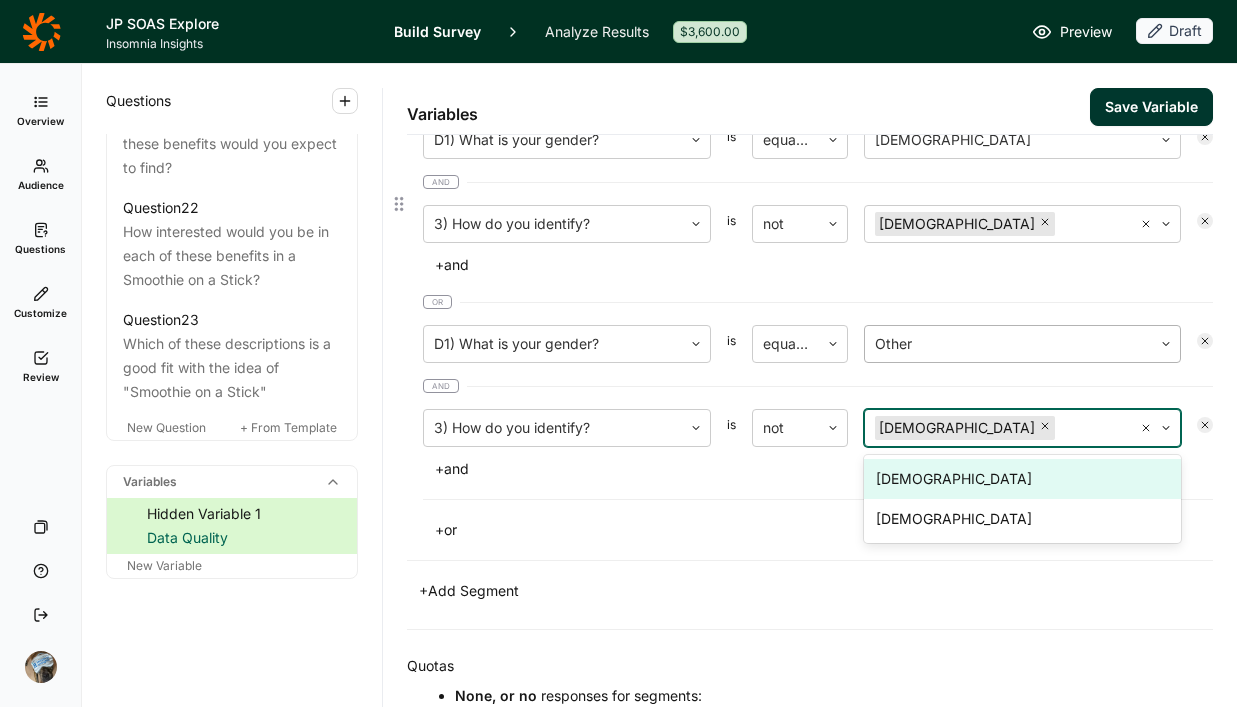 click at bounding box center (1008, 344) 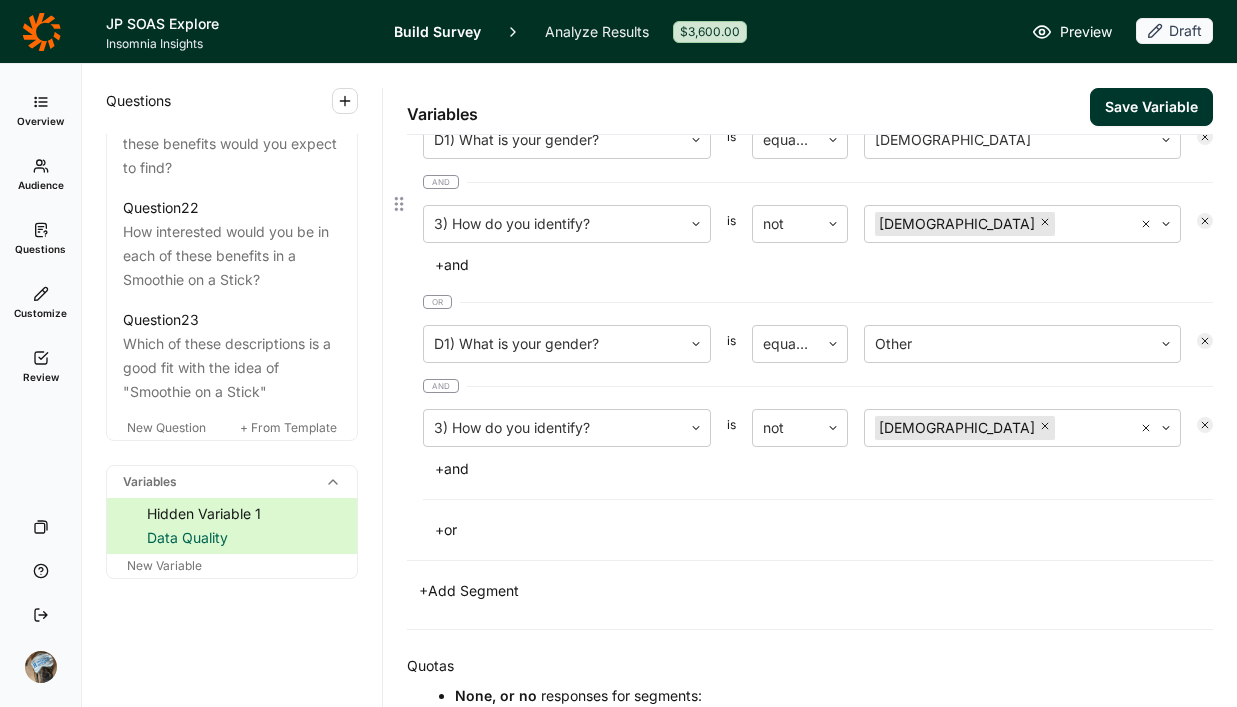 click 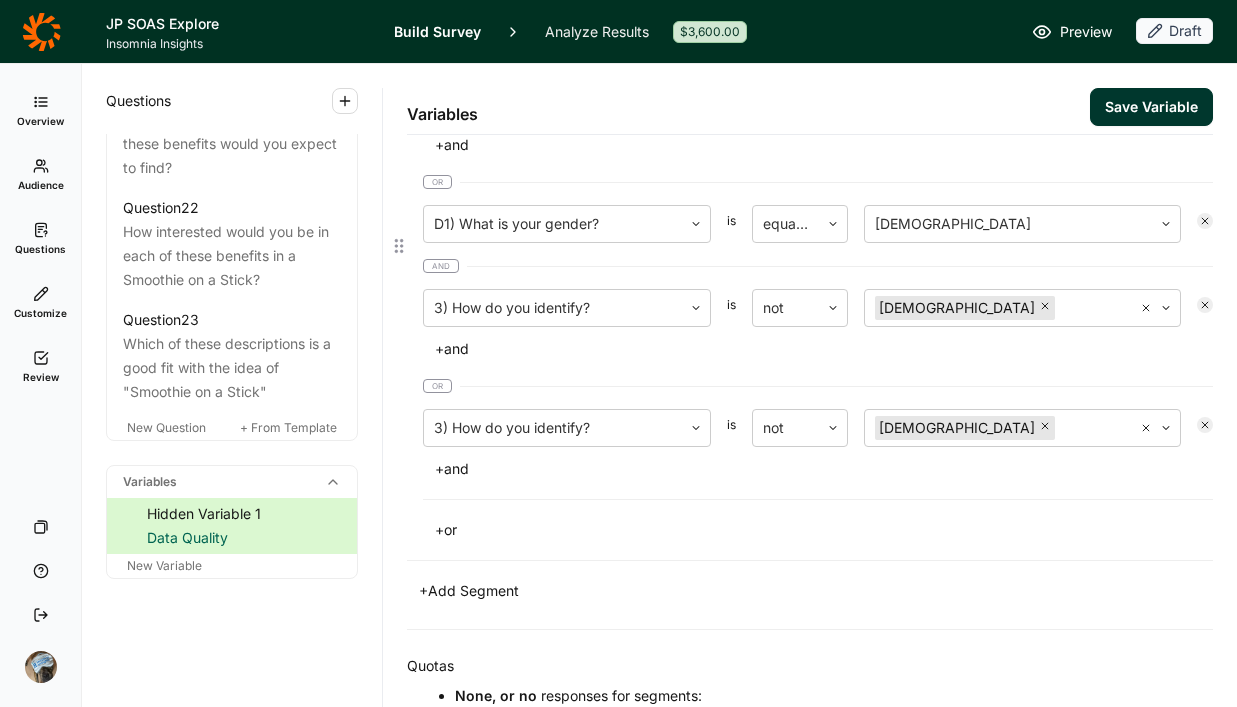 click 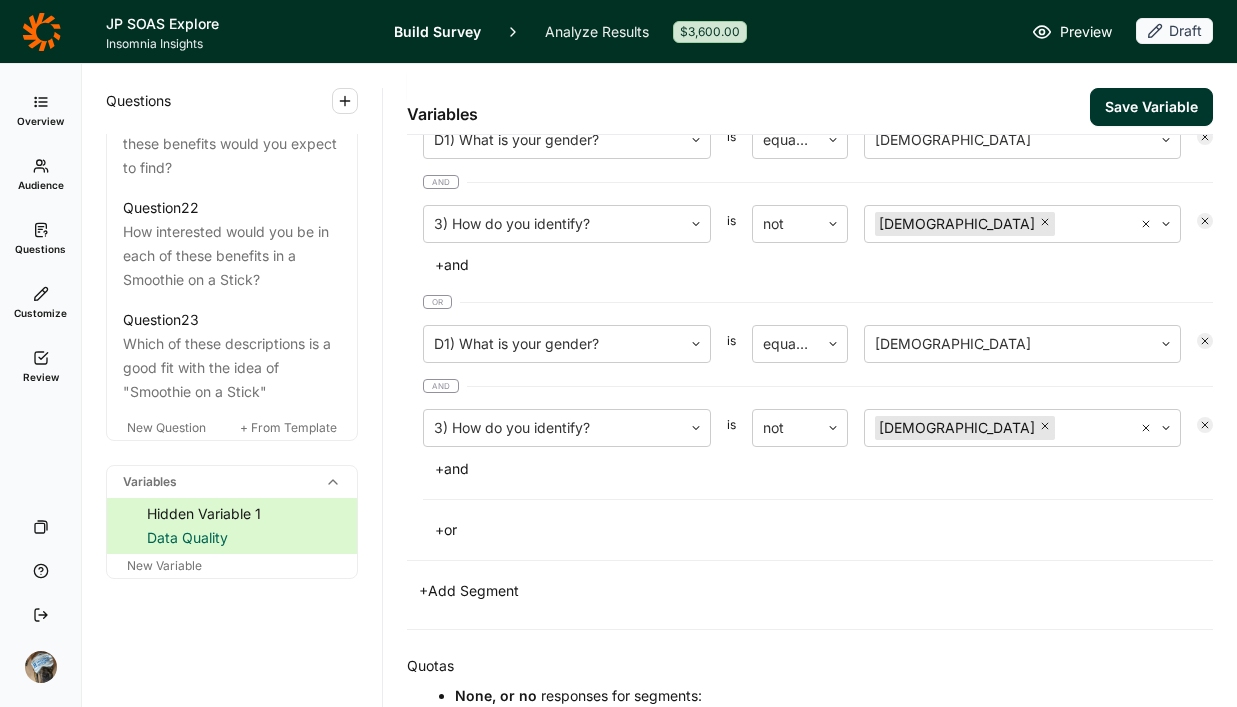 click on "+  Add Segment" at bounding box center (810, 591) 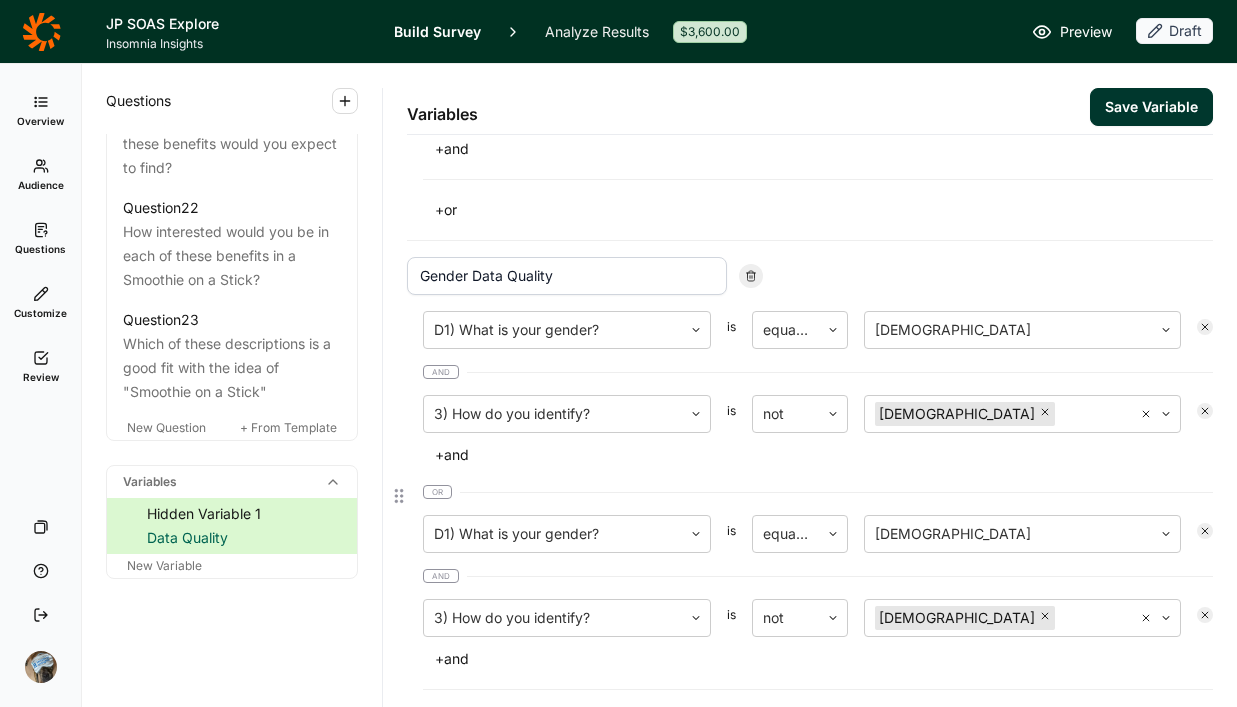 scroll, scrollTop: 345, scrollLeft: 0, axis: vertical 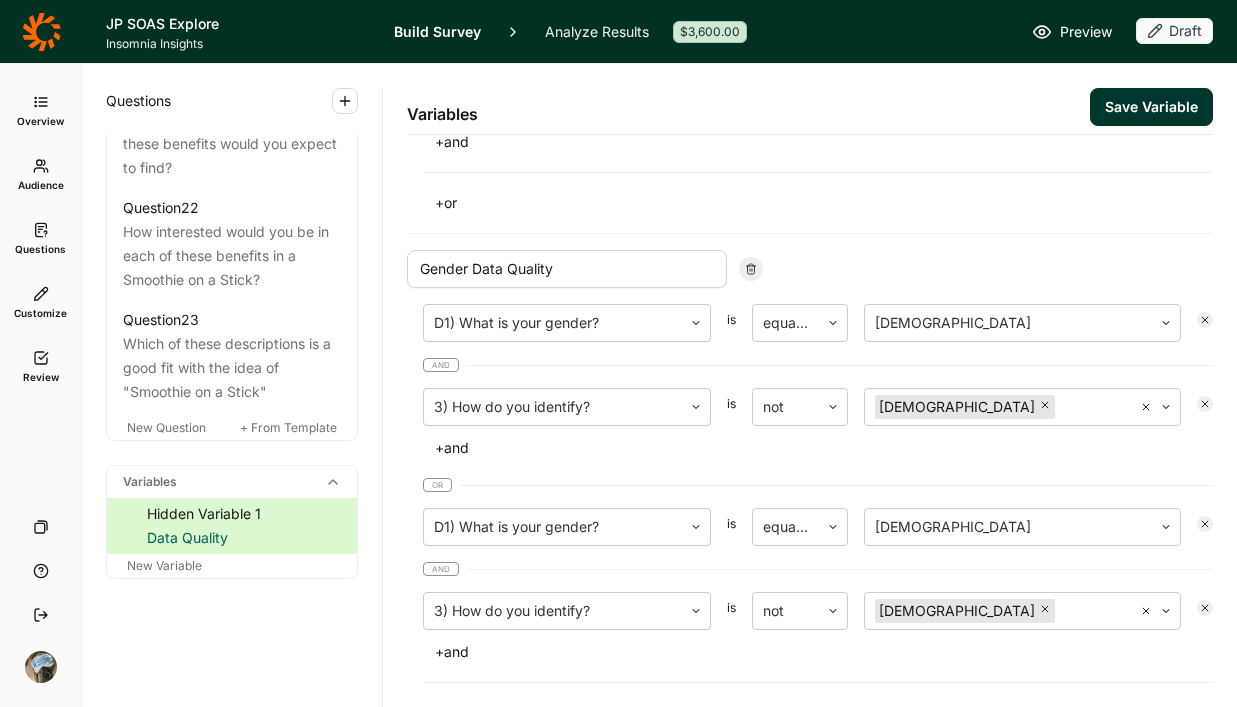 click on "Save Variable" at bounding box center (1151, 107) 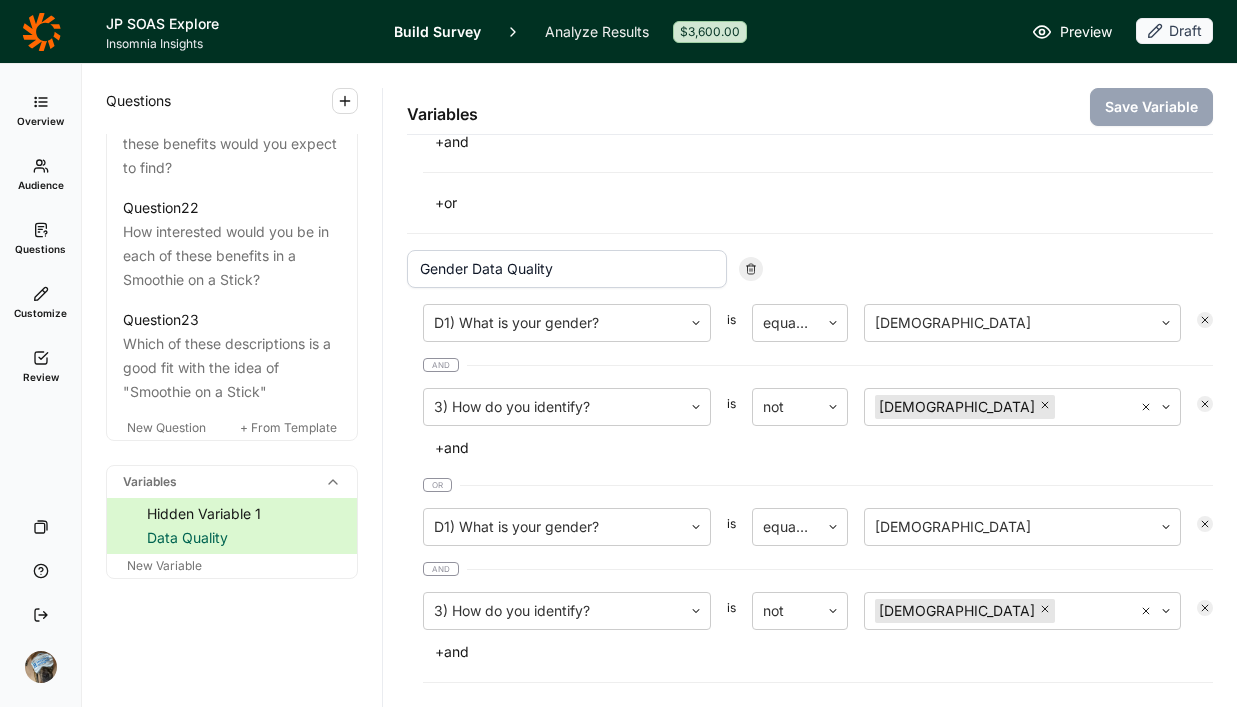 click 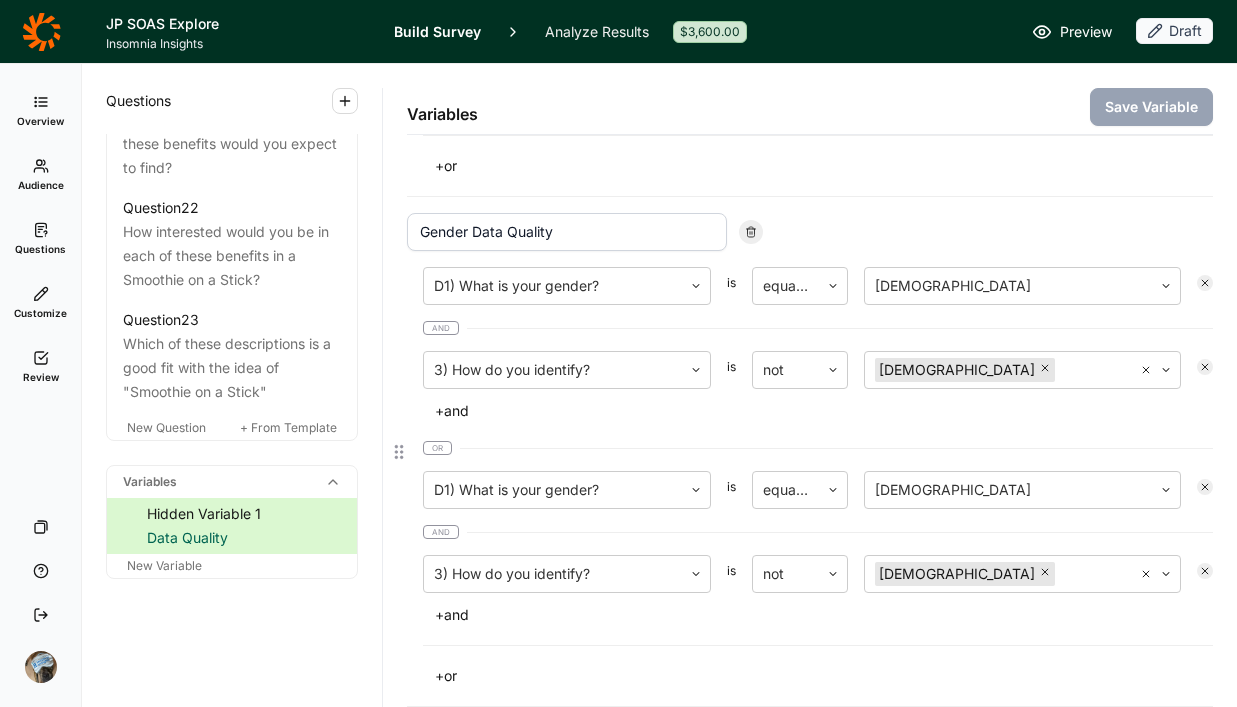 scroll, scrollTop: 376, scrollLeft: 0, axis: vertical 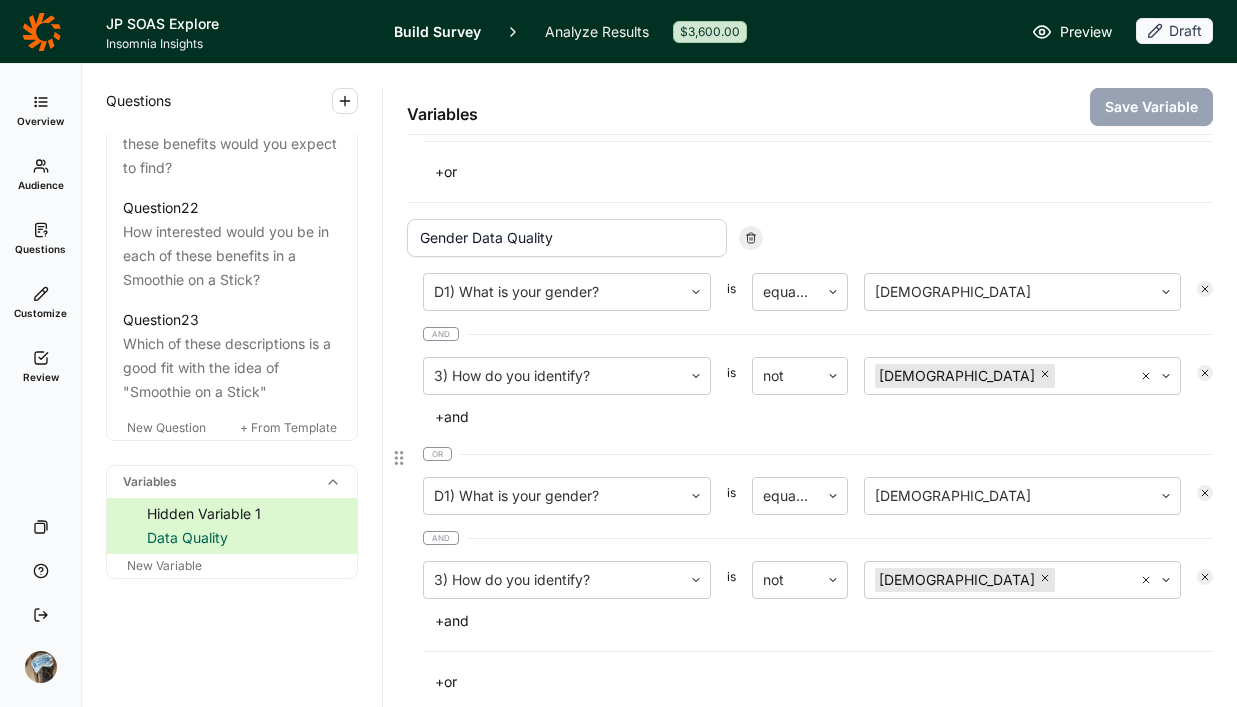 click on "+  and" at bounding box center [818, 621] 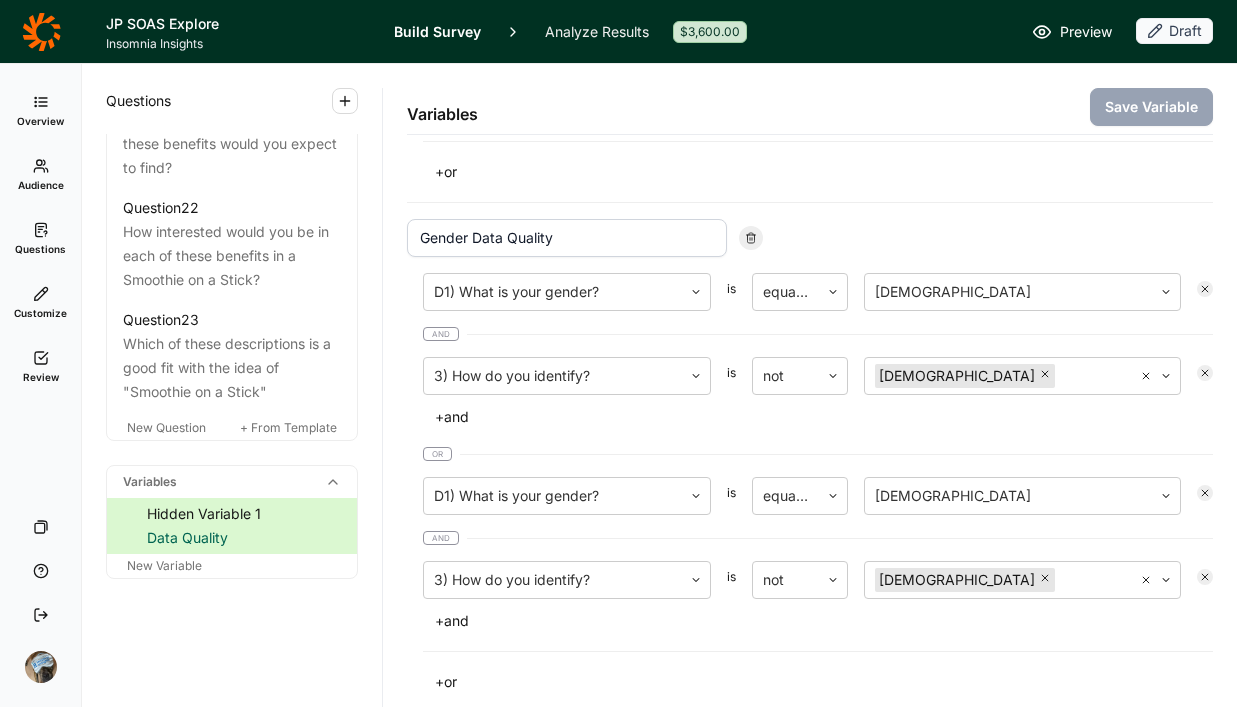 click on "Preview" at bounding box center [1086, 32] 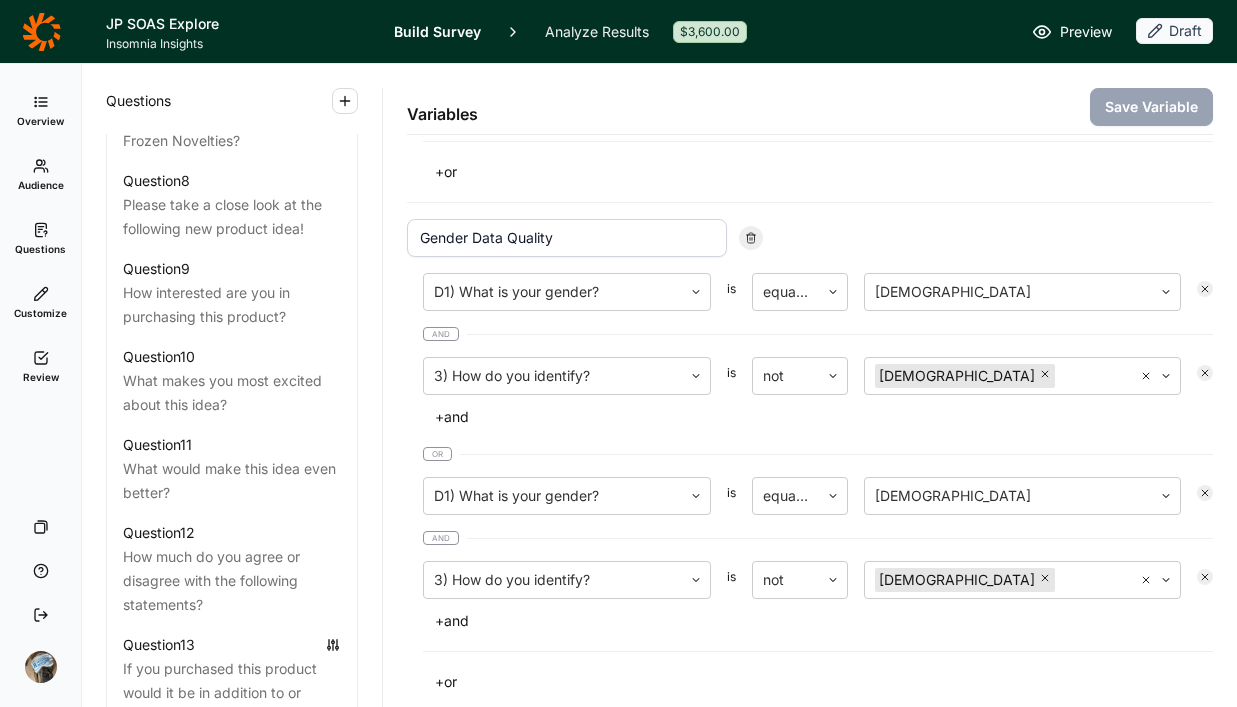 scroll, scrollTop: 1187, scrollLeft: 0, axis: vertical 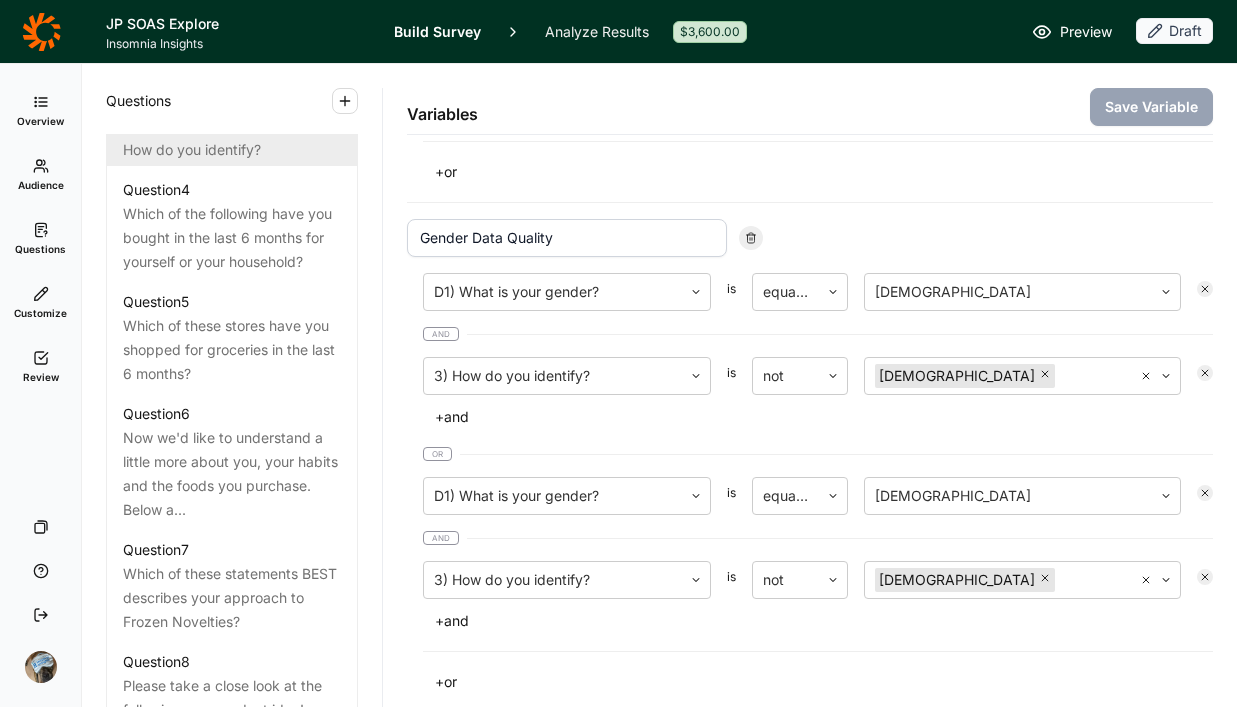 click on "Question  3" at bounding box center (156, 126) 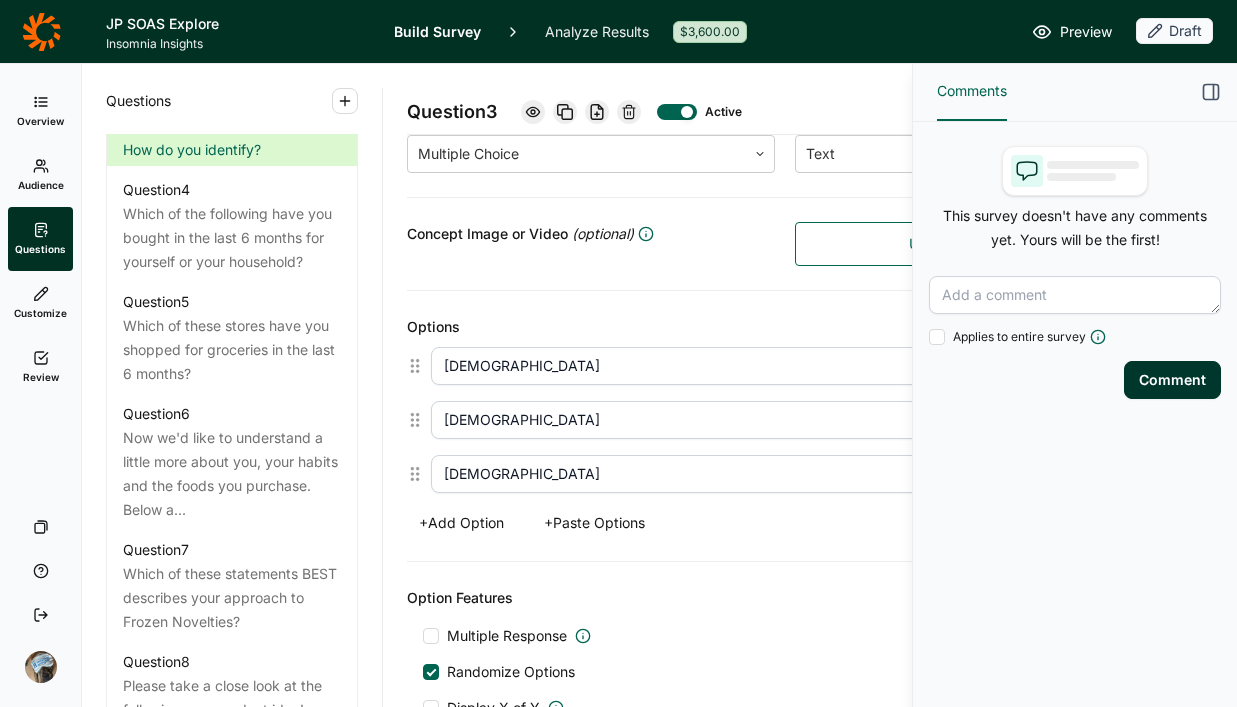 click on "[DEMOGRAPHIC_DATA]" at bounding box center [765, 474] 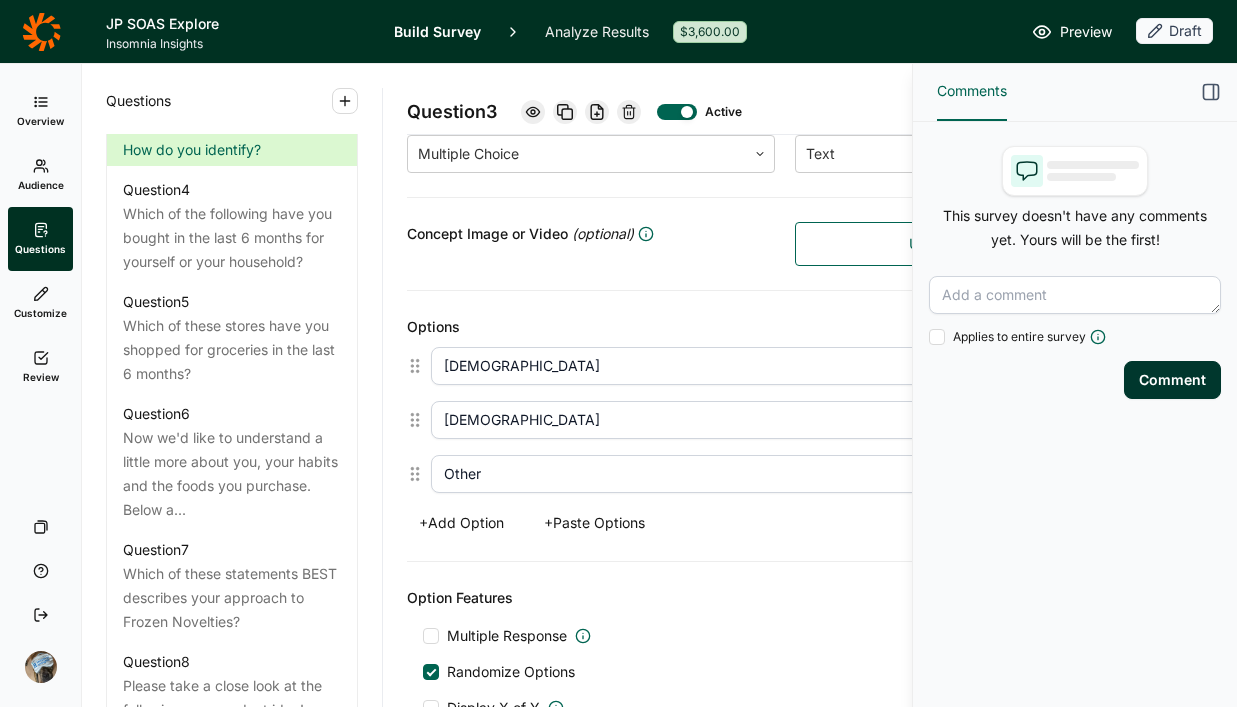 type on "Other" 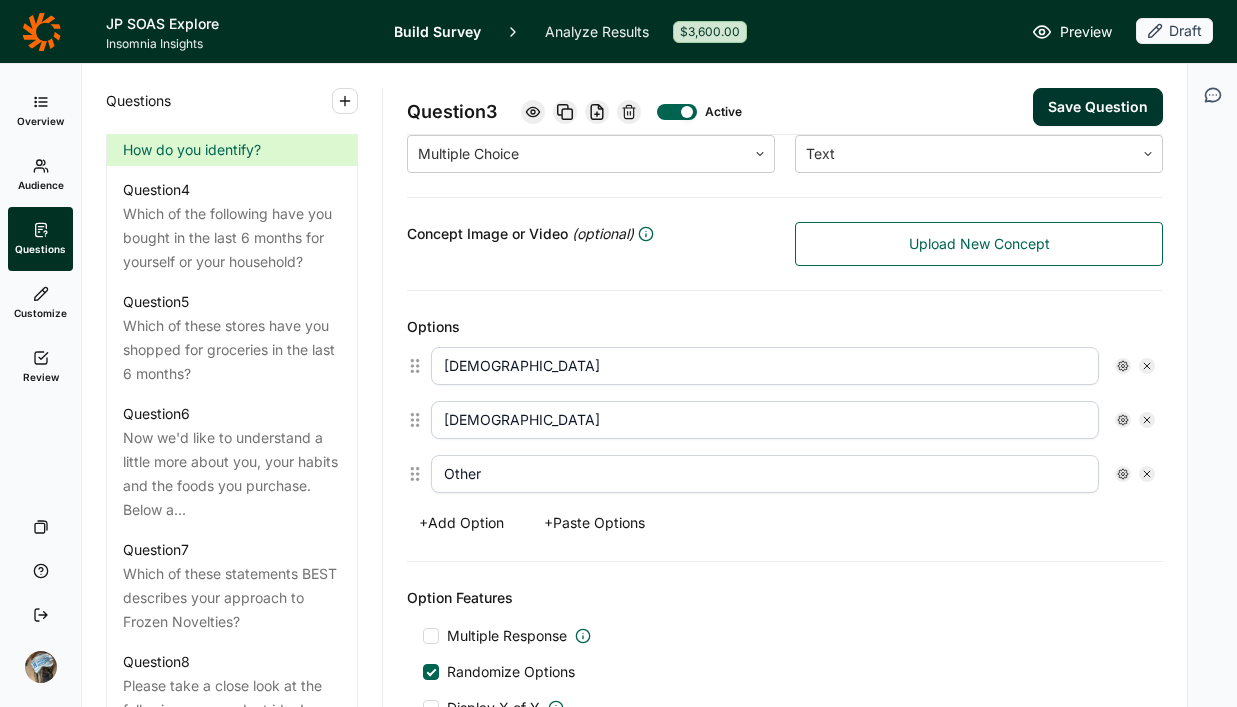 click on "Save Question" at bounding box center [1098, 107] 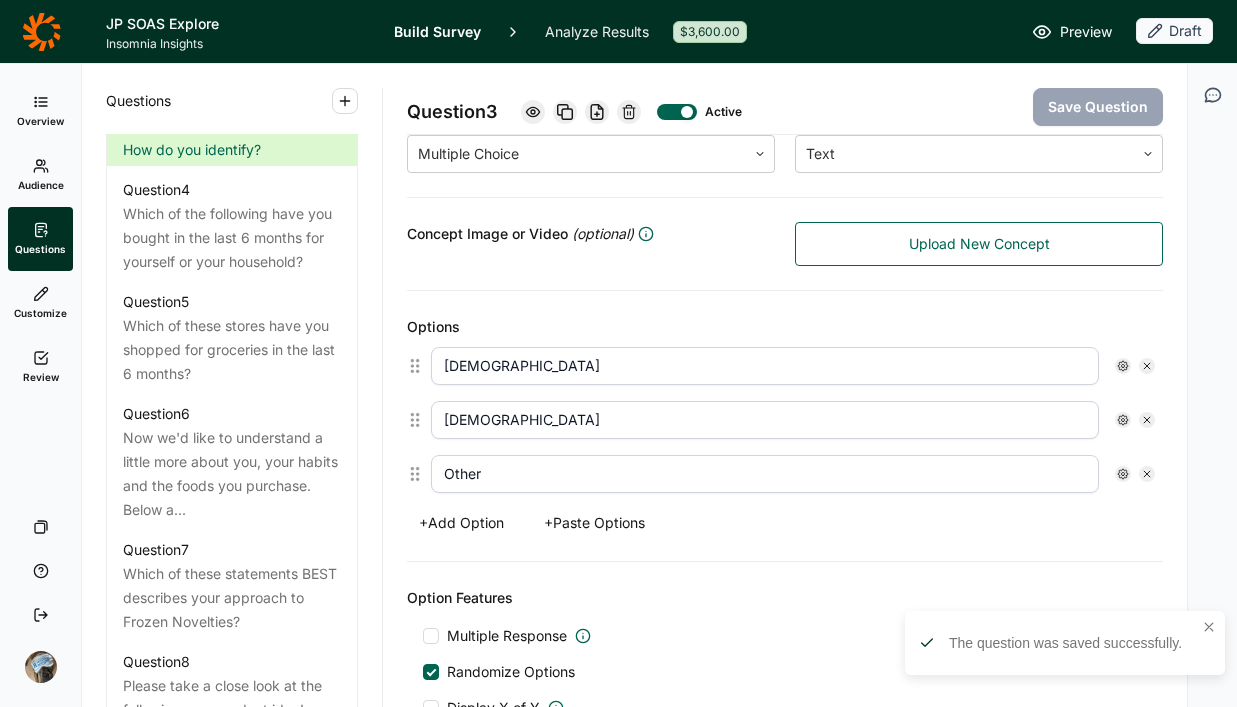 click on "Question  3 Active Save Question" at bounding box center [785, 99] 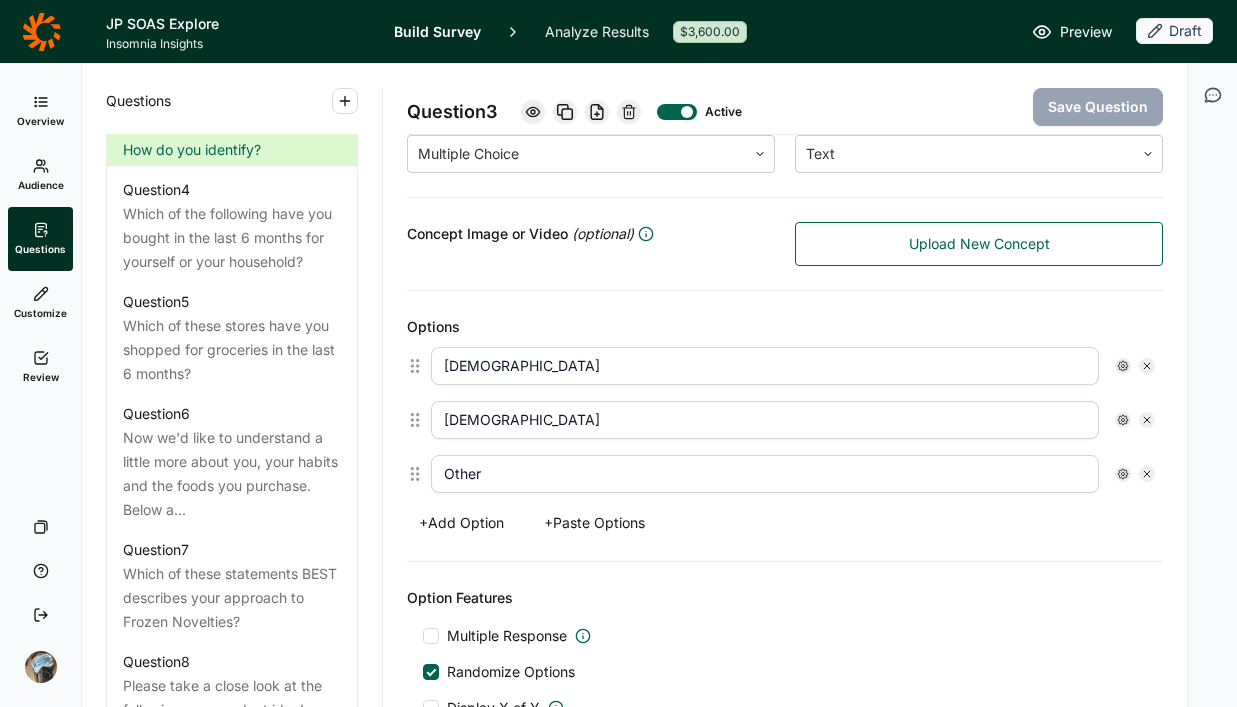 click 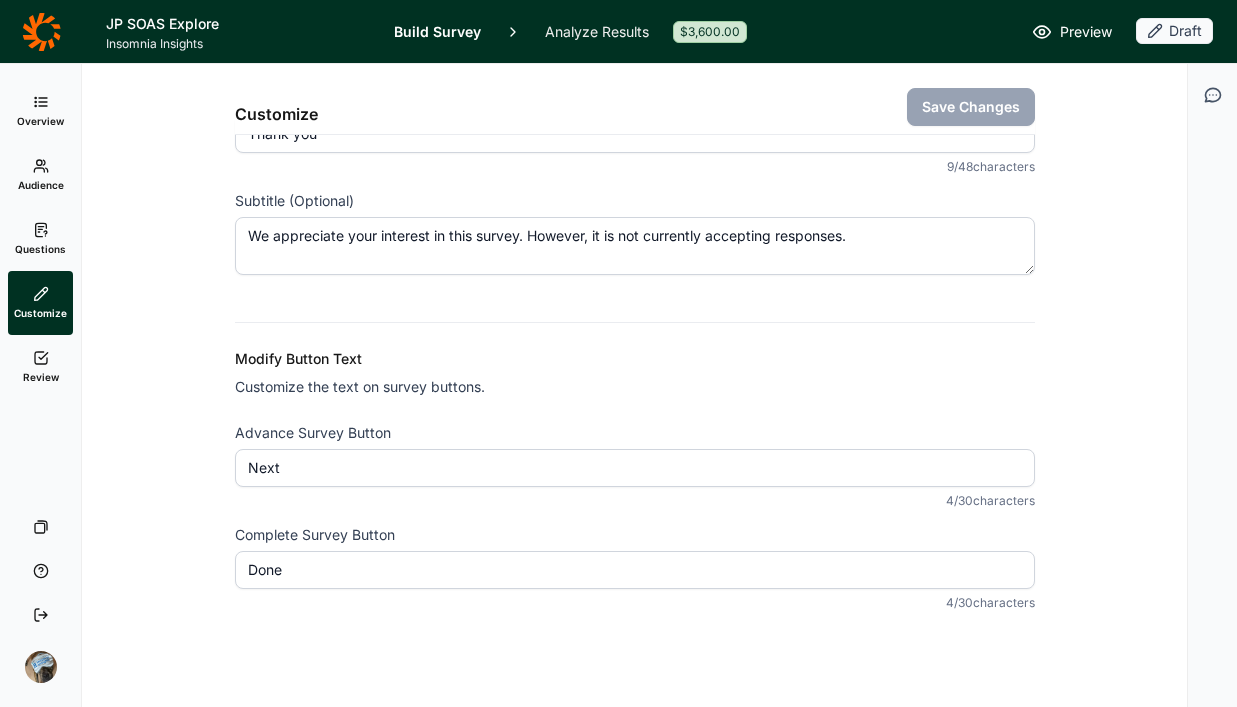 click on "Review" at bounding box center [41, 377] 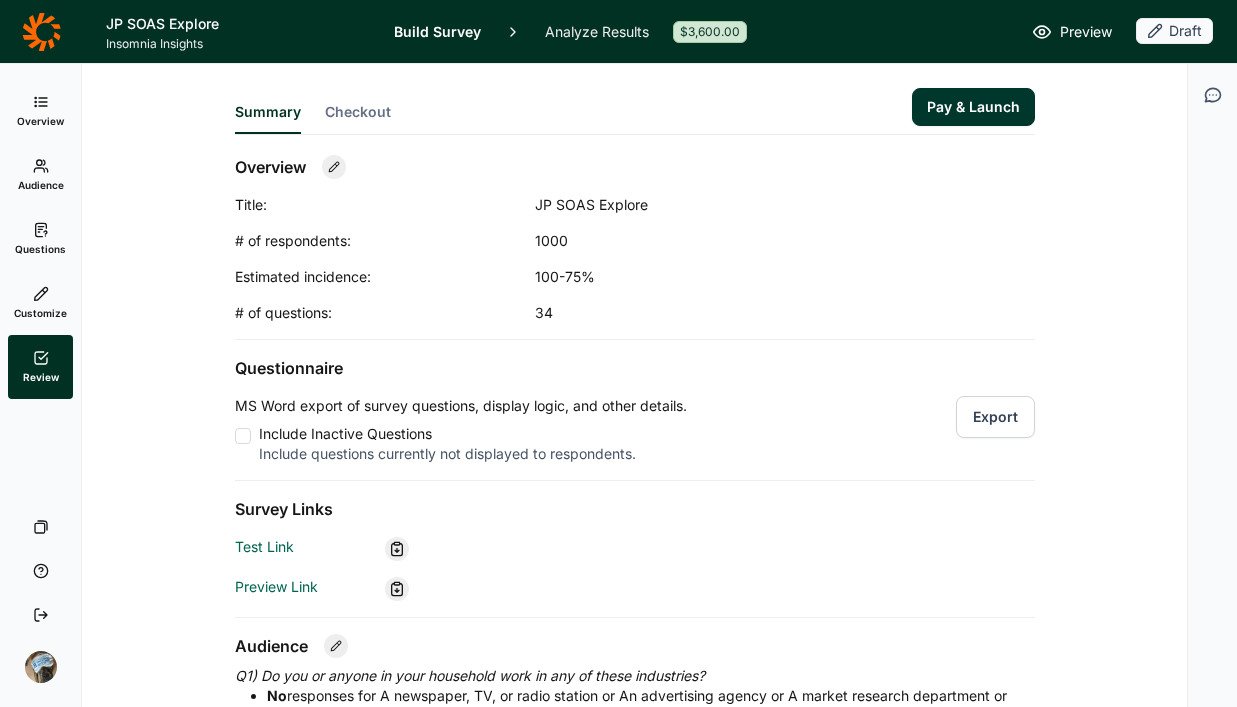click 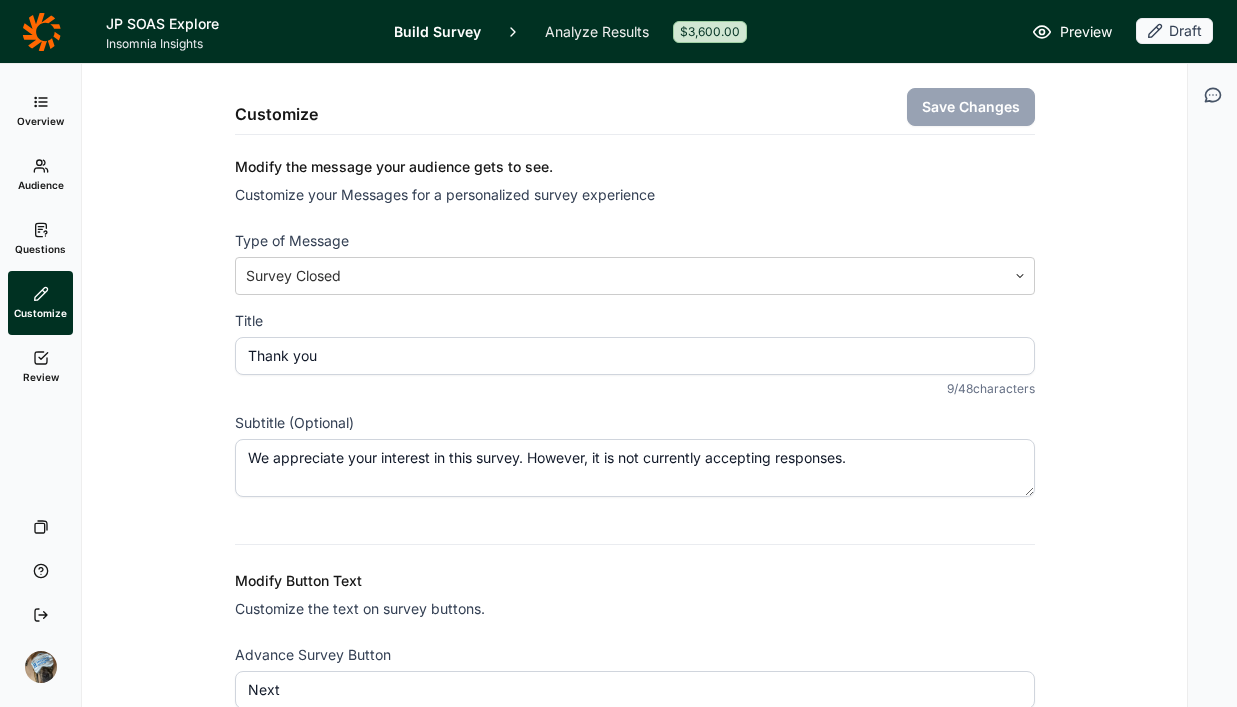 scroll, scrollTop: 0, scrollLeft: 0, axis: both 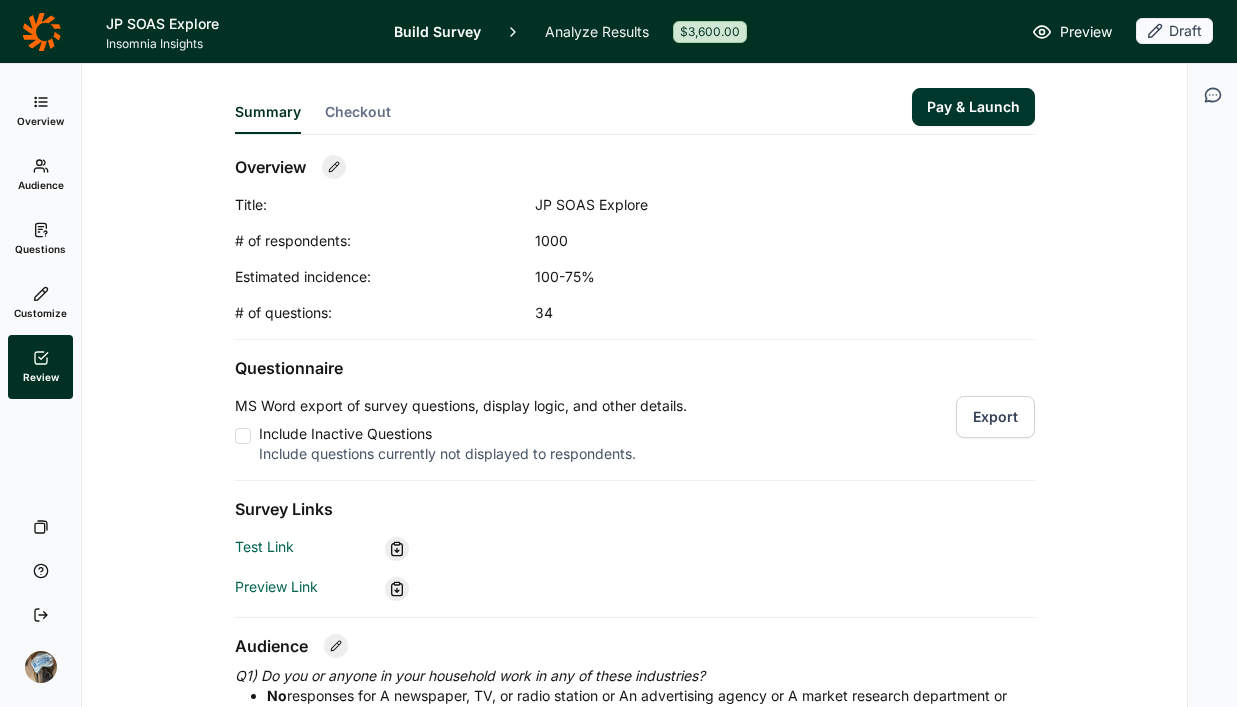 click on "Checkout" at bounding box center (358, 112) 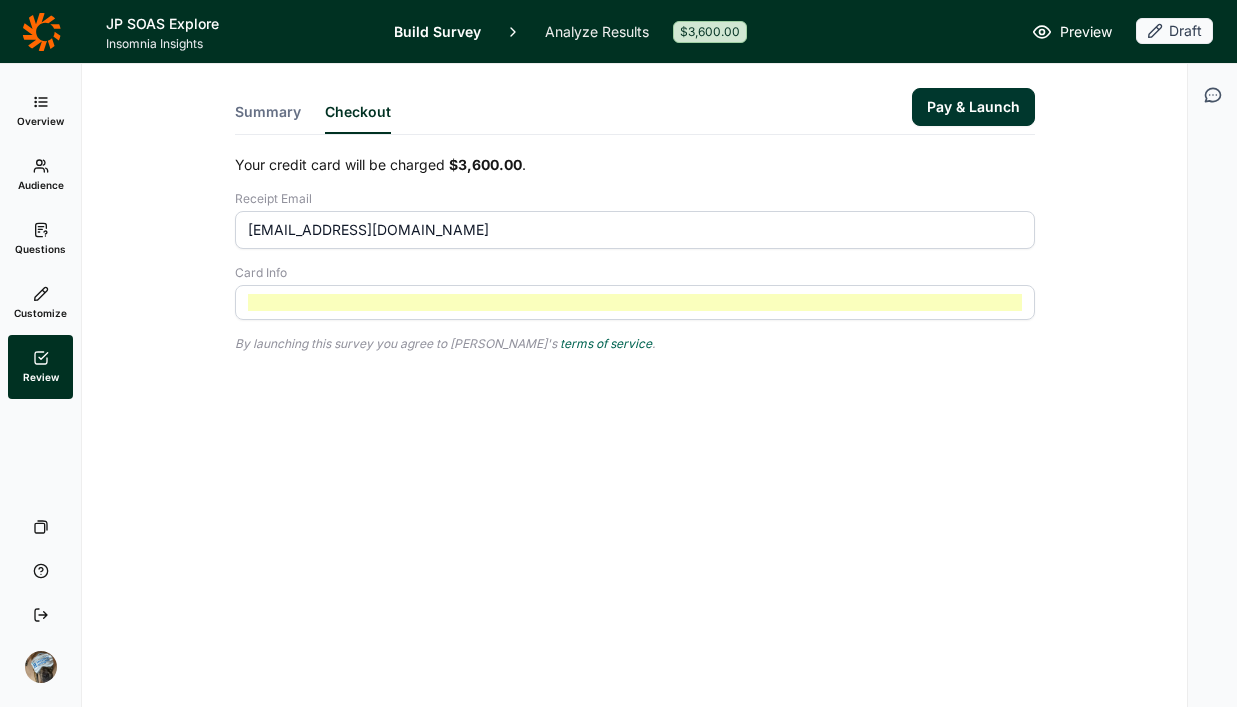 click on "Summary Checkout Pay & Launch Your credit card will be charged   $3,600.00 . Receipt Email [EMAIL_ADDRESS][DOMAIN_NAME] Card Info By launching this survey you agree to [PERSON_NAME]'s   terms of service ." at bounding box center [634, 256] 